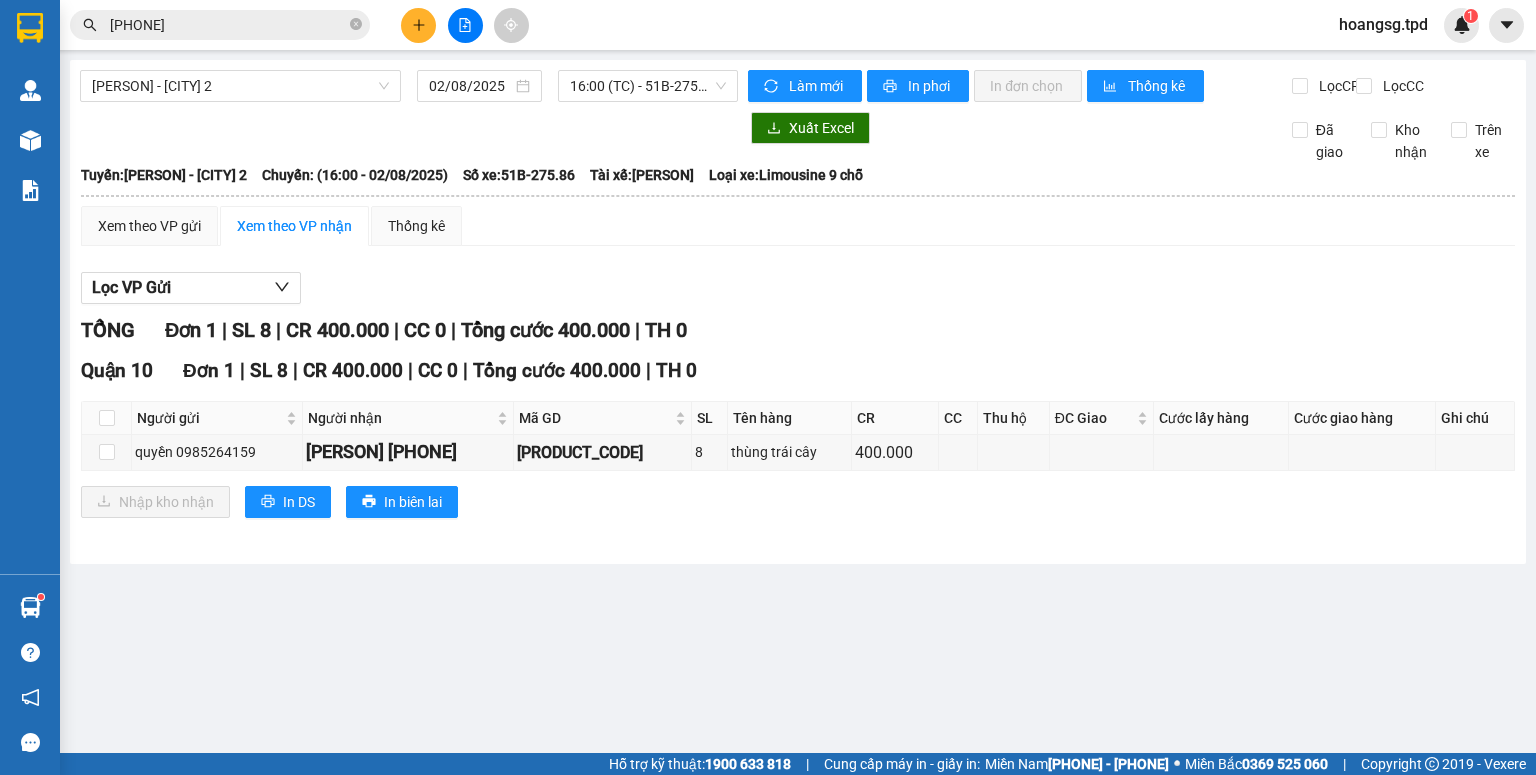 scroll, scrollTop: 0, scrollLeft: 0, axis: both 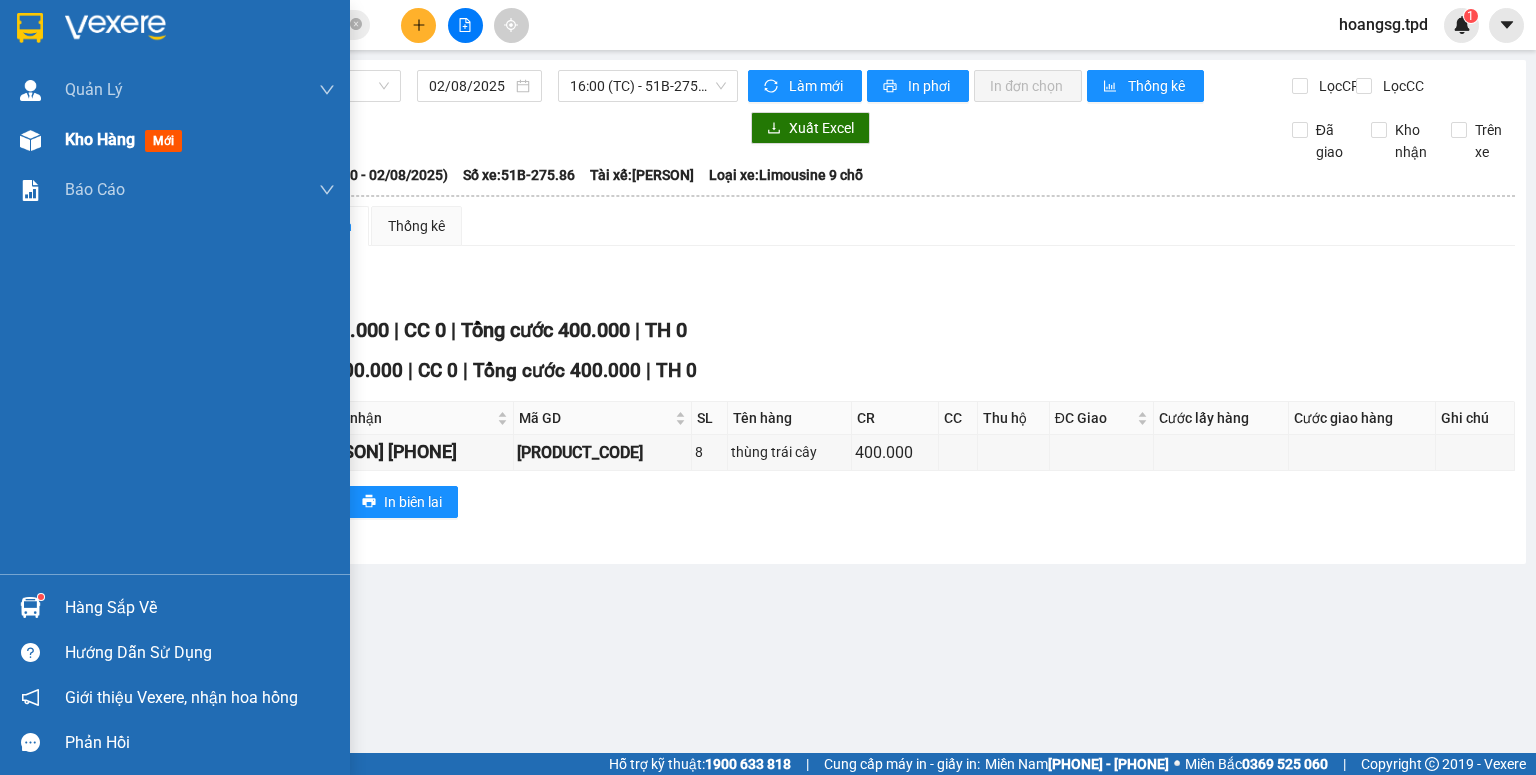 click on "mới" at bounding box center [163, 141] 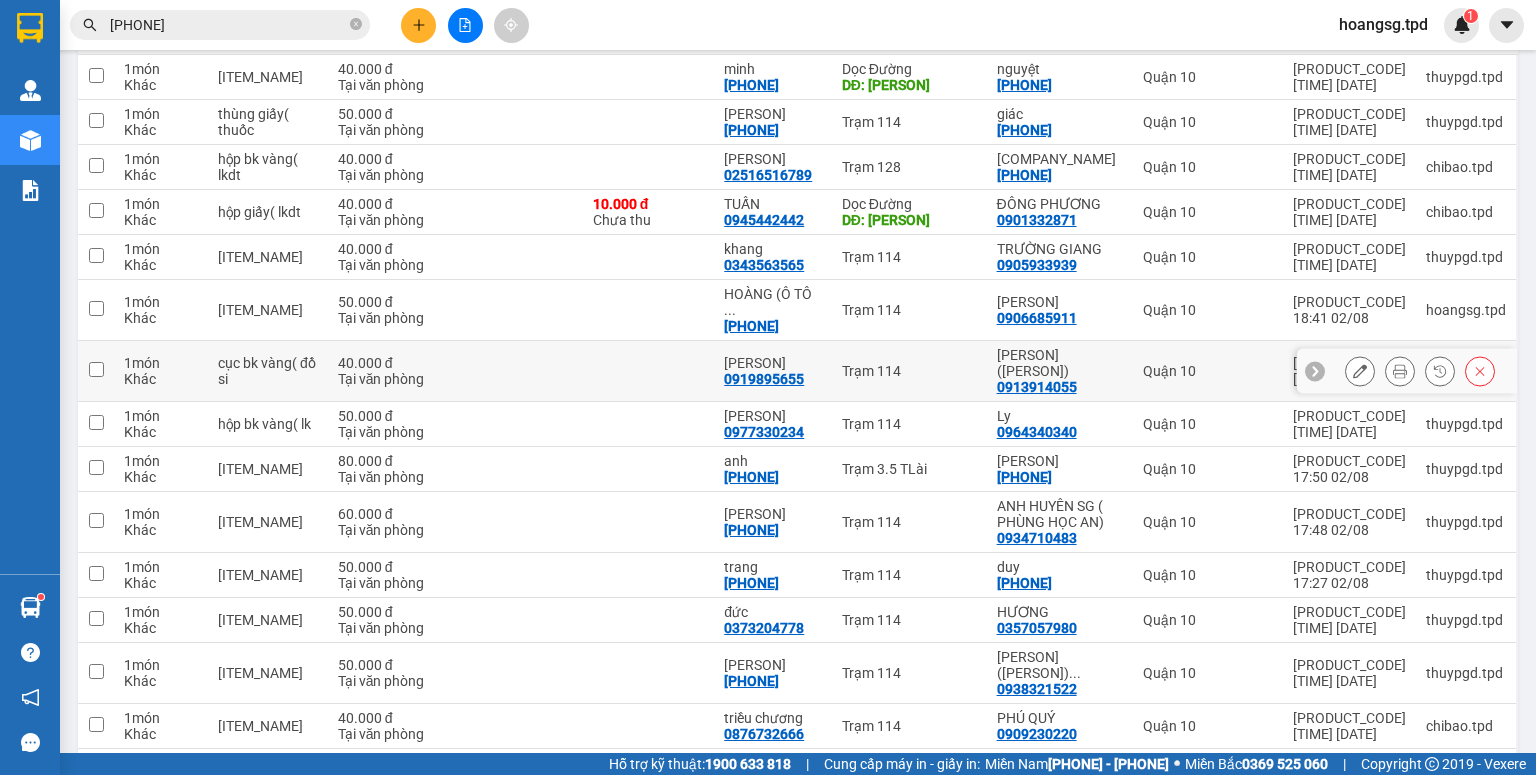 scroll, scrollTop: 0, scrollLeft: 0, axis: both 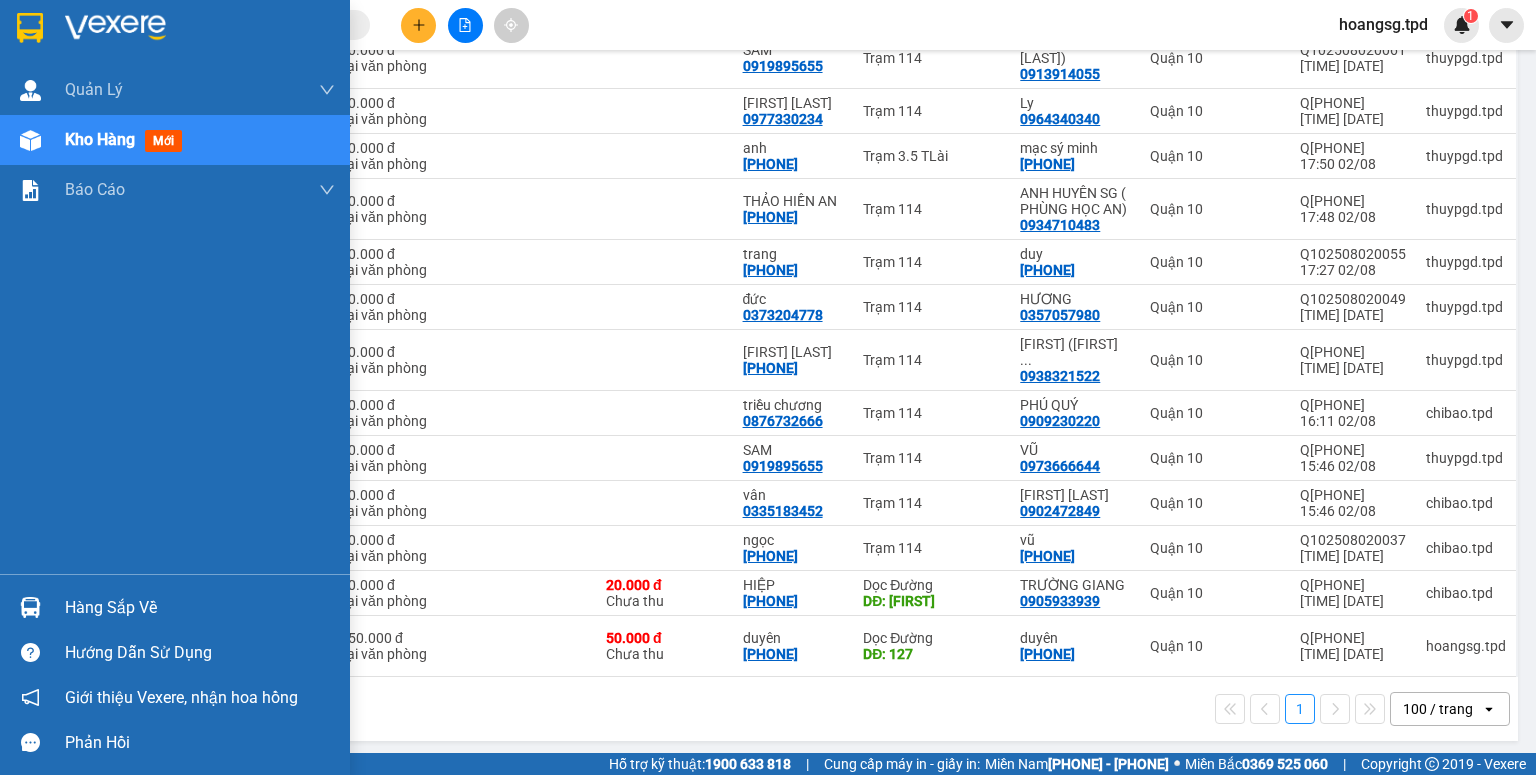 click on "Hàng sắp về" at bounding box center [200, 608] 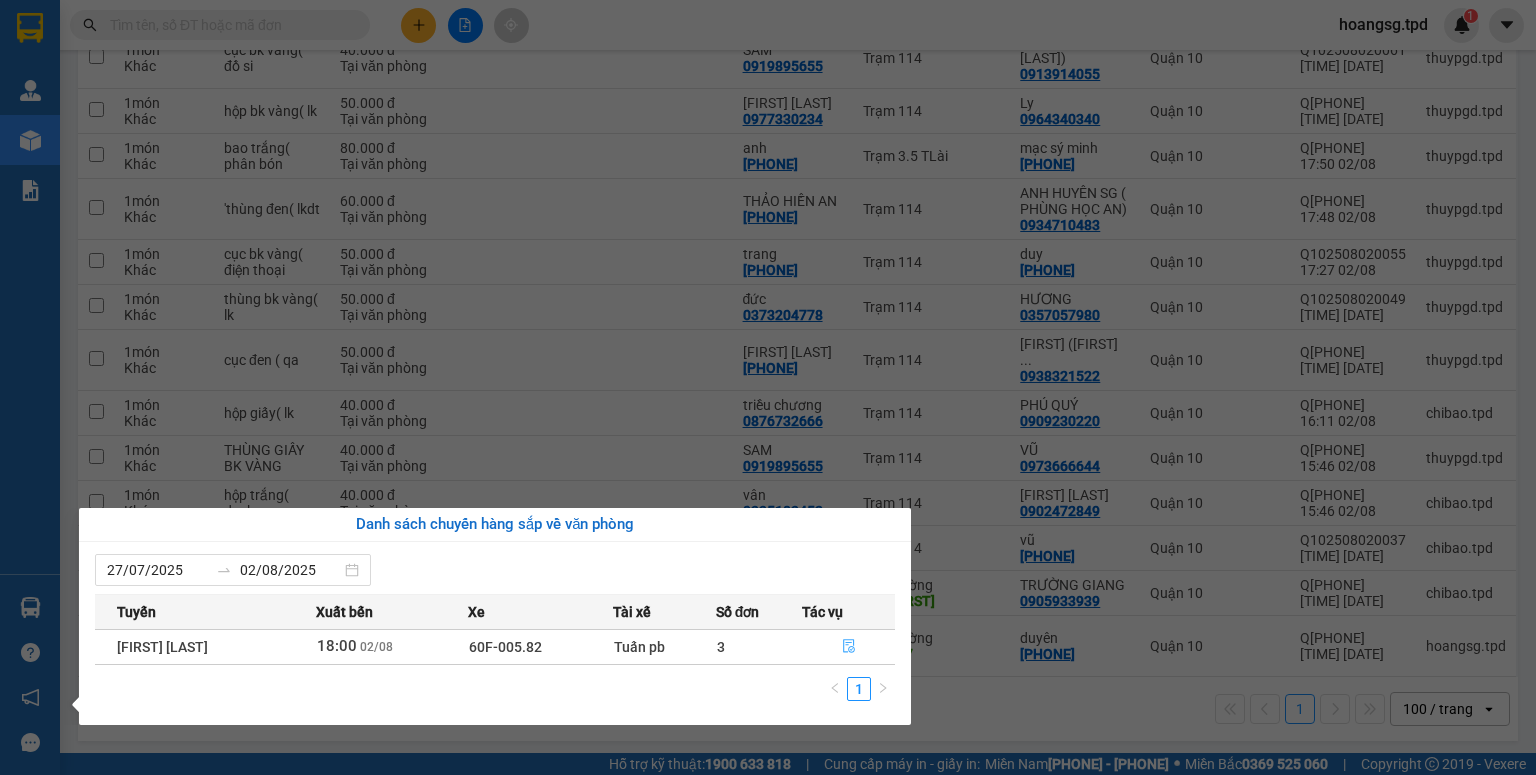 click 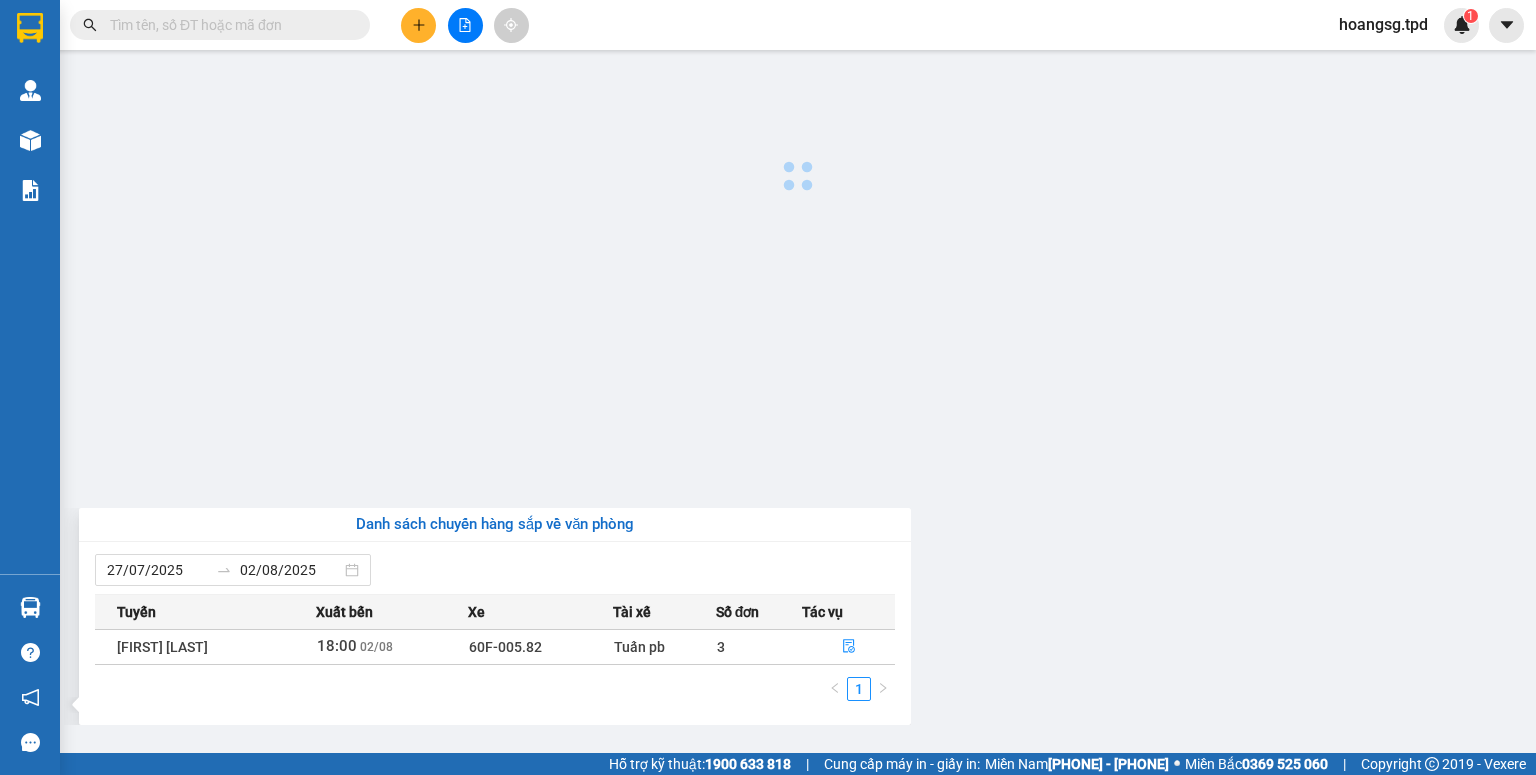 scroll, scrollTop: 0, scrollLeft: 0, axis: both 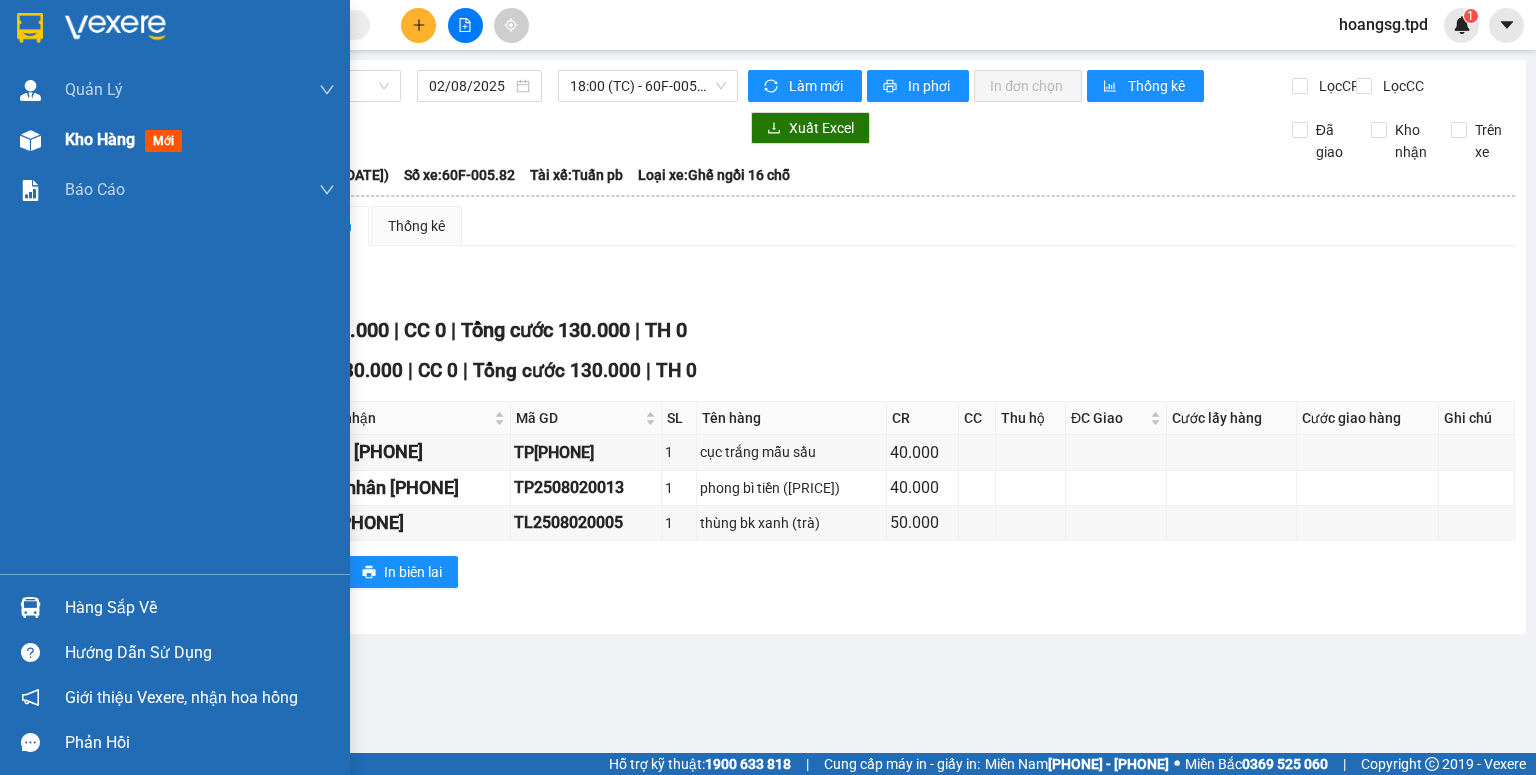 click on "mới" at bounding box center (163, 141) 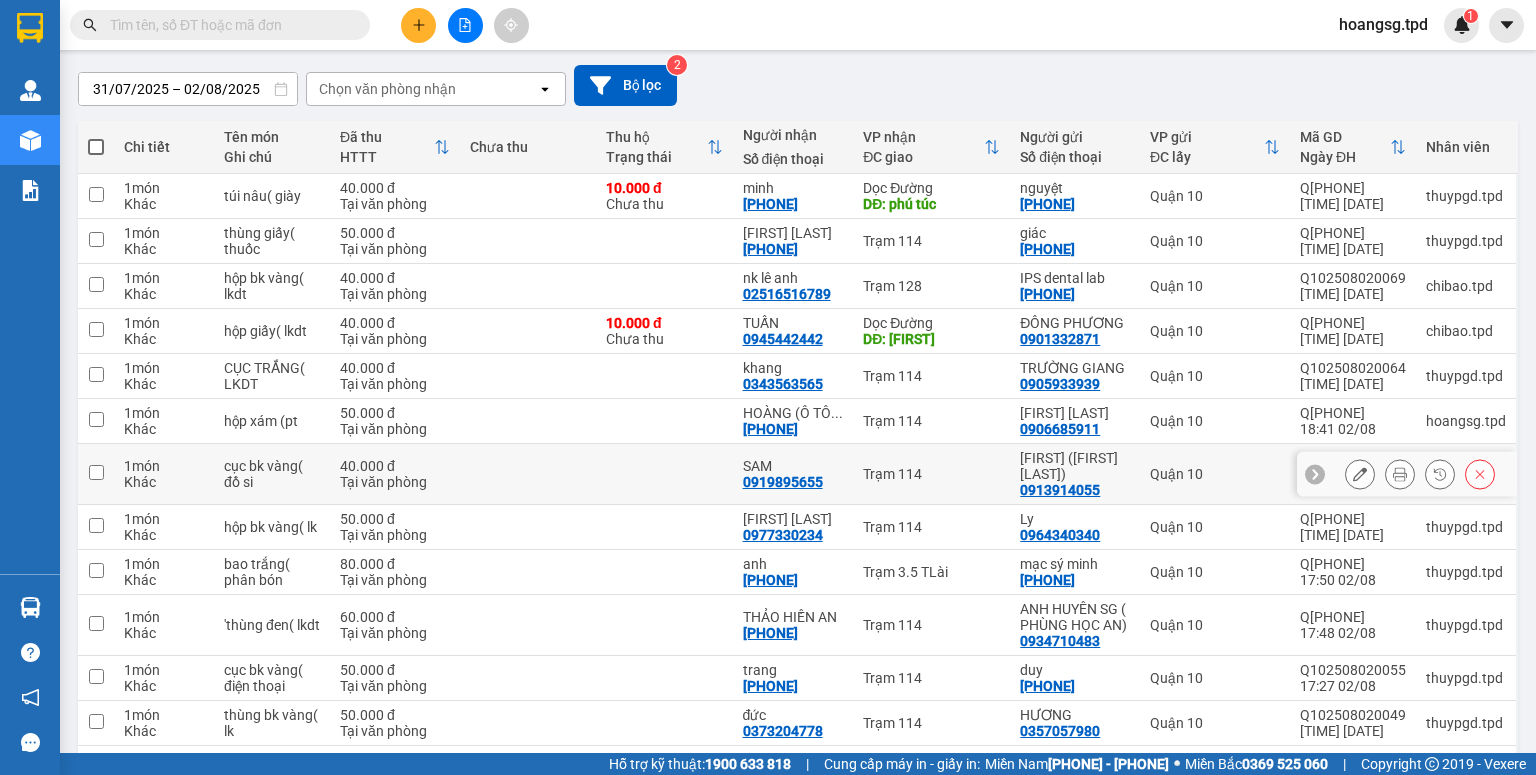 scroll, scrollTop: 97, scrollLeft: 0, axis: vertical 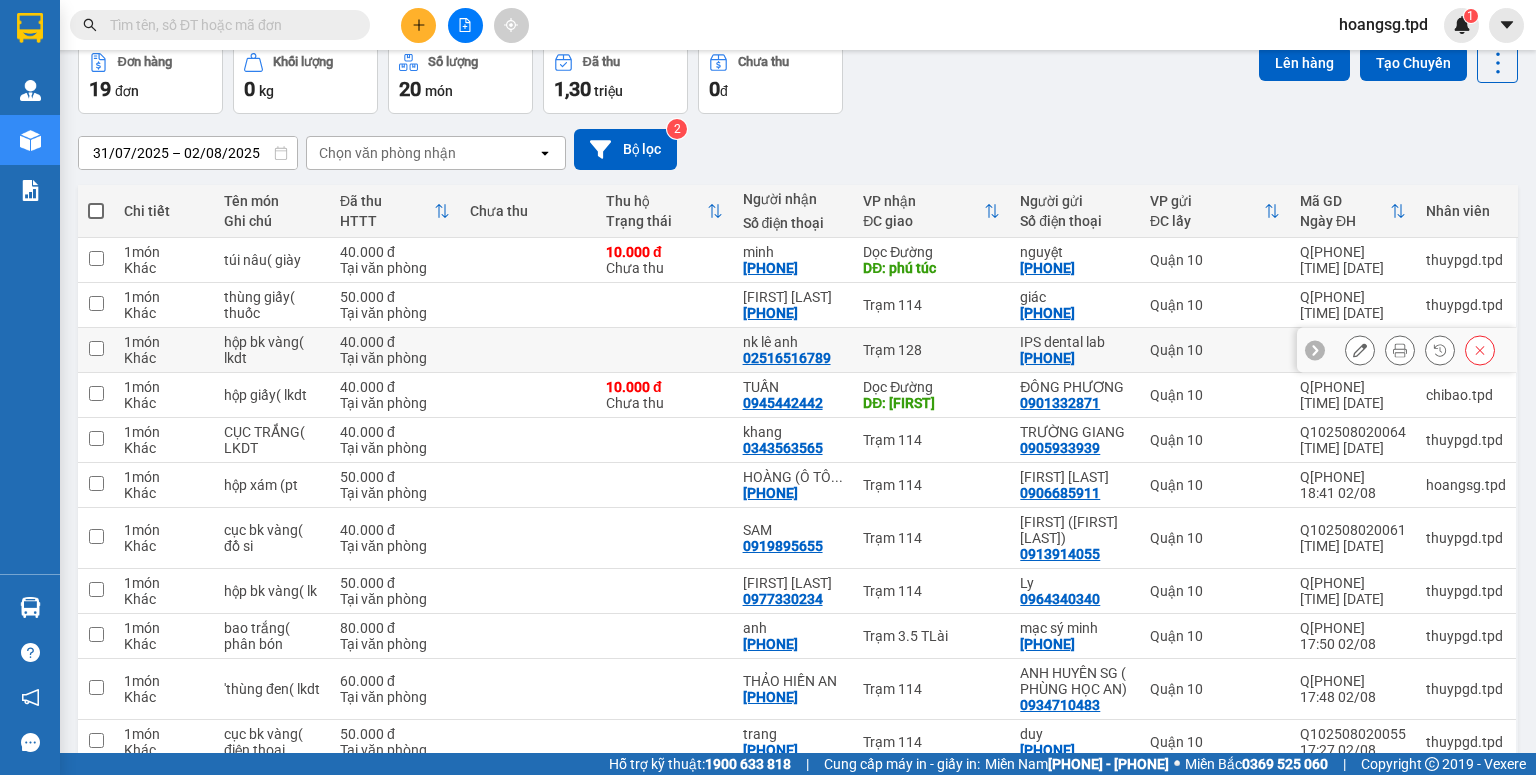 click at bounding box center (96, 348) 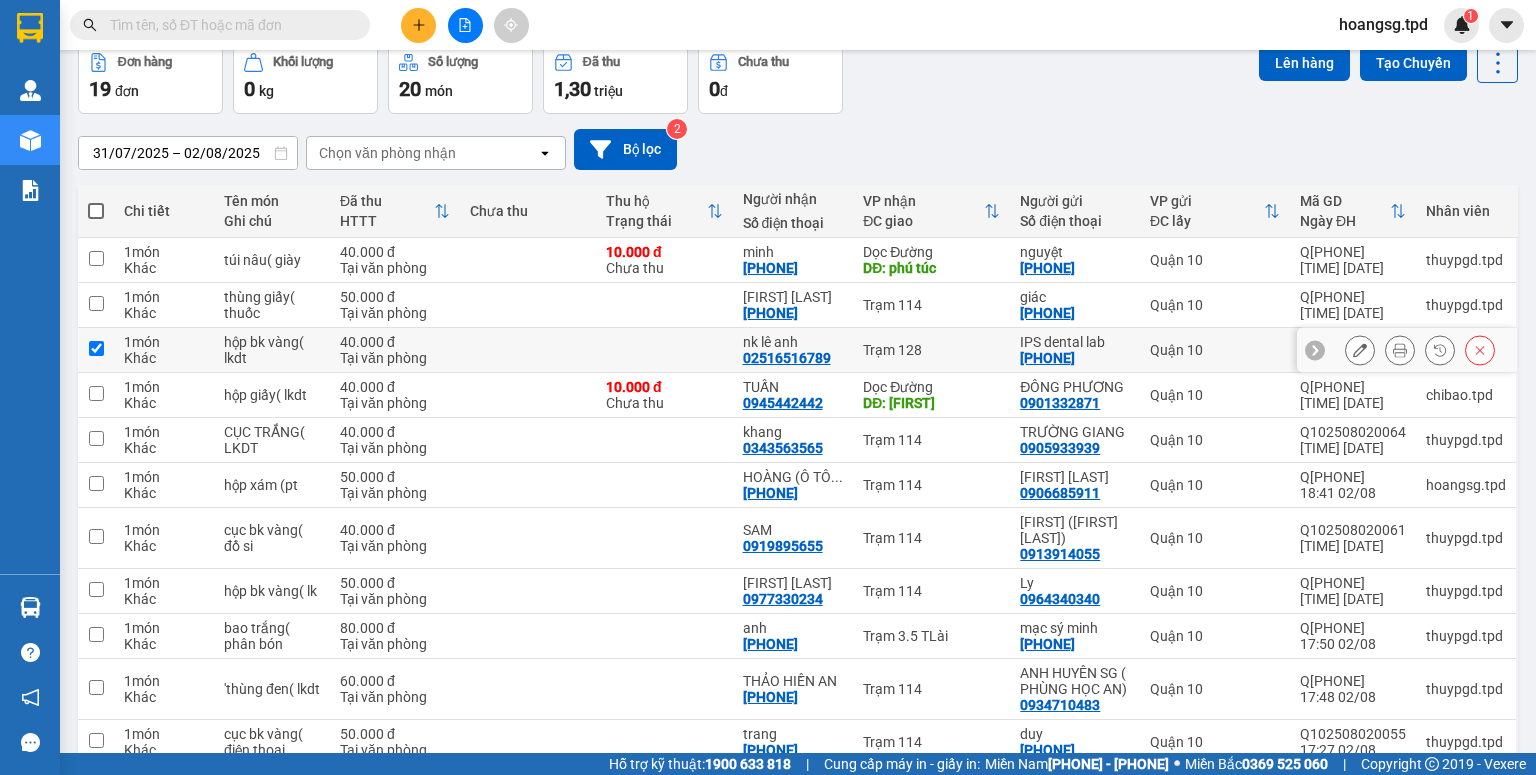 checkbox on "true" 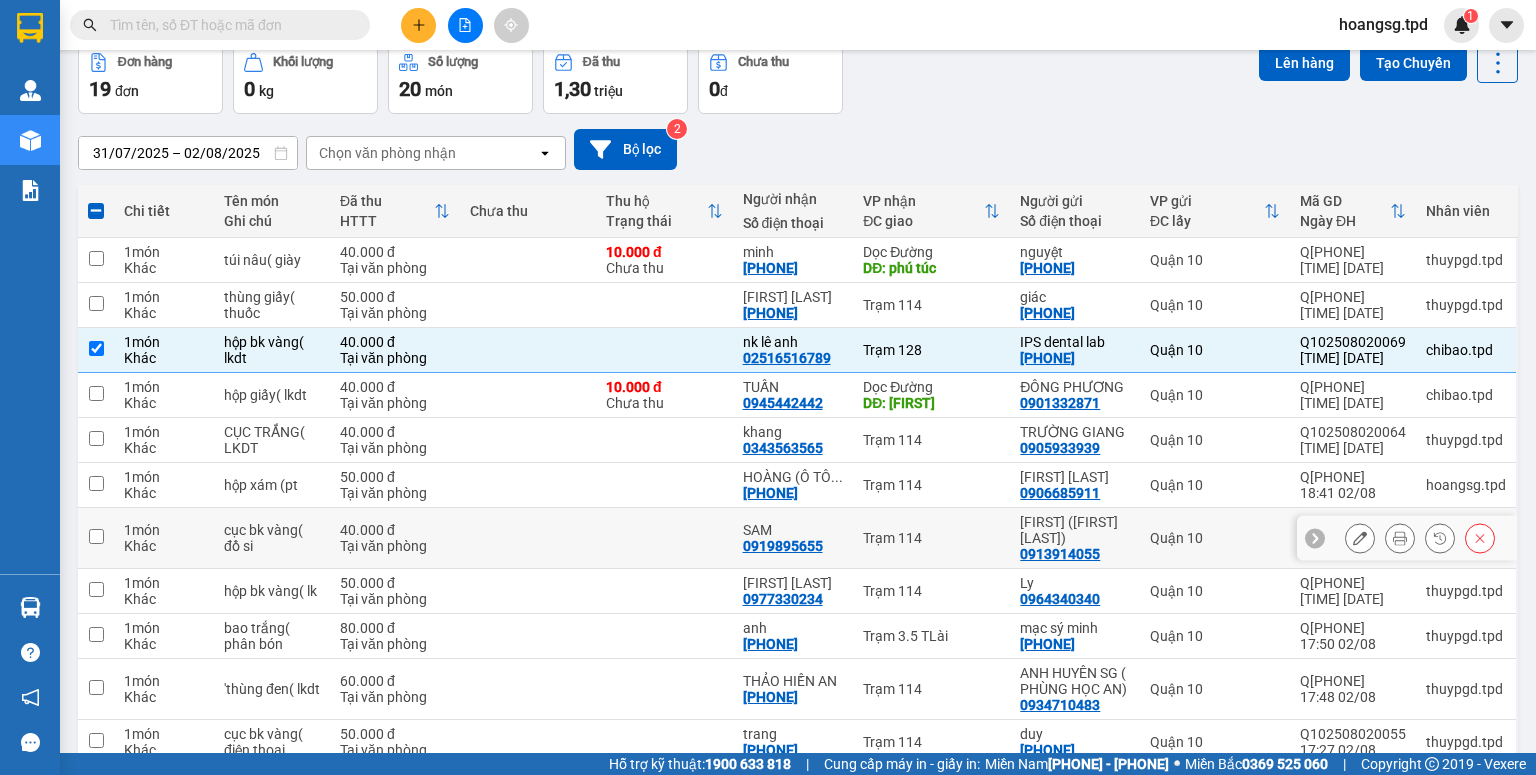 scroll, scrollTop: 257, scrollLeft: 0, axis: vertical 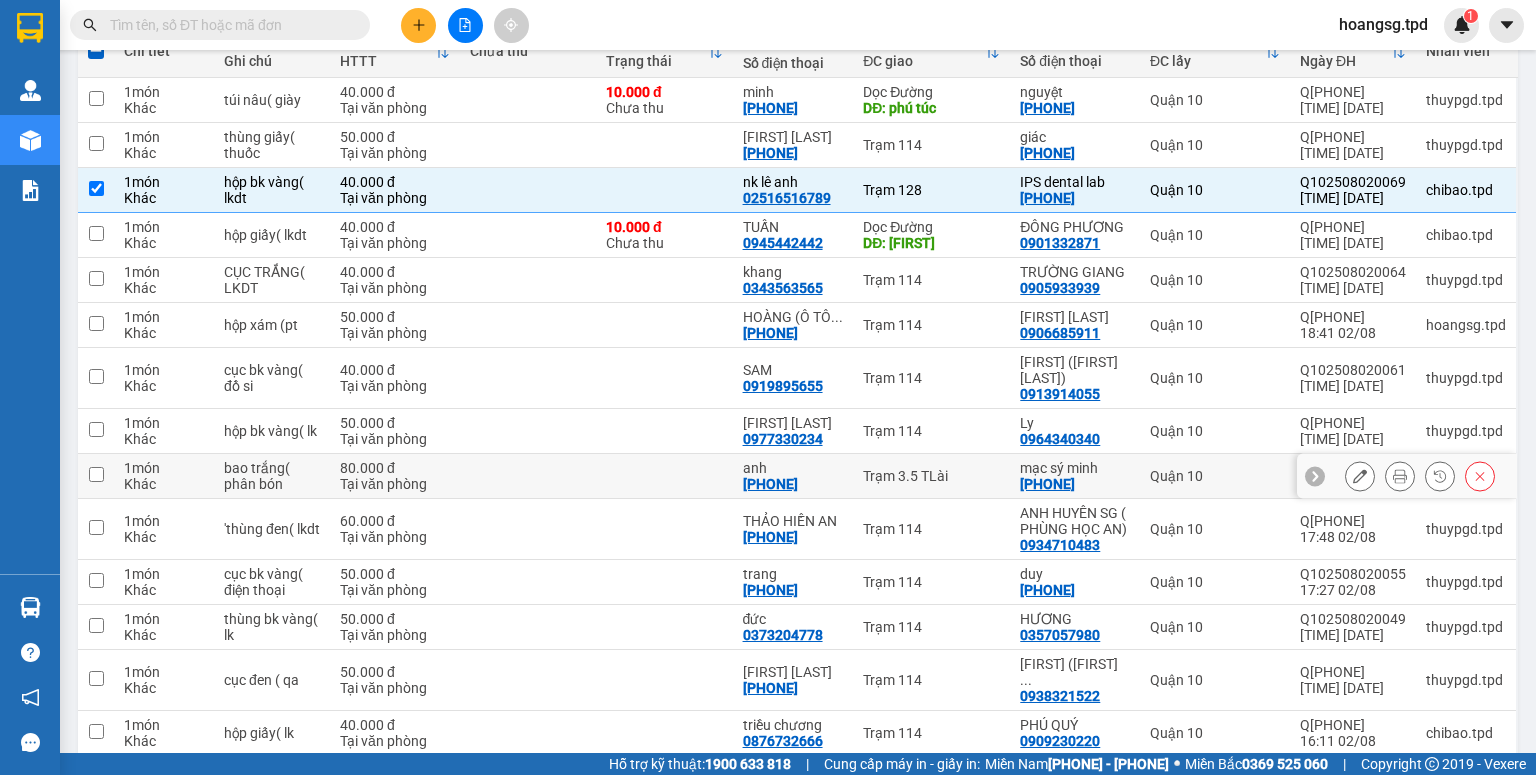 click at bounding box center [96, 474] 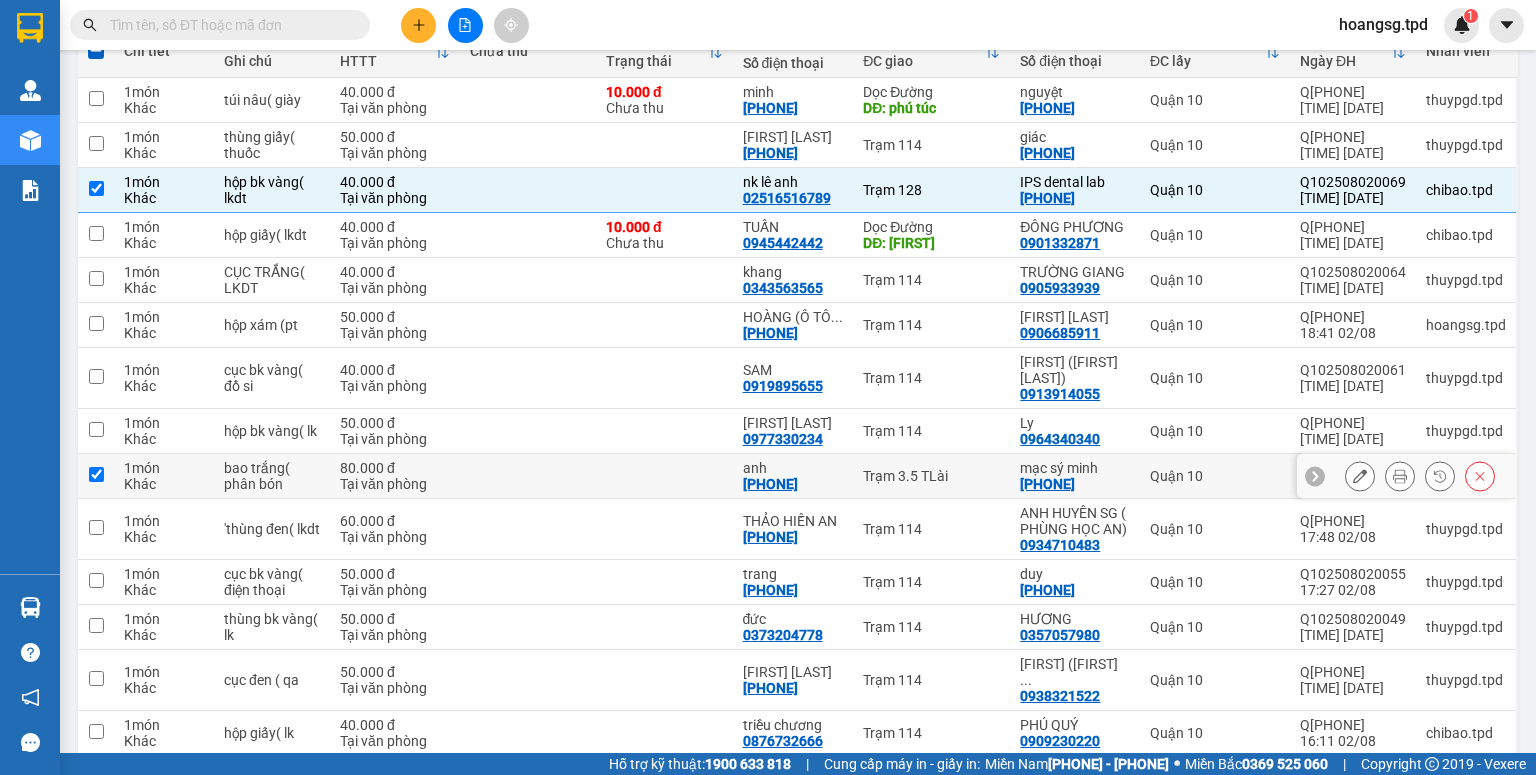 checkbox on "true" 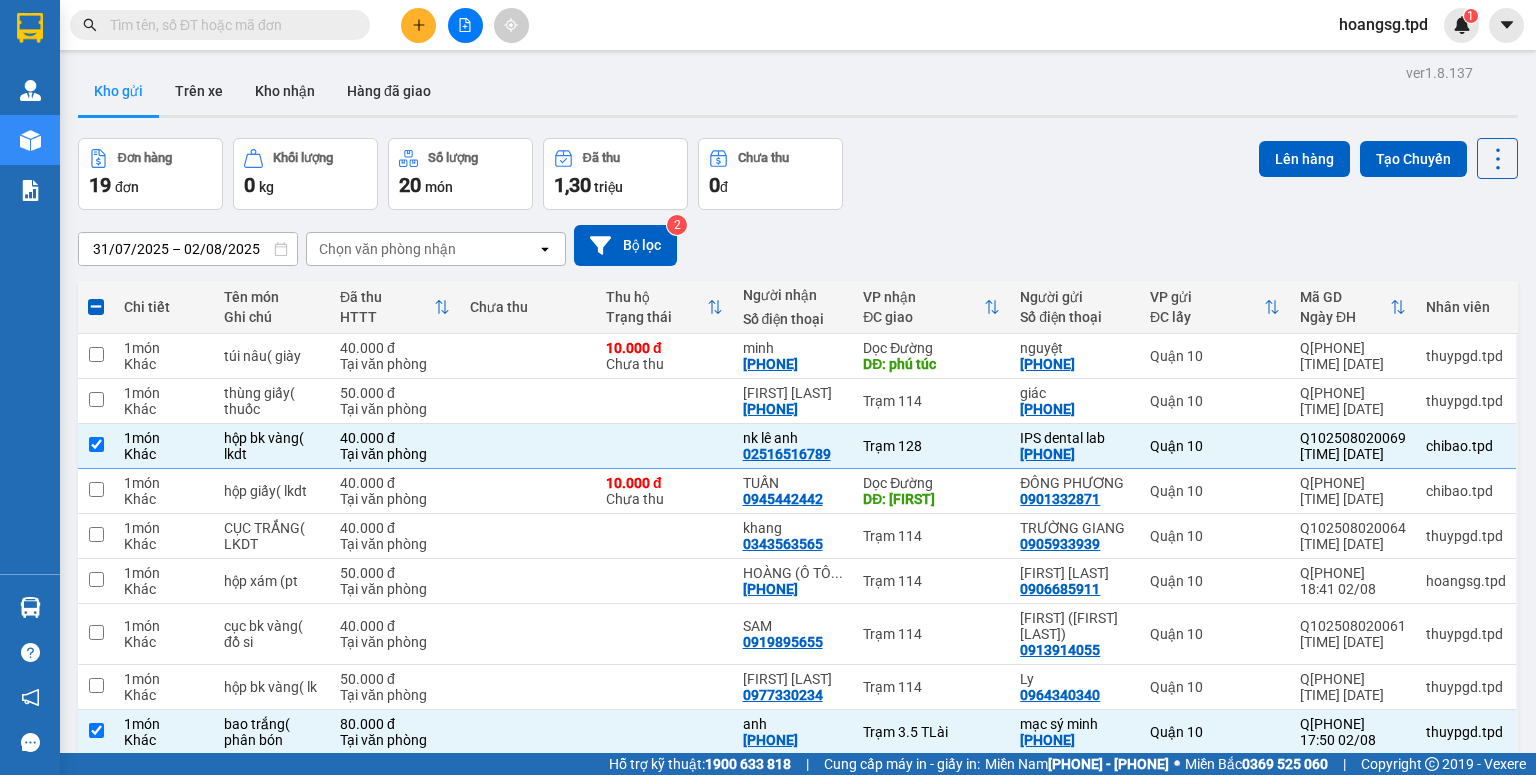 scroll, scrollTop: 0, scrollLeft: 0, axis: both 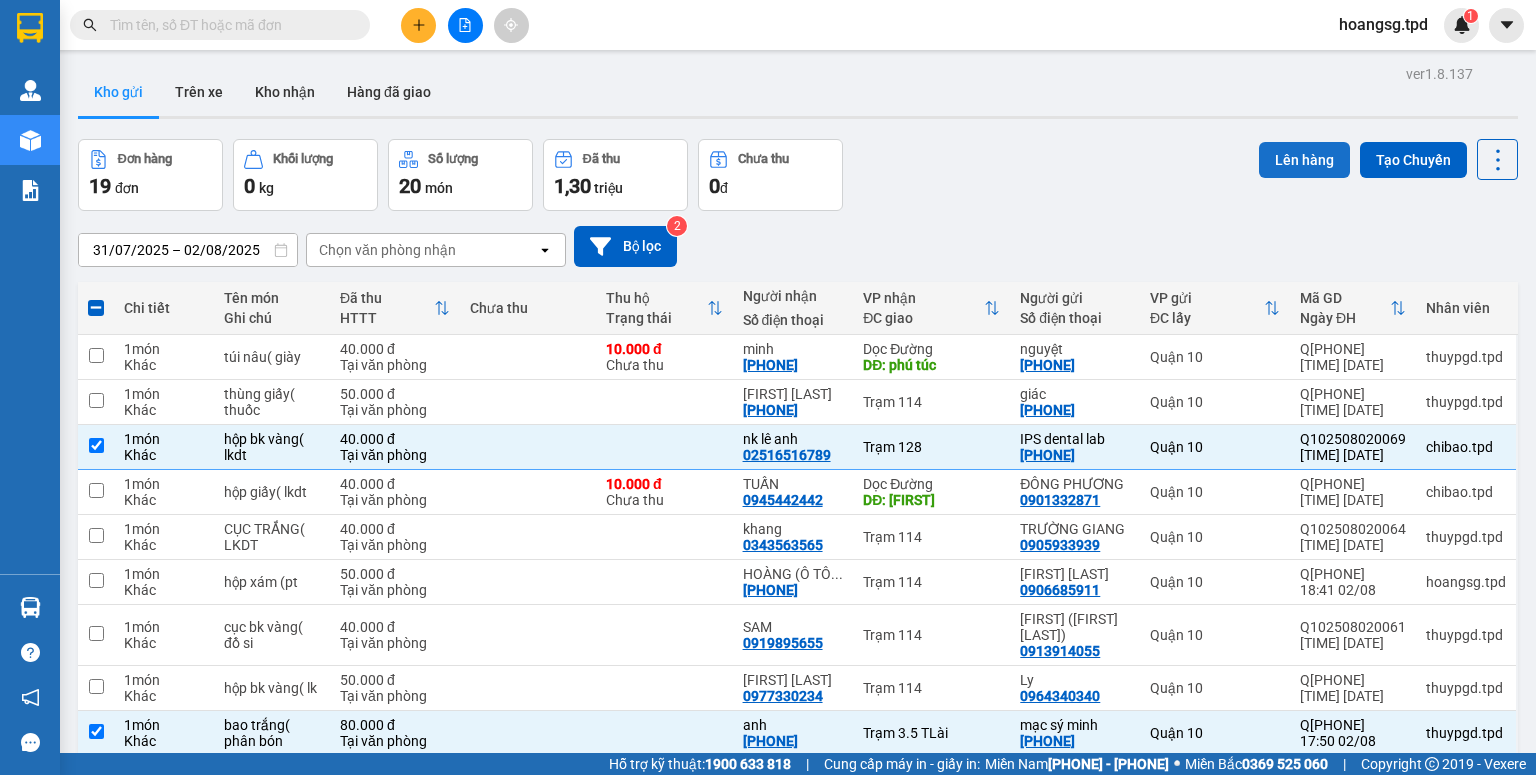 click on "Lên hàng" at bounding box center [1304, 160] 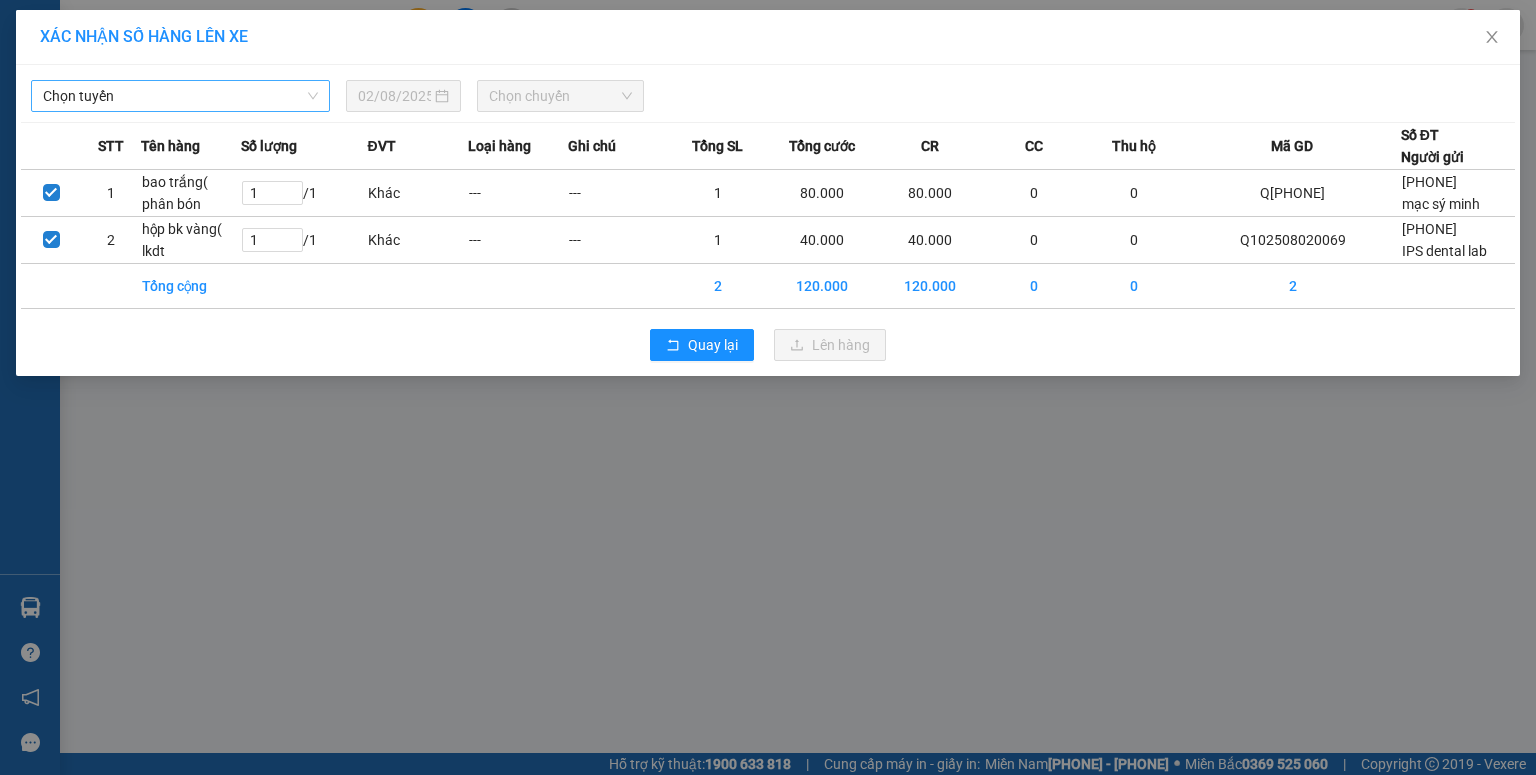 click on "Chọn tuyến" at bounding box center (180, 96) 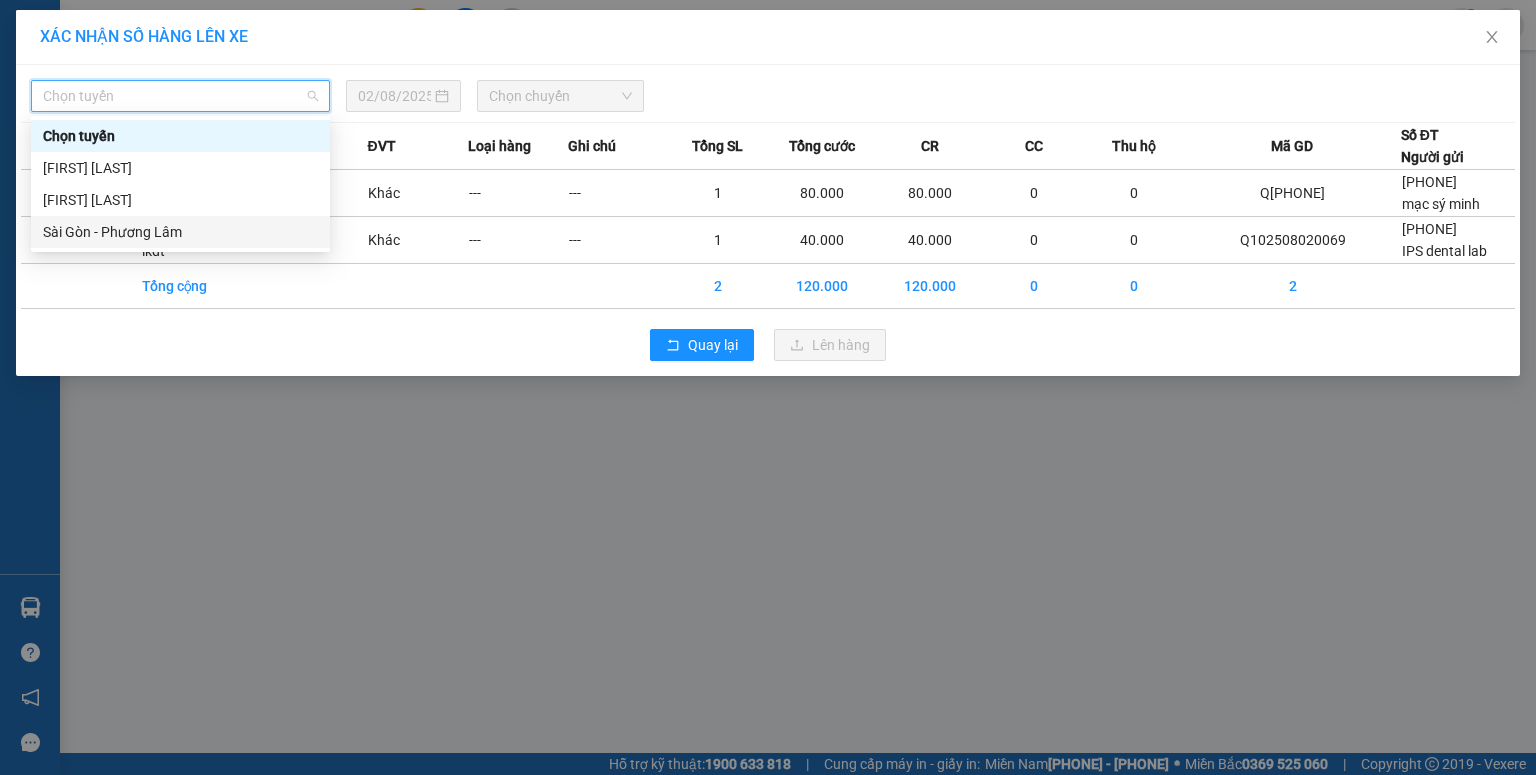 click on "Sài Gòn - Phương Lâm" at bounding box center [180, 232] 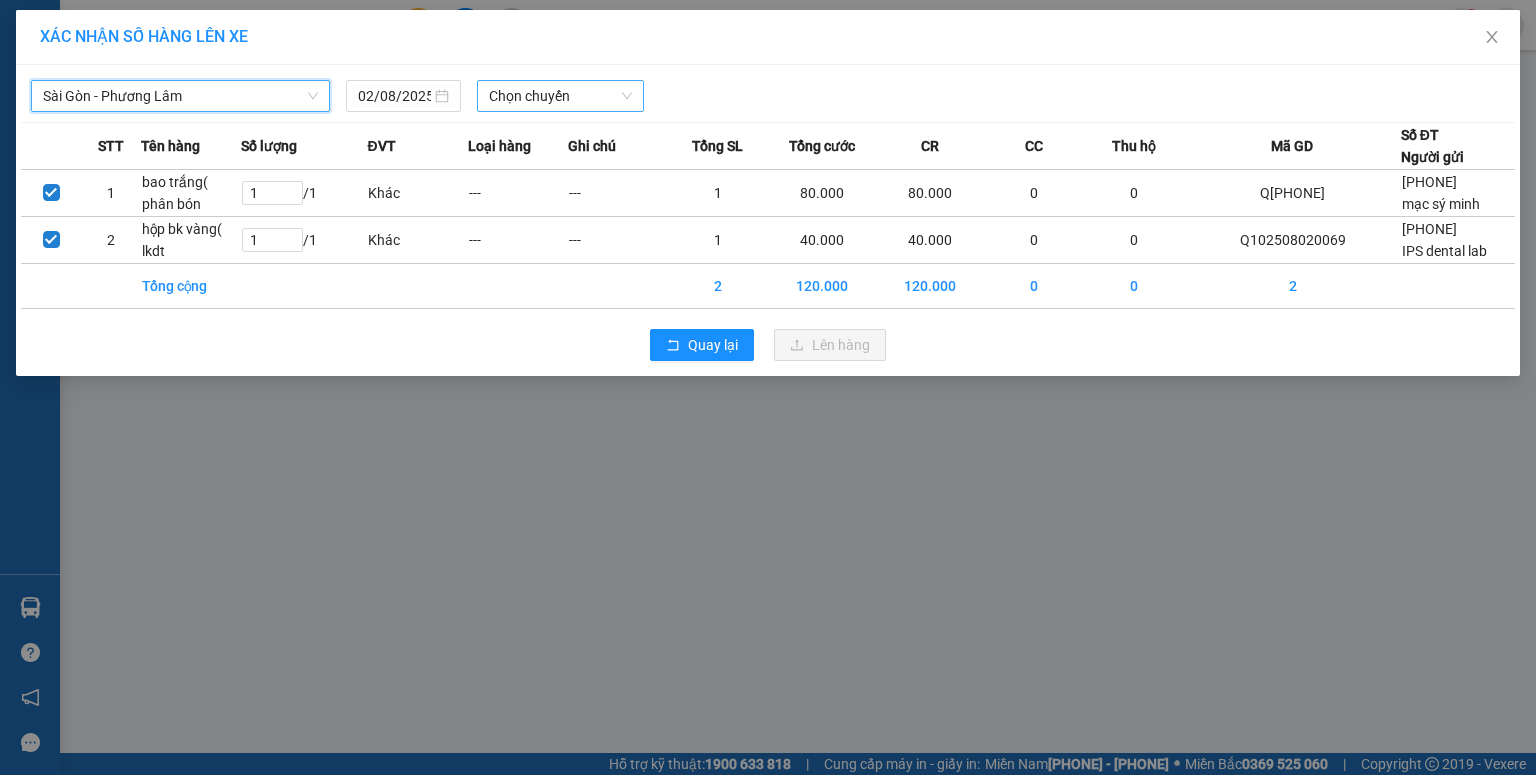click on "Chọn chuyến" at bounding box center (561, 96) 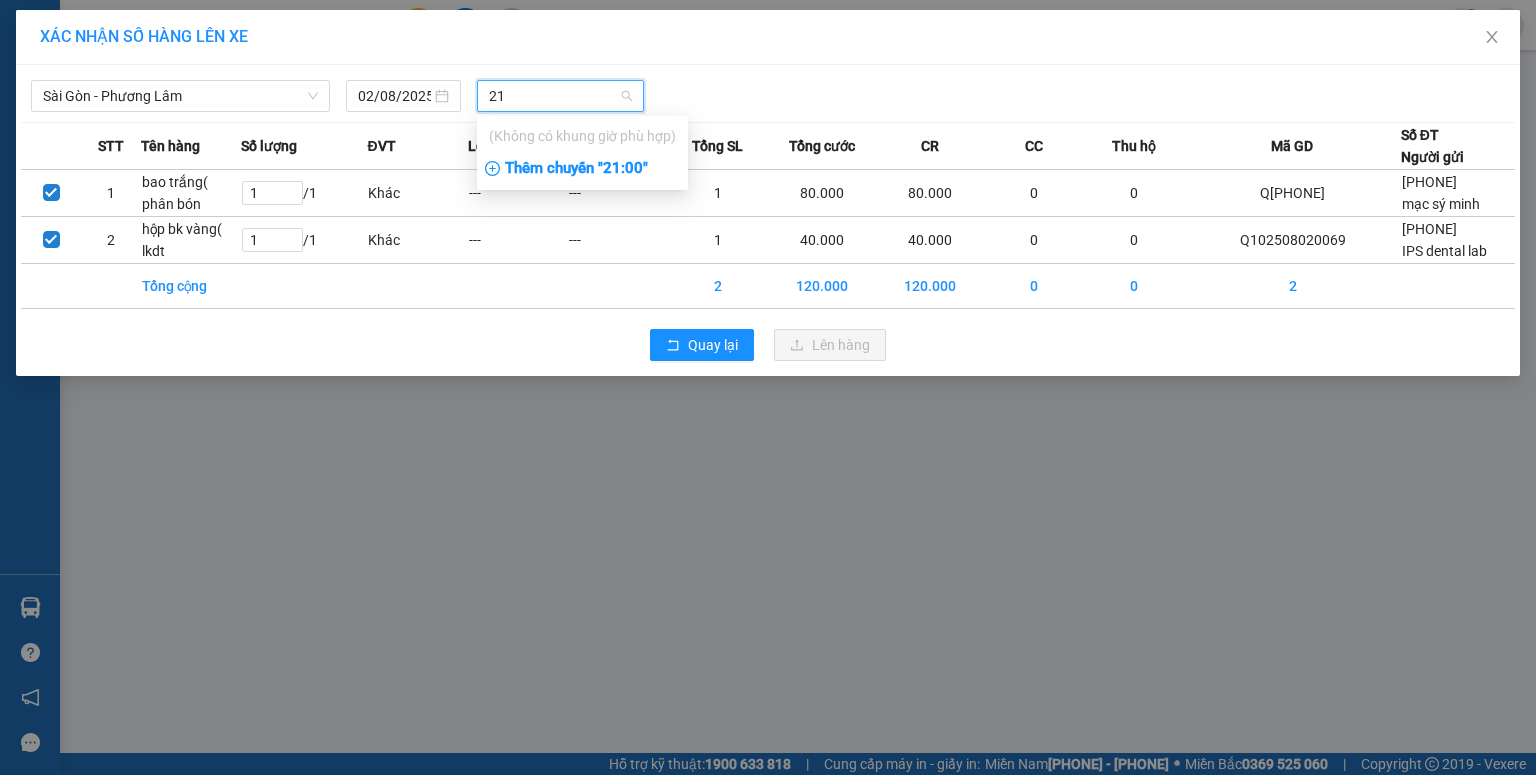 type on "21" 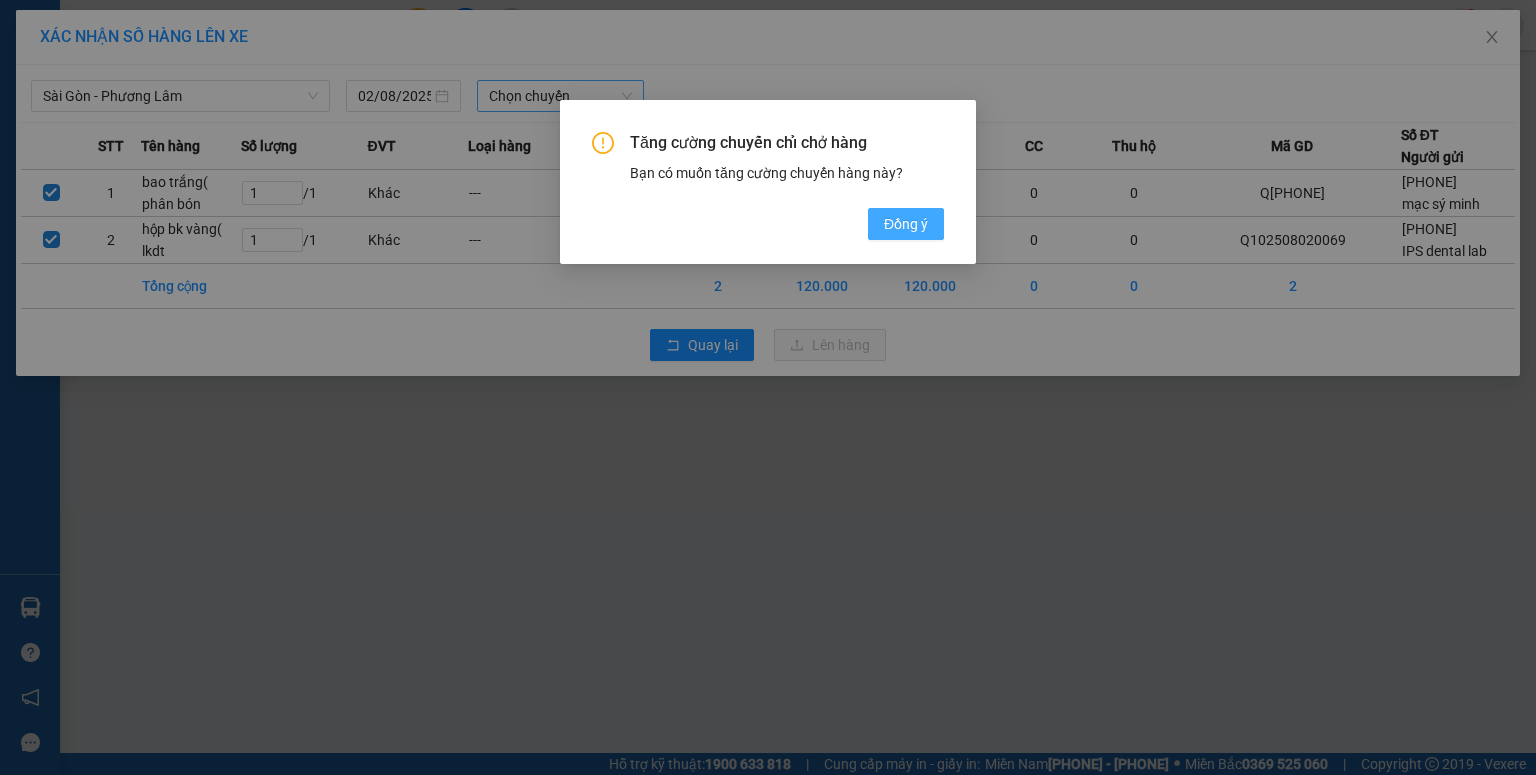 click on "Đồng ý" at bounding box center (906, 224) 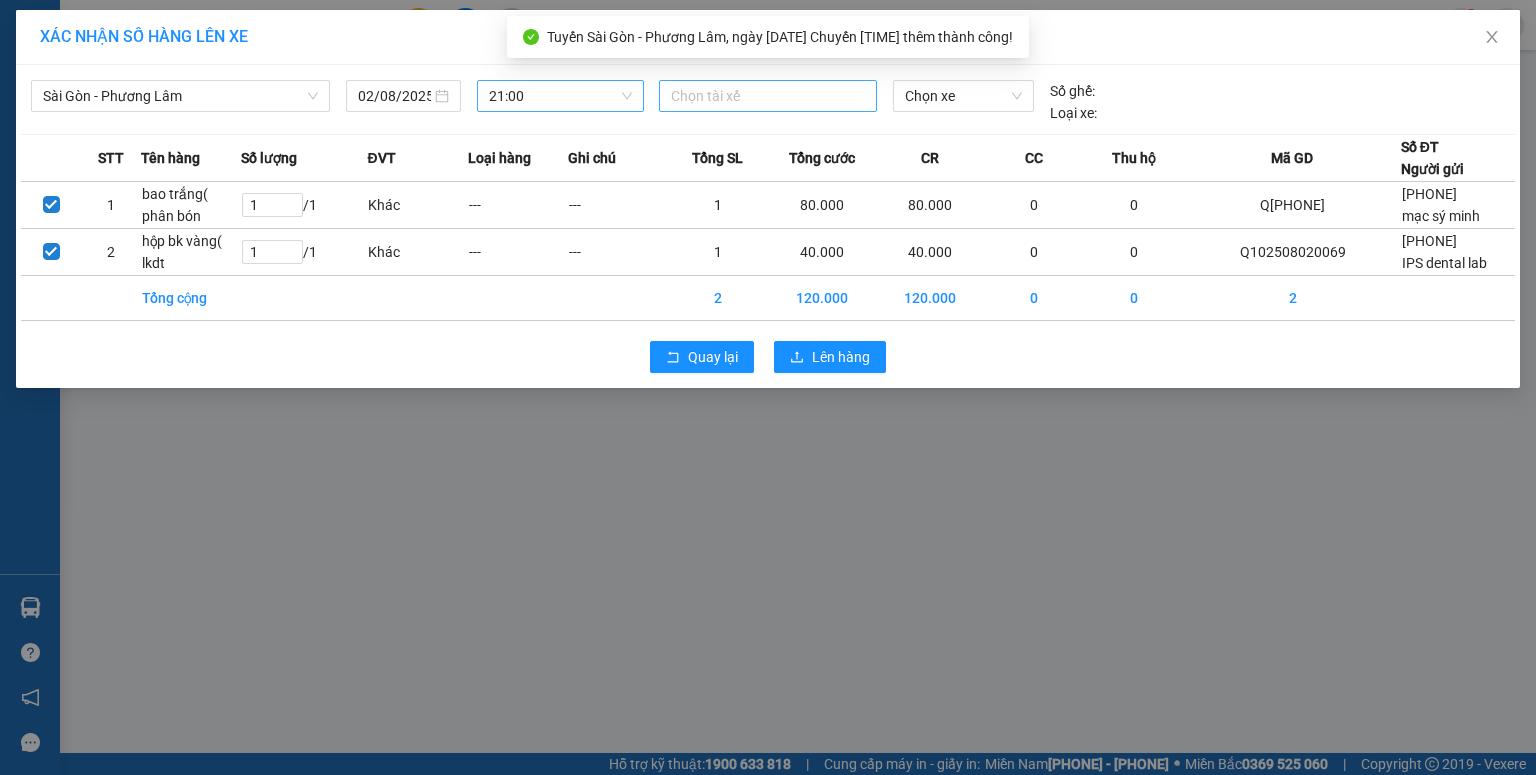 click at bounding box center [768, 96] 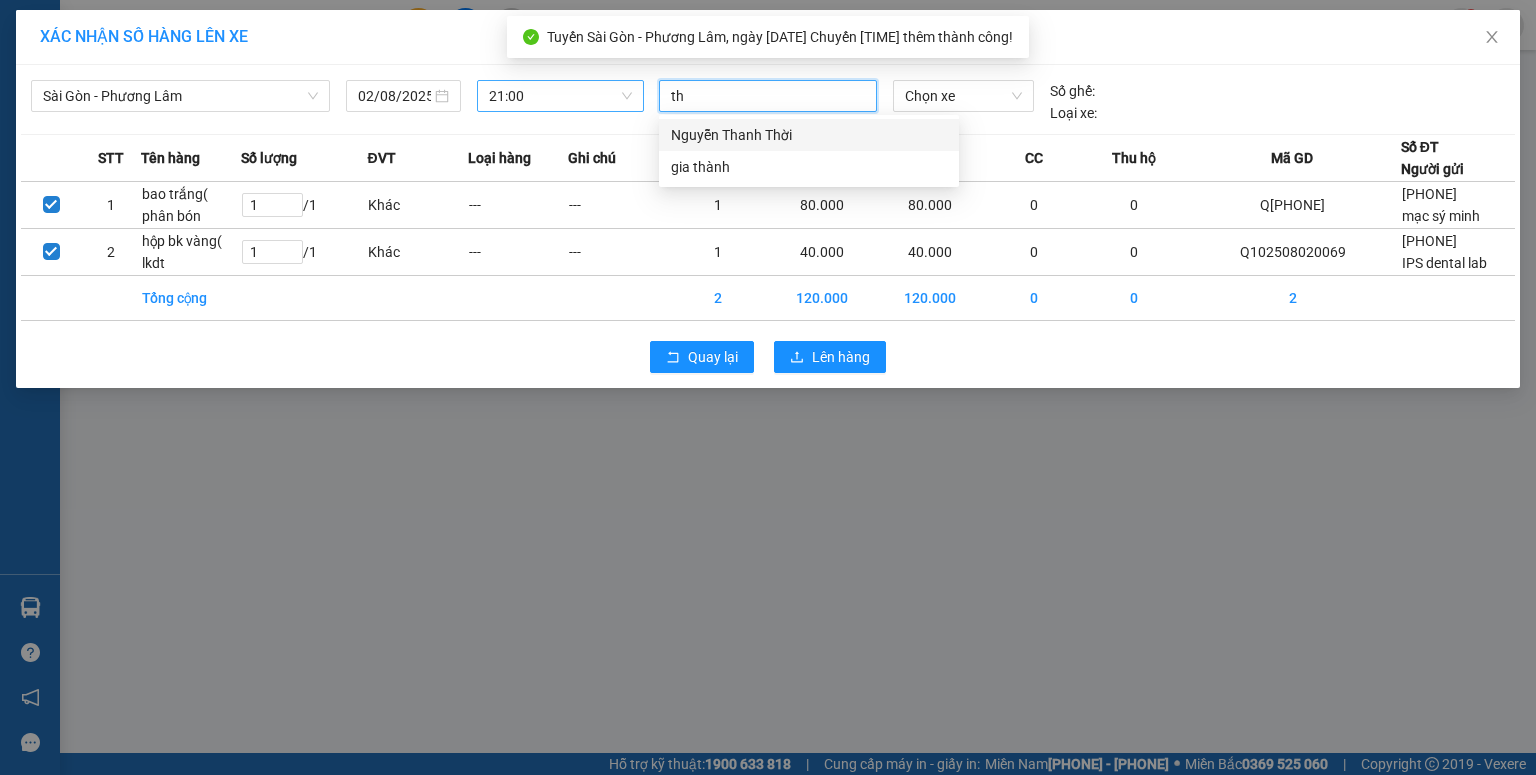 type on "thà" 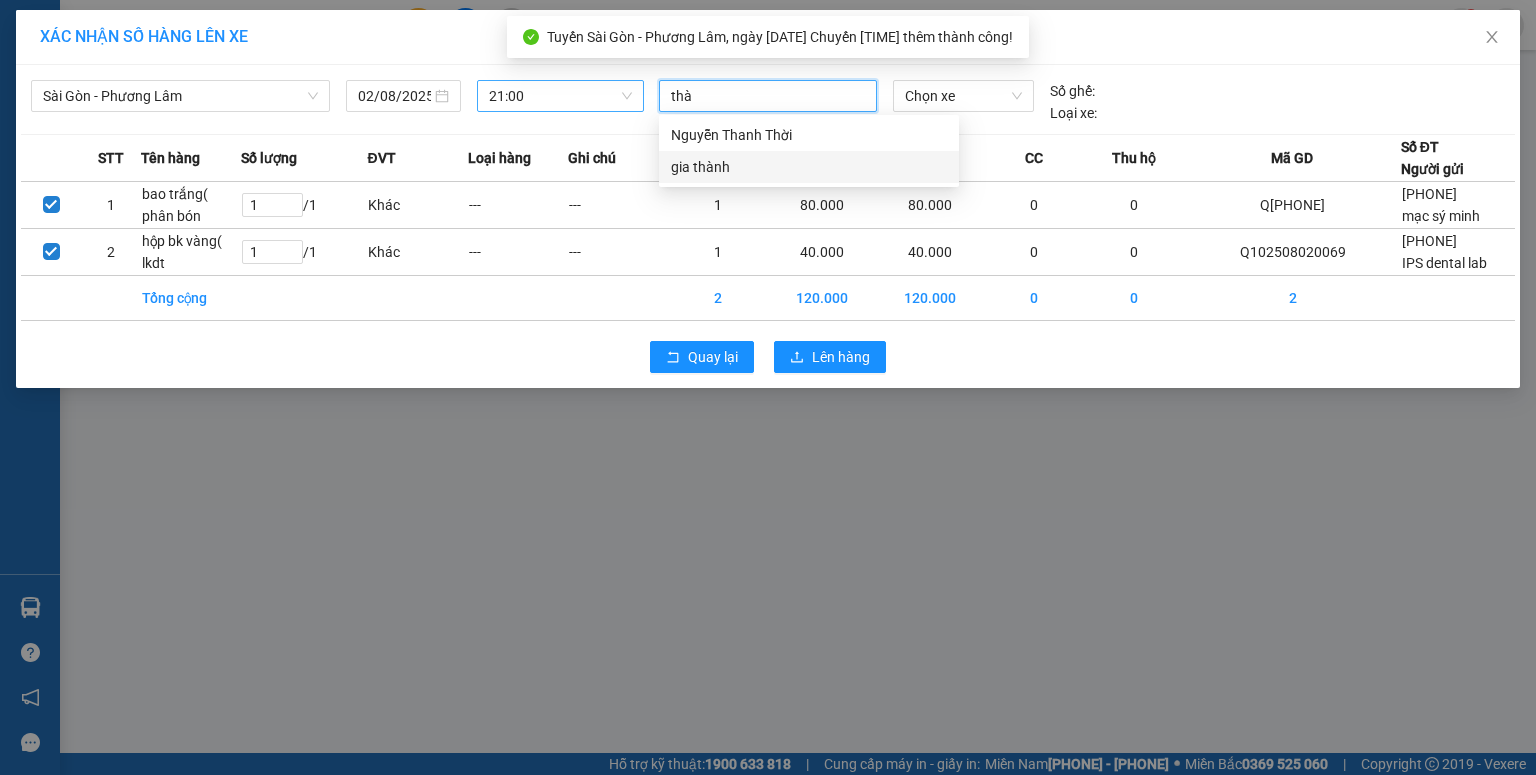 click on "gia thành" at bounding box center (809, 167) 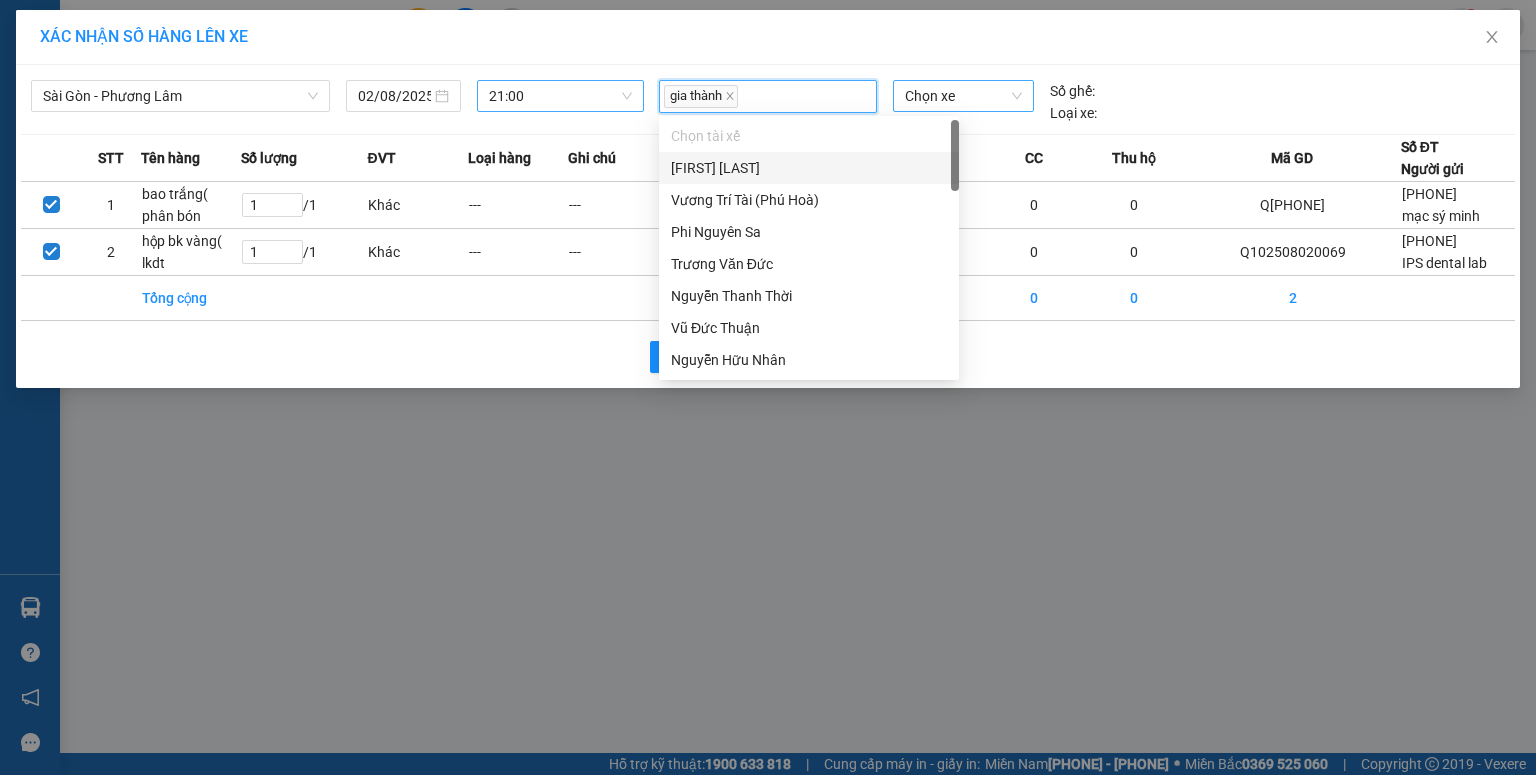 click on "Chọn xe" at bounding box center [963, 96] 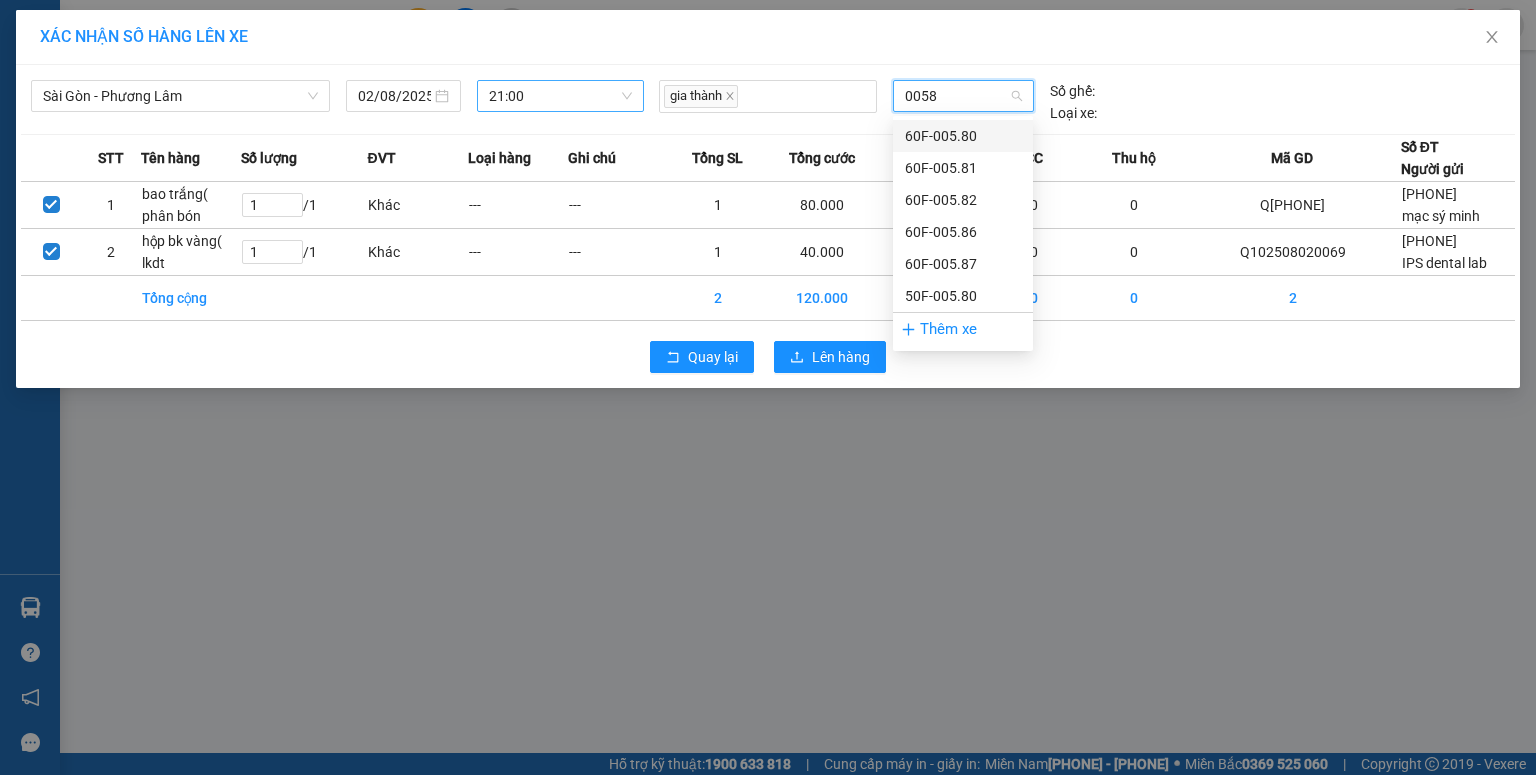 type on "00580" 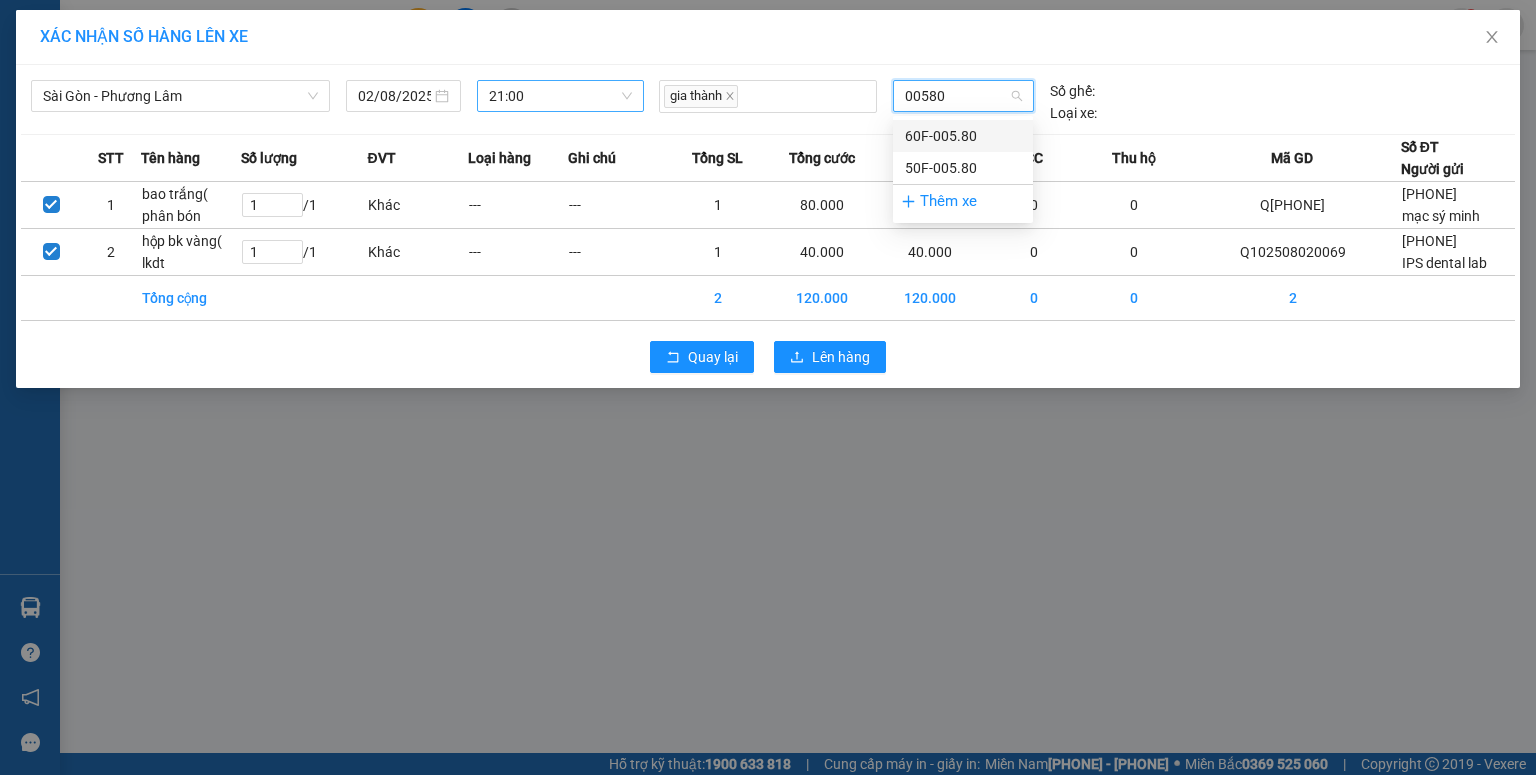 click on "60F-005.80" at bounding box center (963, 136) 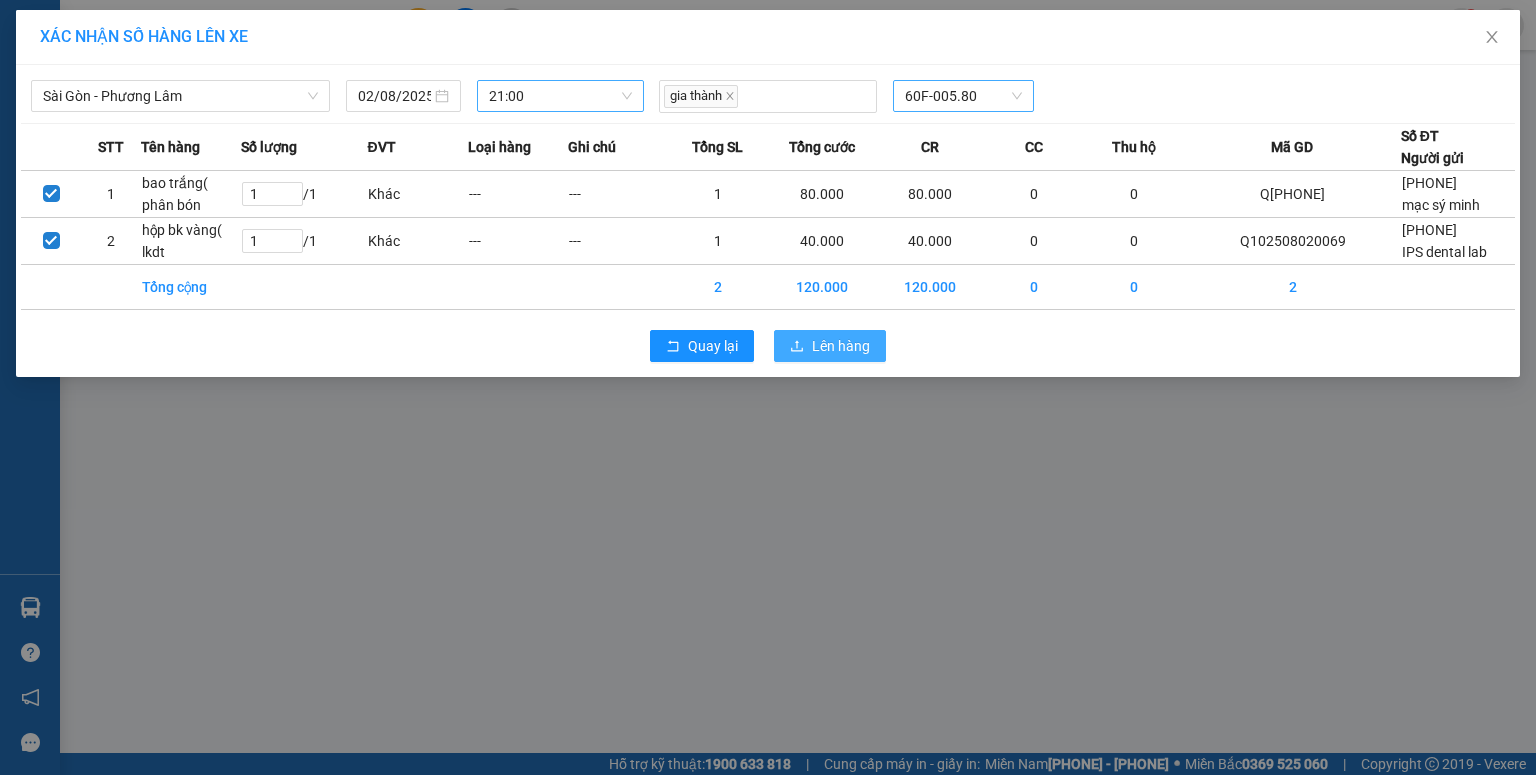 click on "Lên hàng" at bounding box center [830, 346] 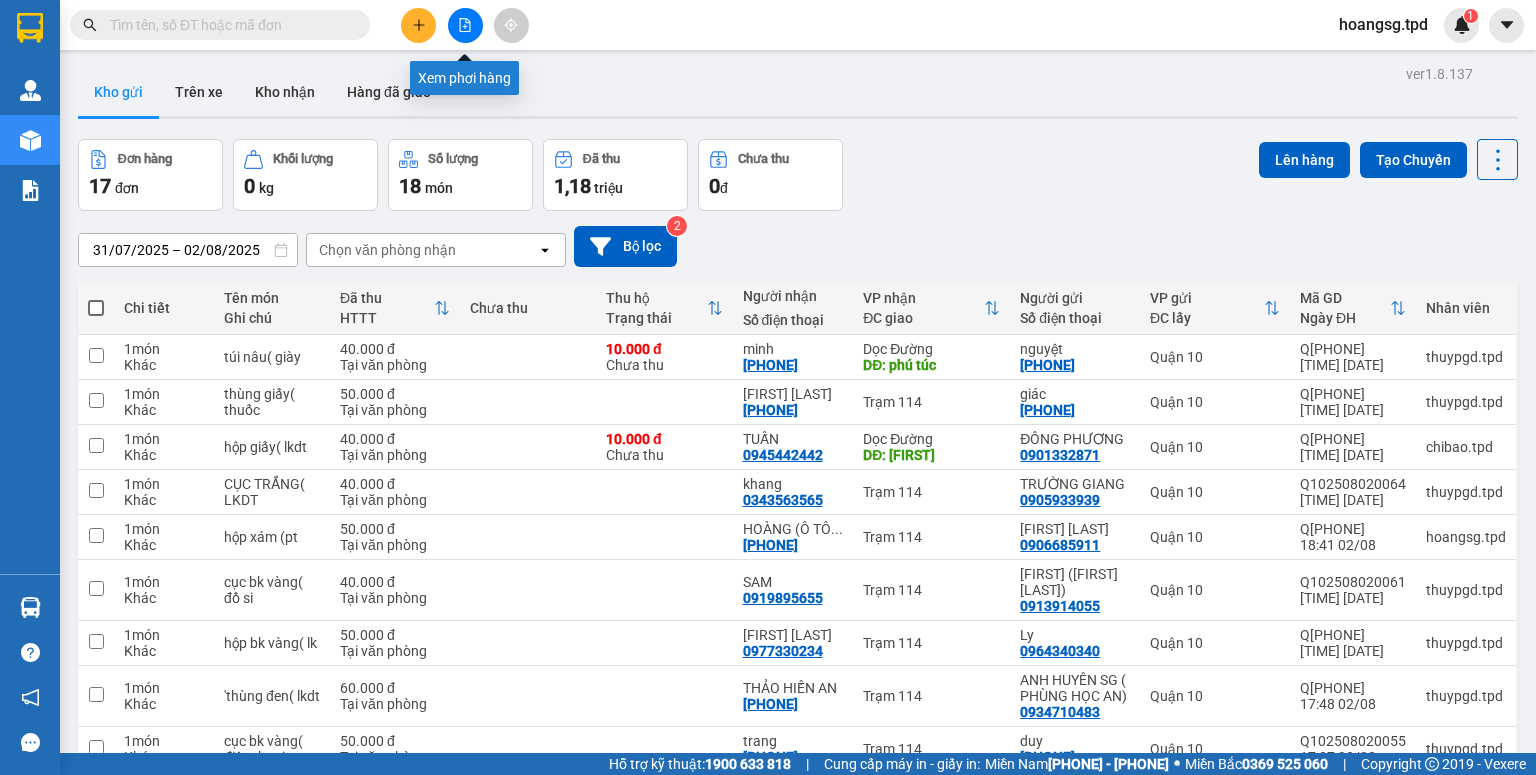 drag, startPoint x: 466, startPoint y: 36, endPoint x: 265, endPoint y: 0, distance: 204.19843 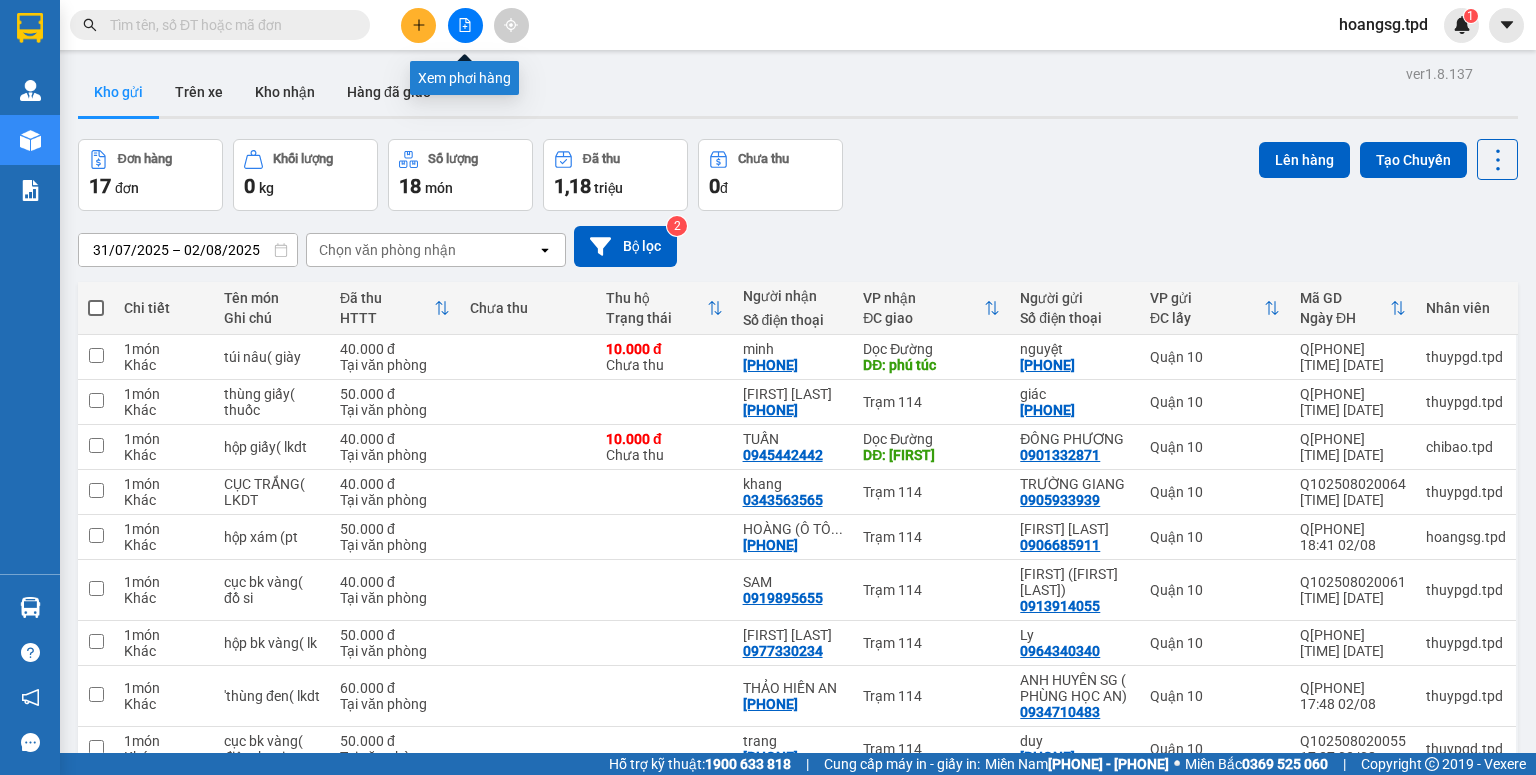 click at bounding box center [465, 25] 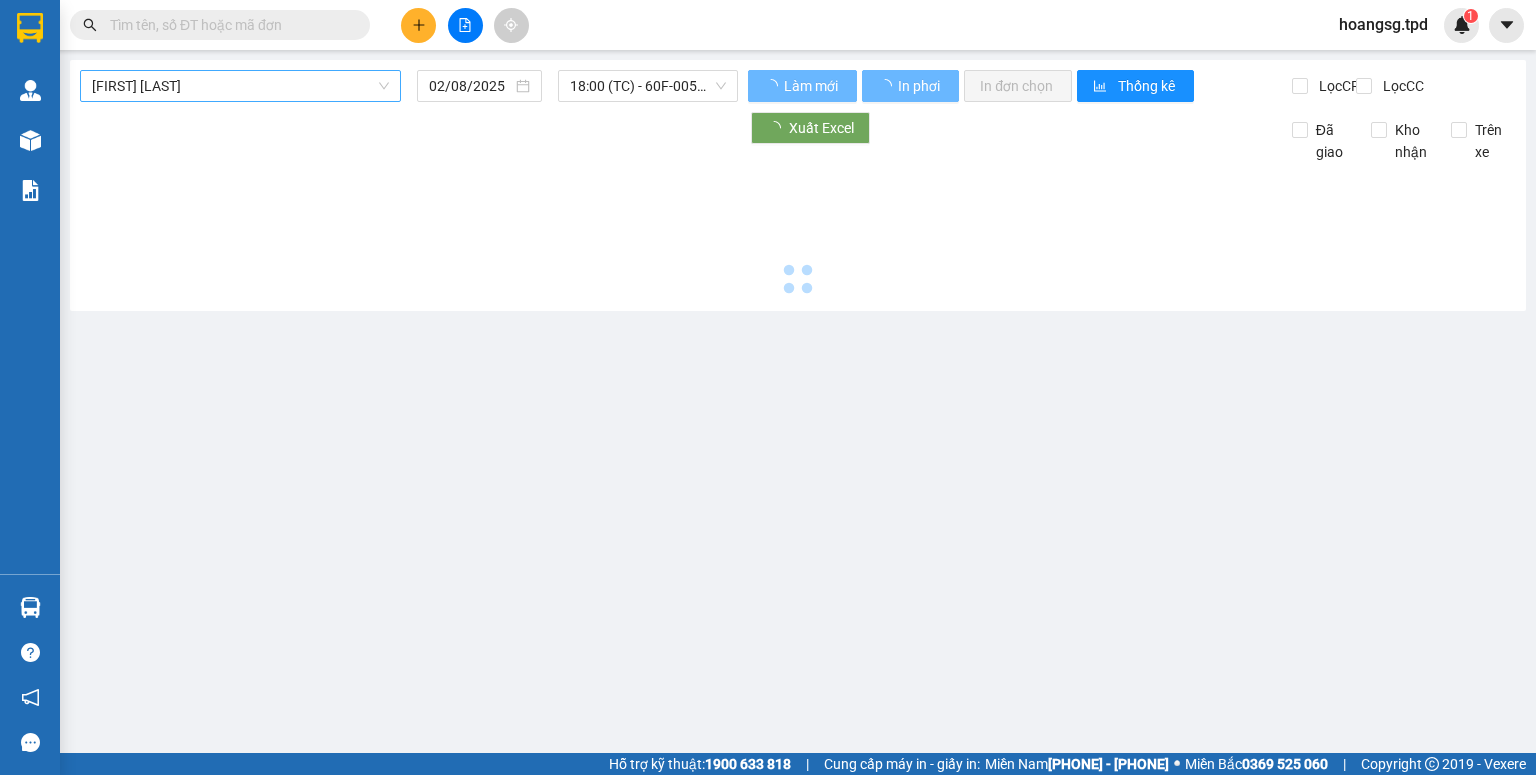click on "[FIRST] [LAST]" at bounding box center [240, 86] 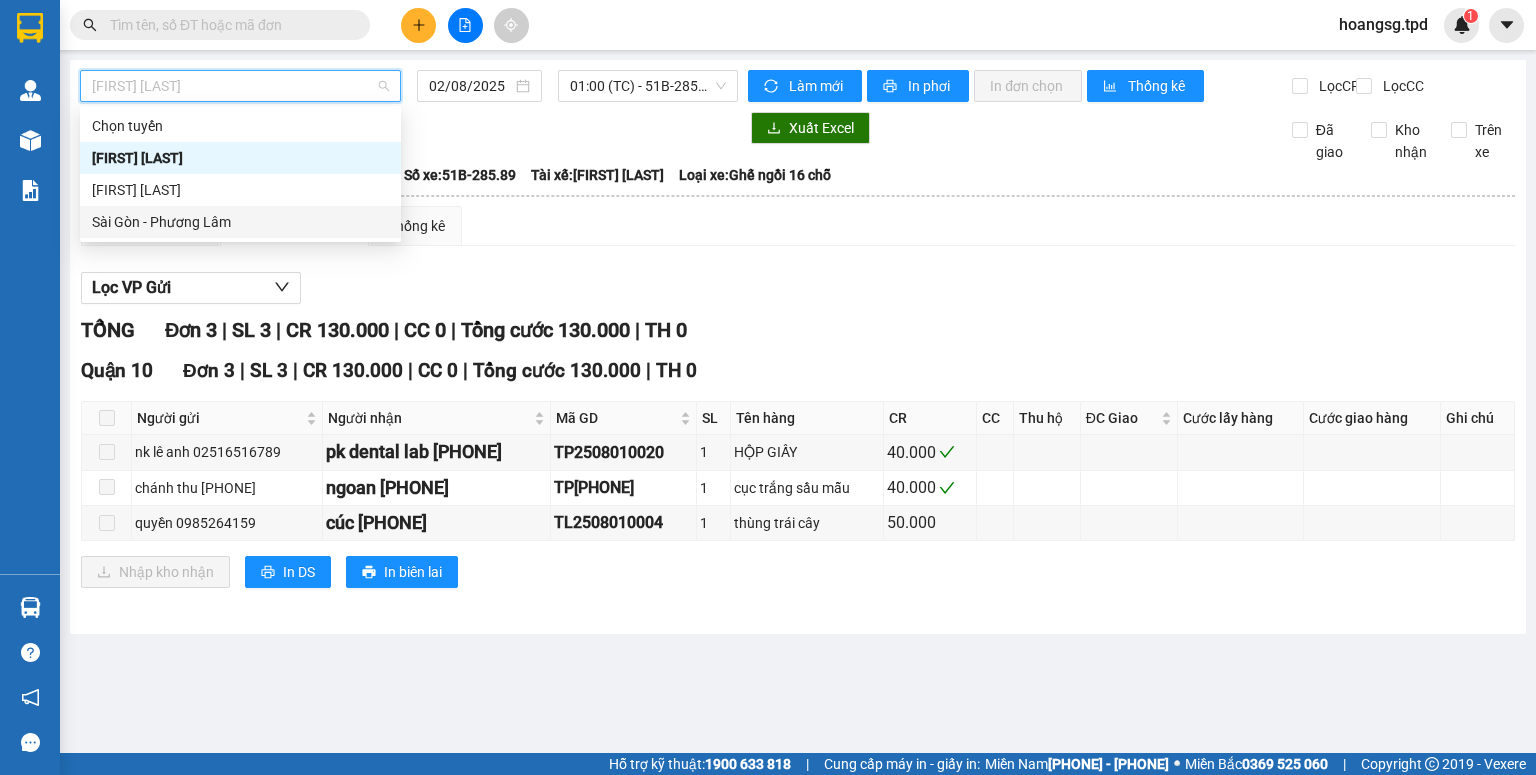 drag, startPoint x: 220, startPoint y: 219, endPoint x: 592, endPoint y: 144, distance: 379.48517 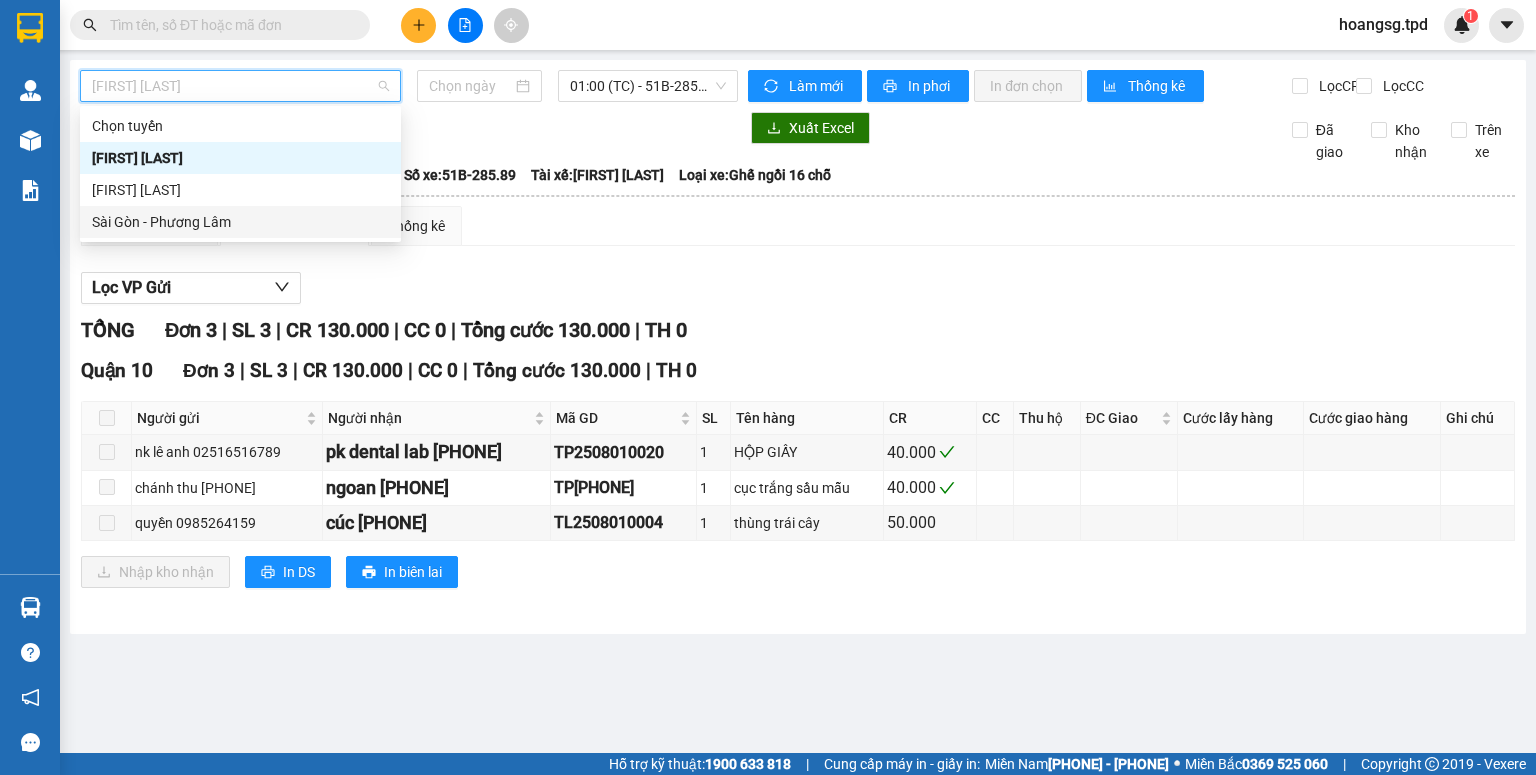 type on "02/08/2025" 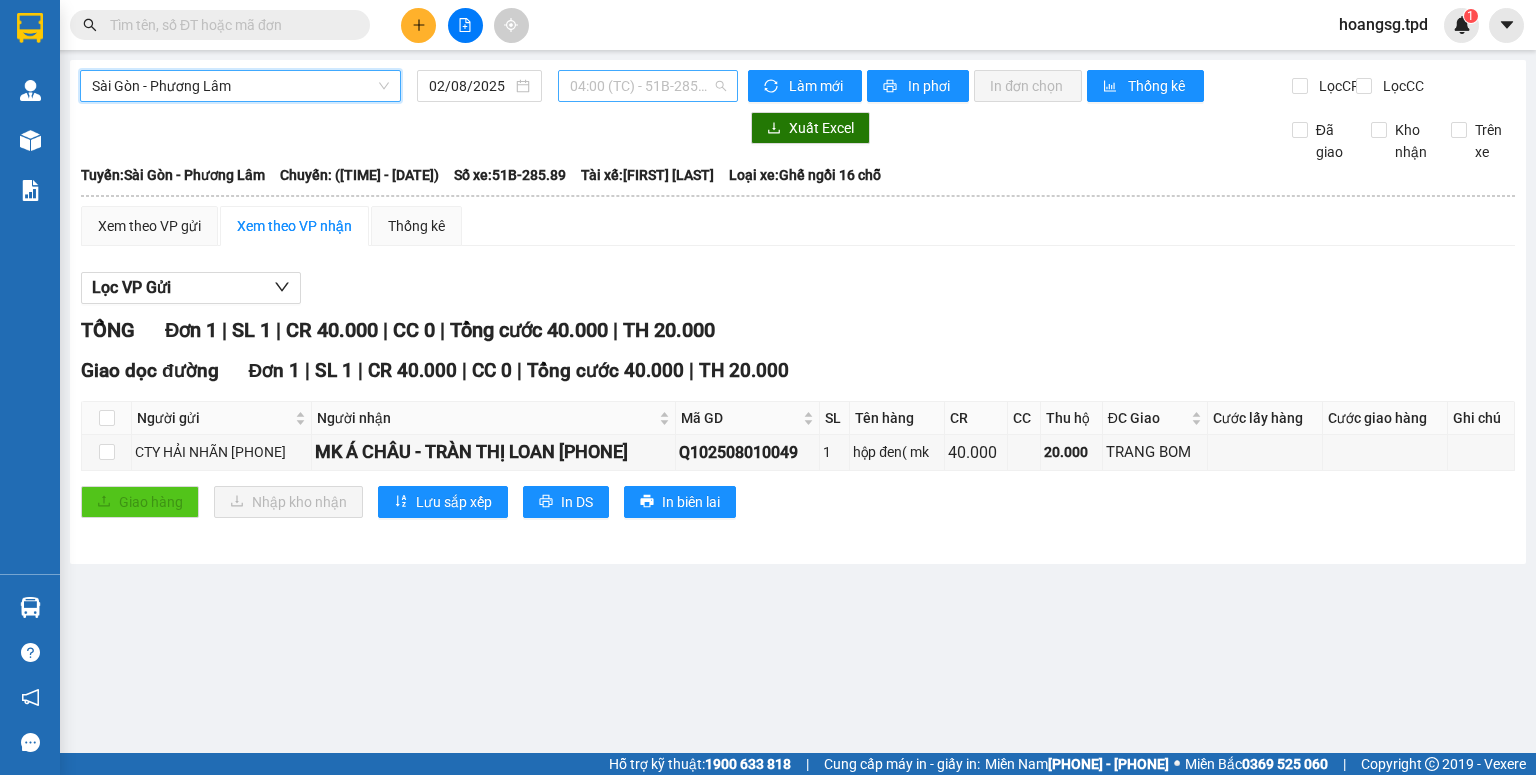 click on "04:00   (TC)   - 51B-285.89" at bounding box center (648, 86) 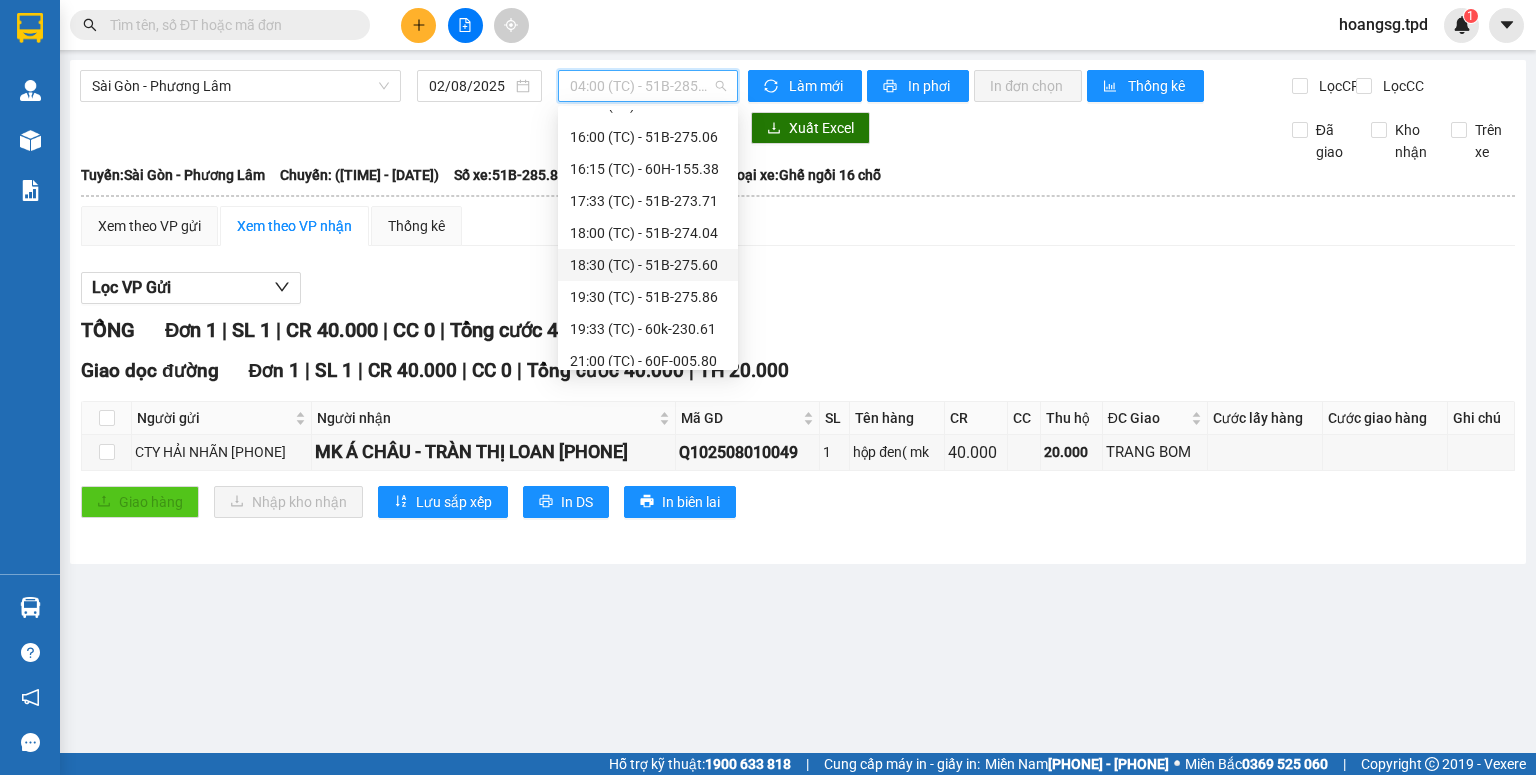 scroll, scrollTop: 512, scrollLeft: 0, axis: vertical 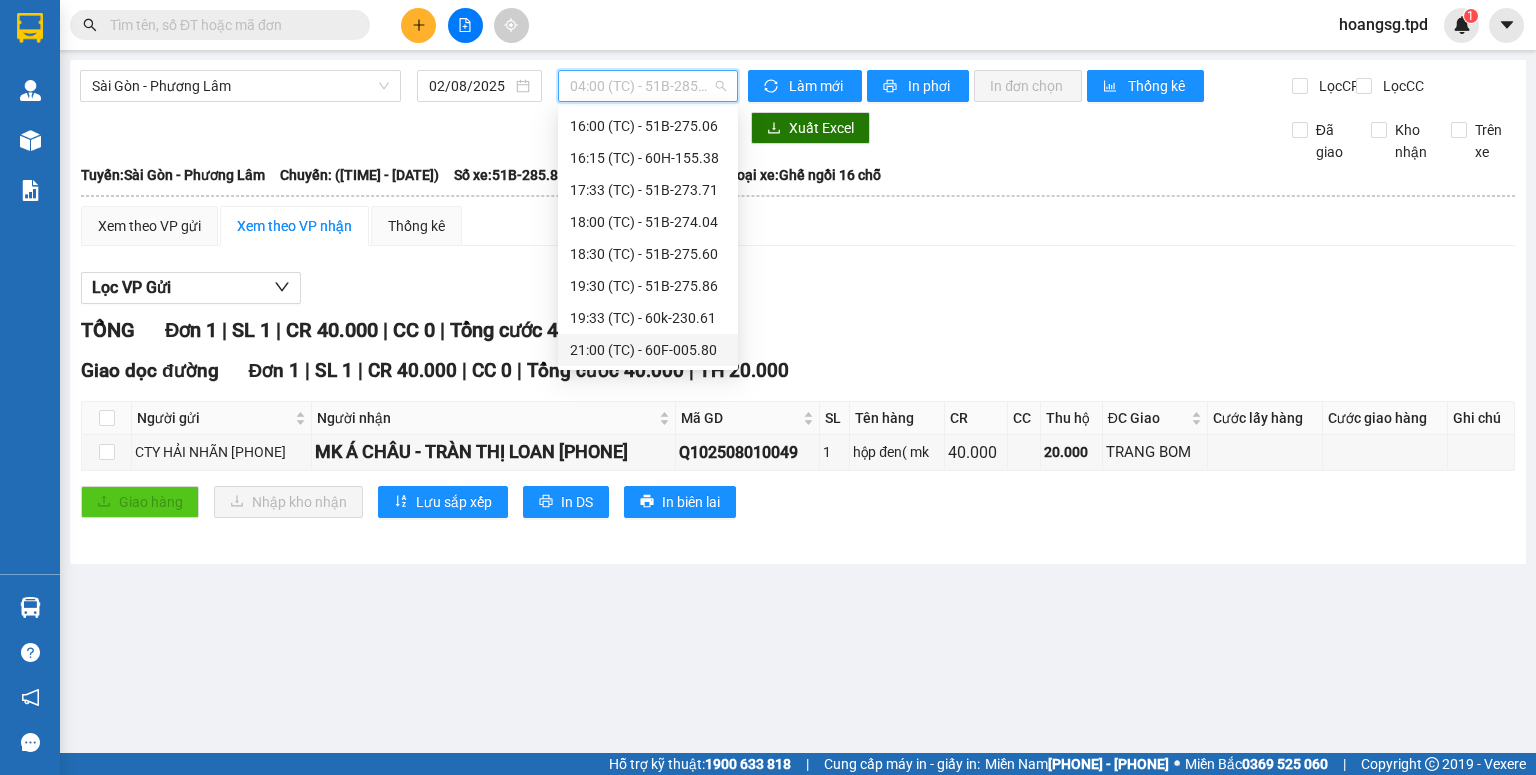 drag, startPoint x: 660, startPoint y: 344, endPoint x: 668, endPoint y: 328, distance: 17.888544 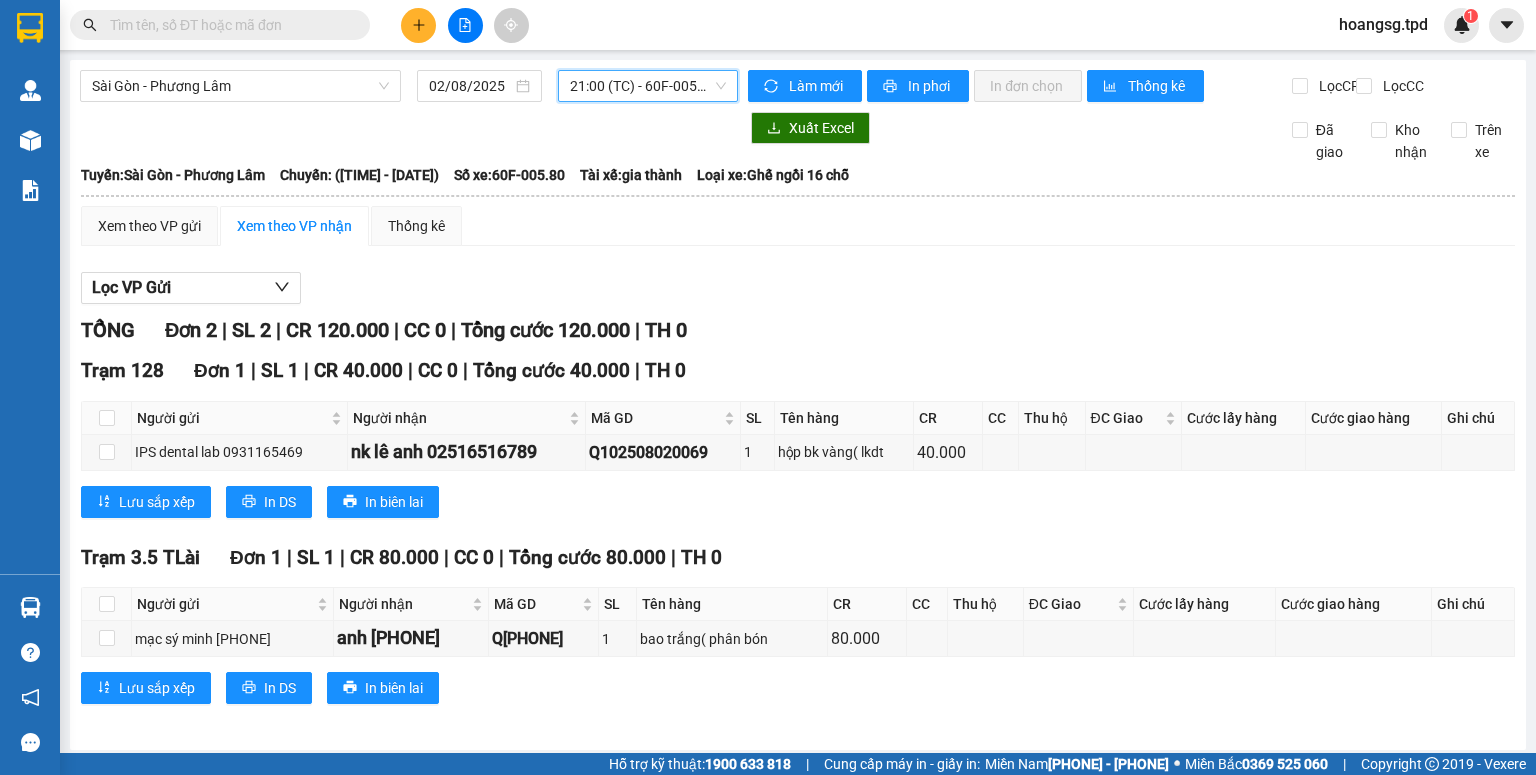 scroll, scrollTop: 20, scrollLeft: 0, axis: vertical 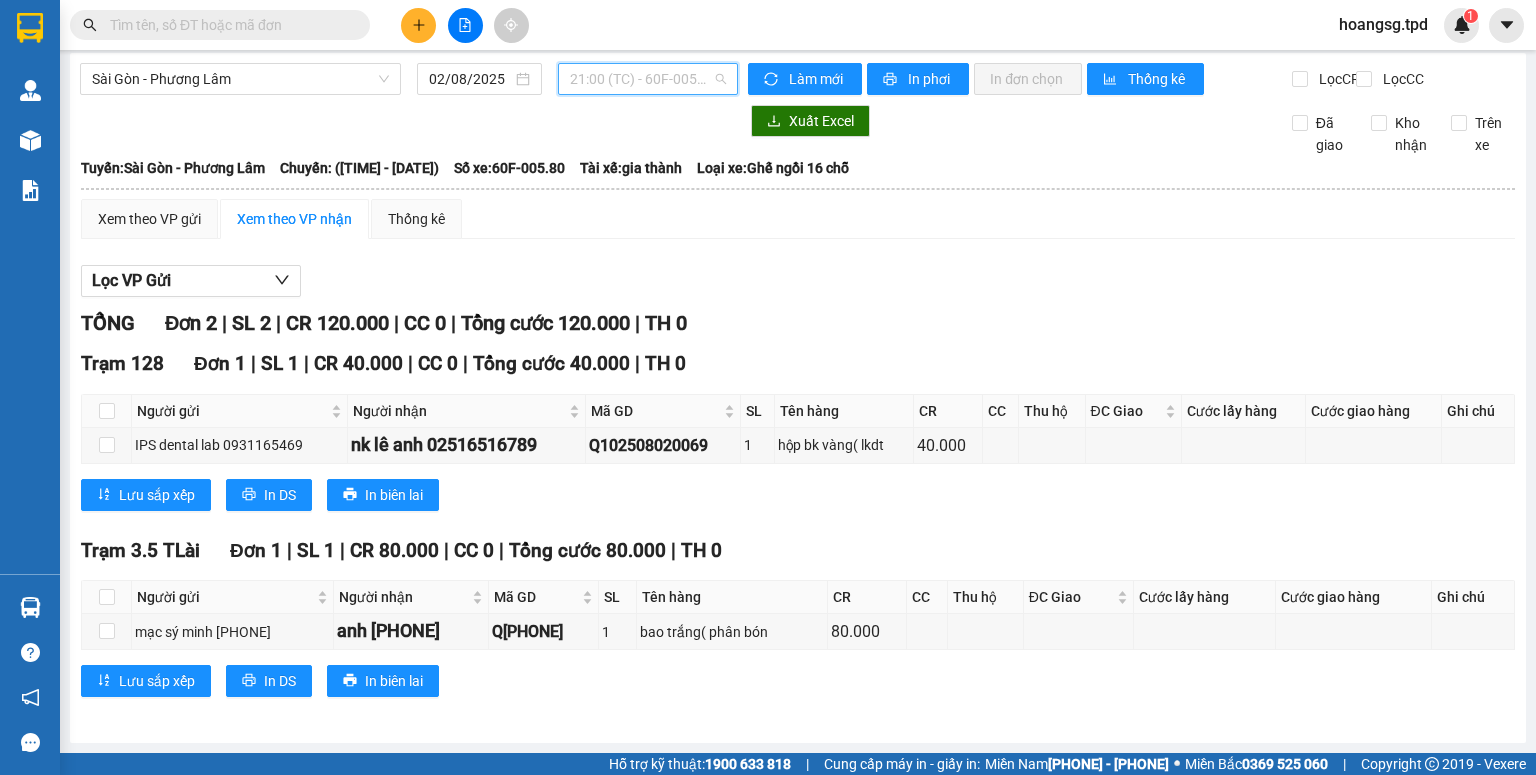 click on "[TIME]   (TC)   - [NUMBER]" at bounding box center (648, 79) 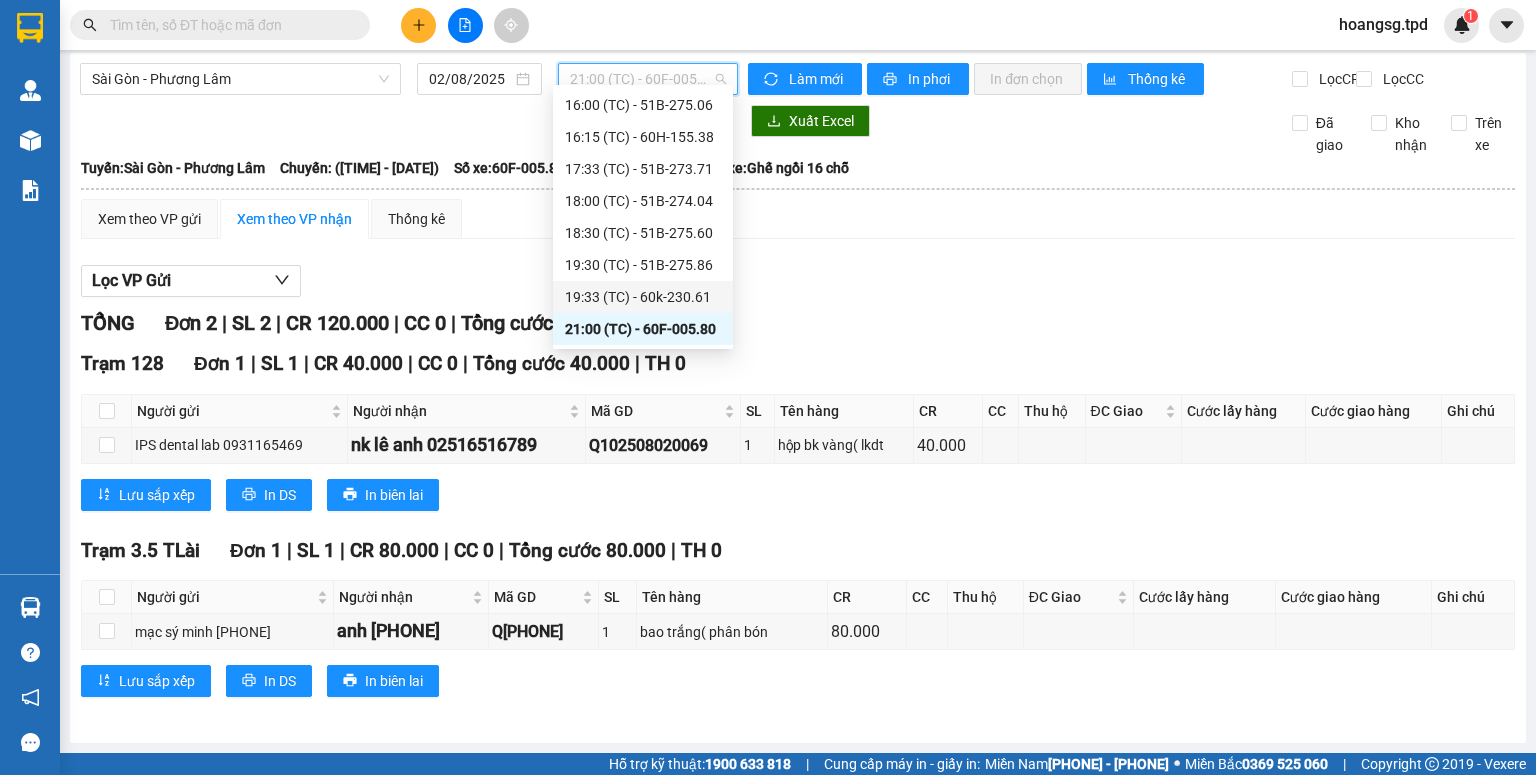 click on "[TIME]   (TC)   - [PLATE]" at bounding box center (643, 297) 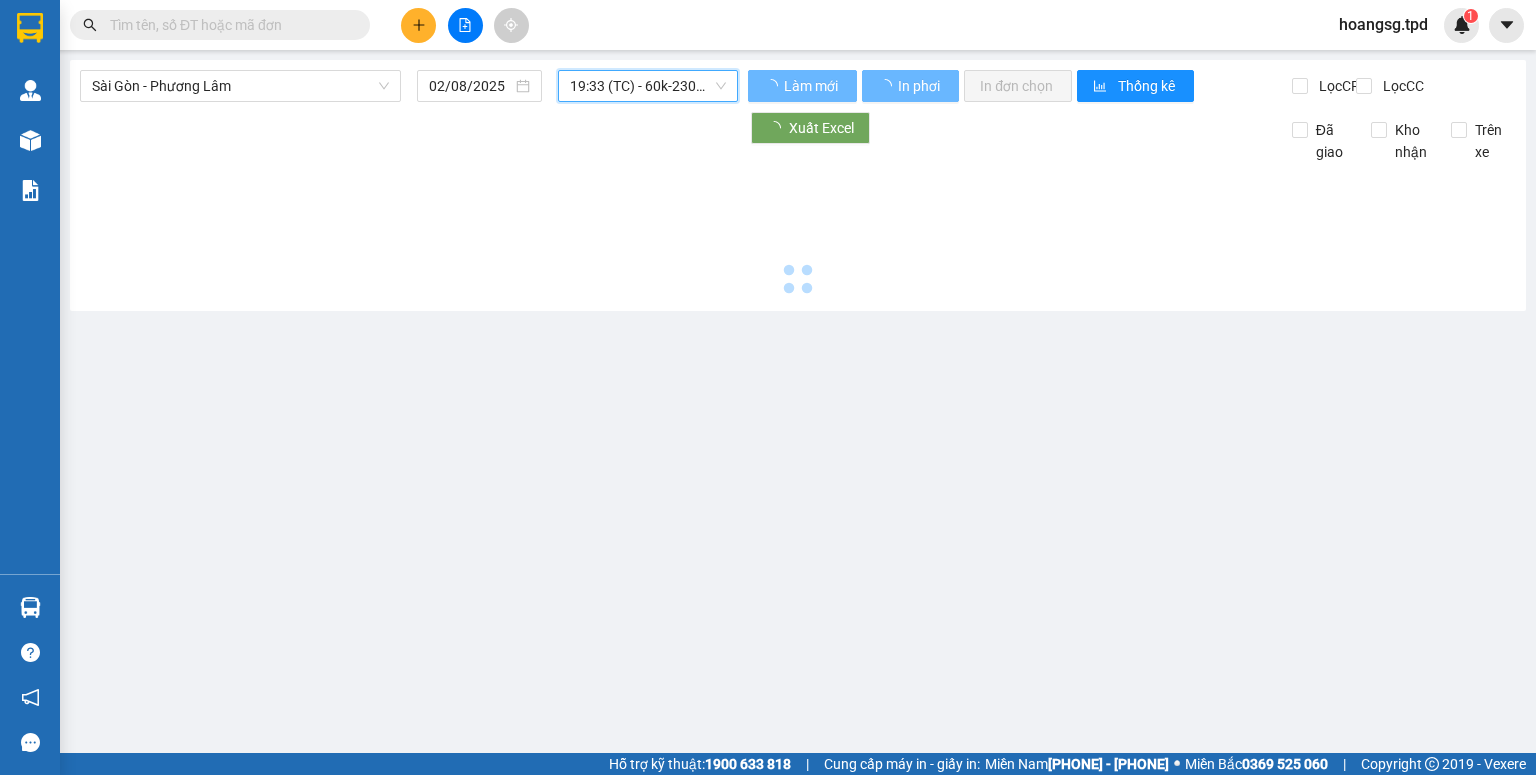scroll, scrollTop: 0, scrollLeft: 0, axis: both 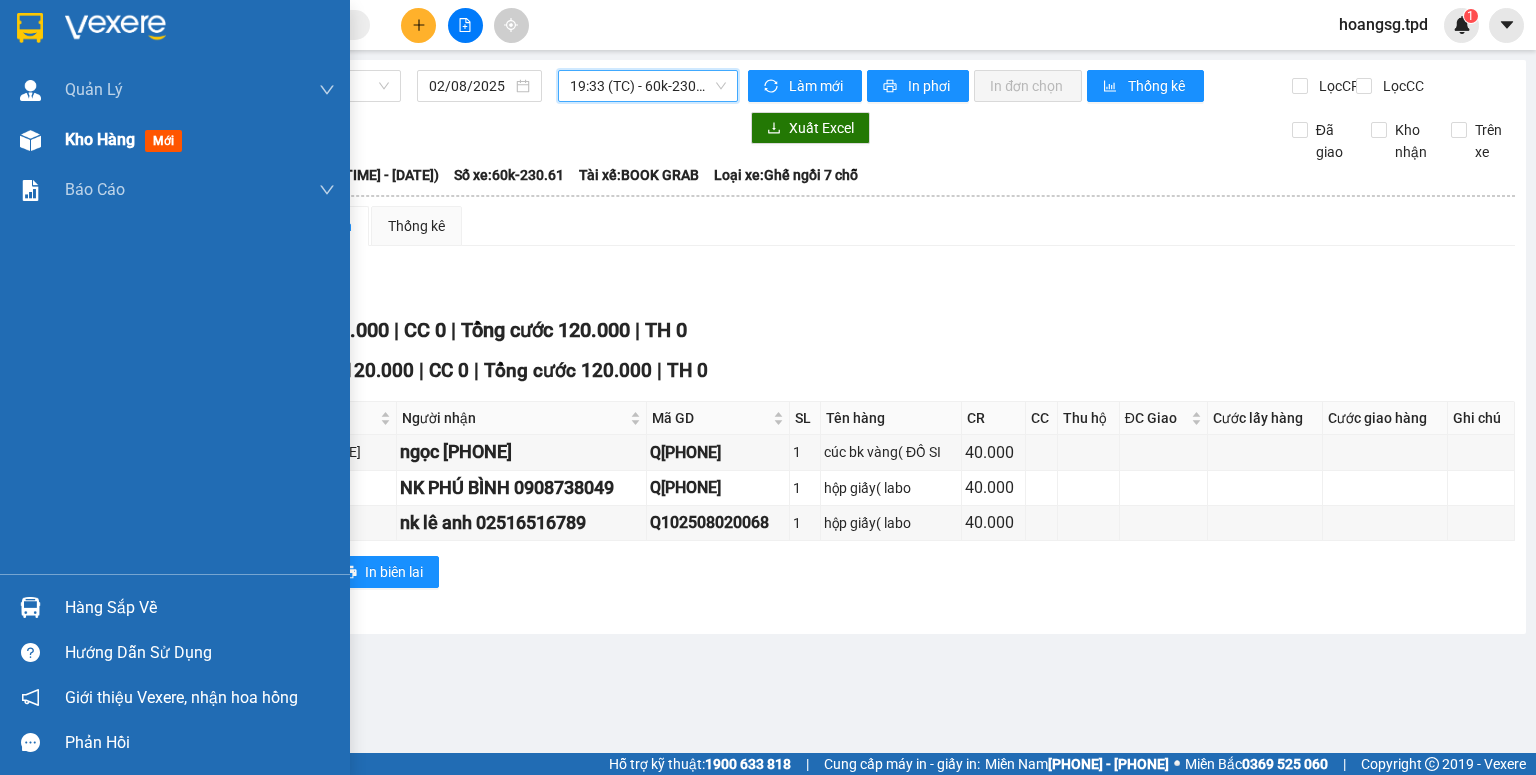 click on "mới" at bounding box center (163, 141) 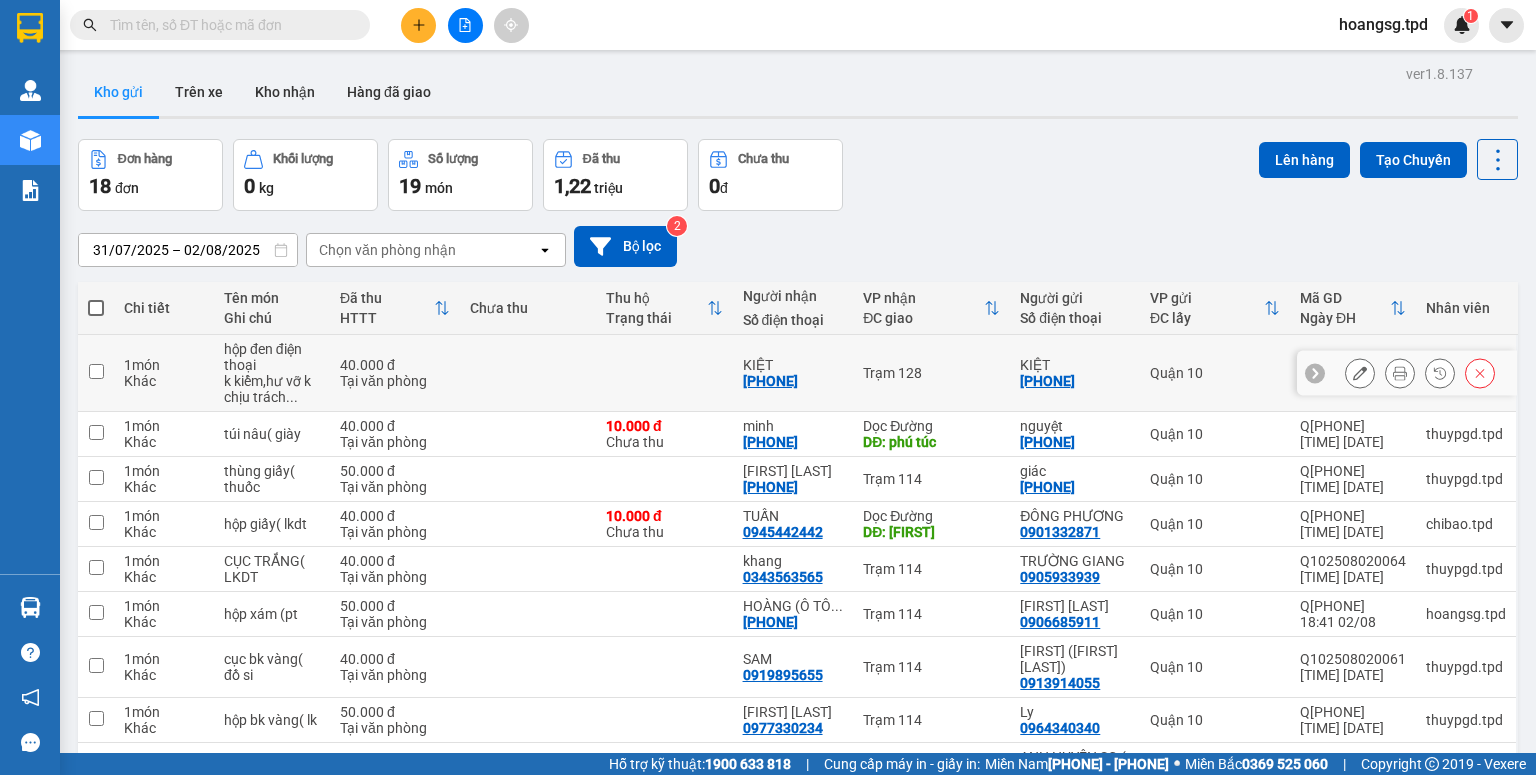 click at bounding box center (96, 371) 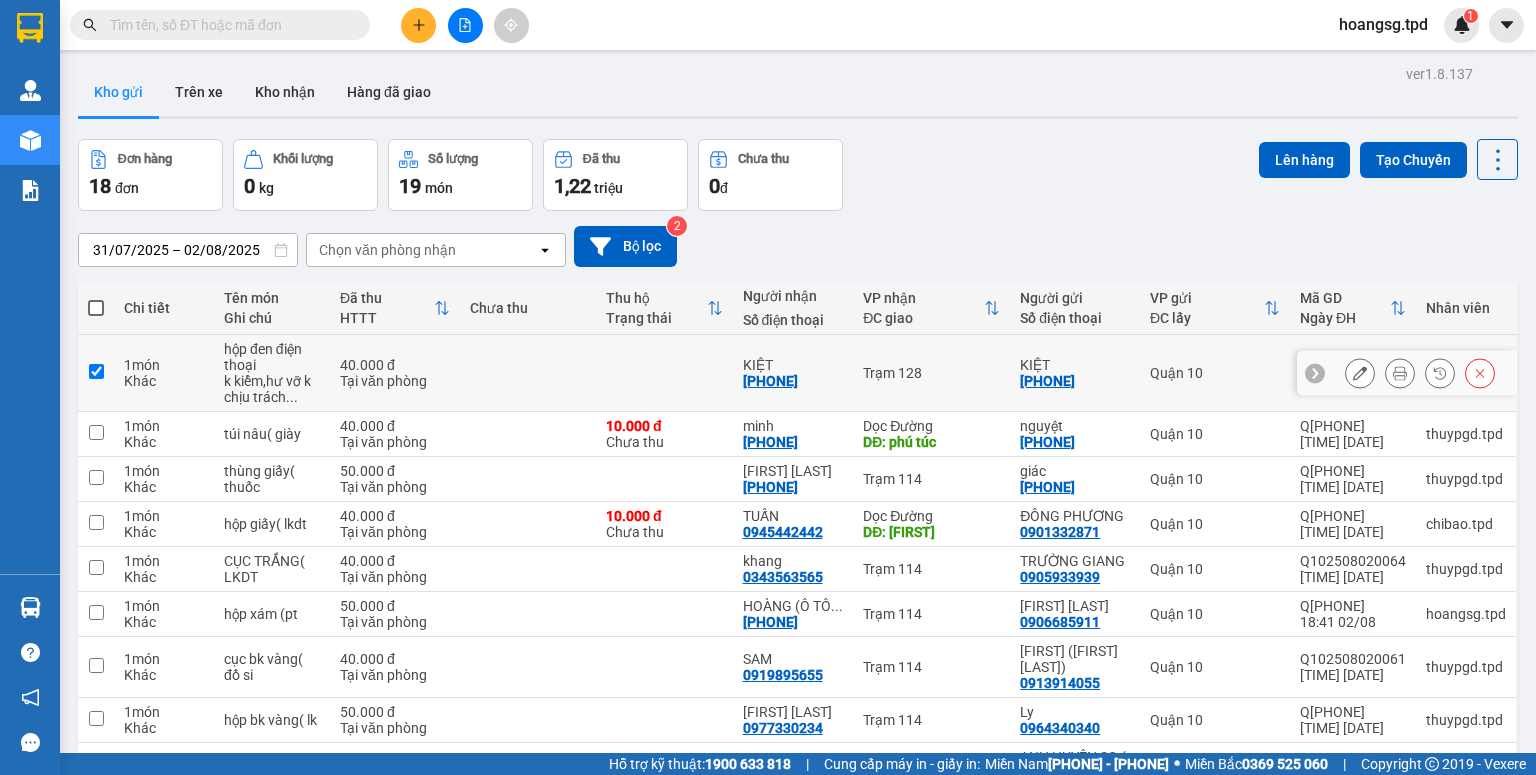 checkbox on "true" 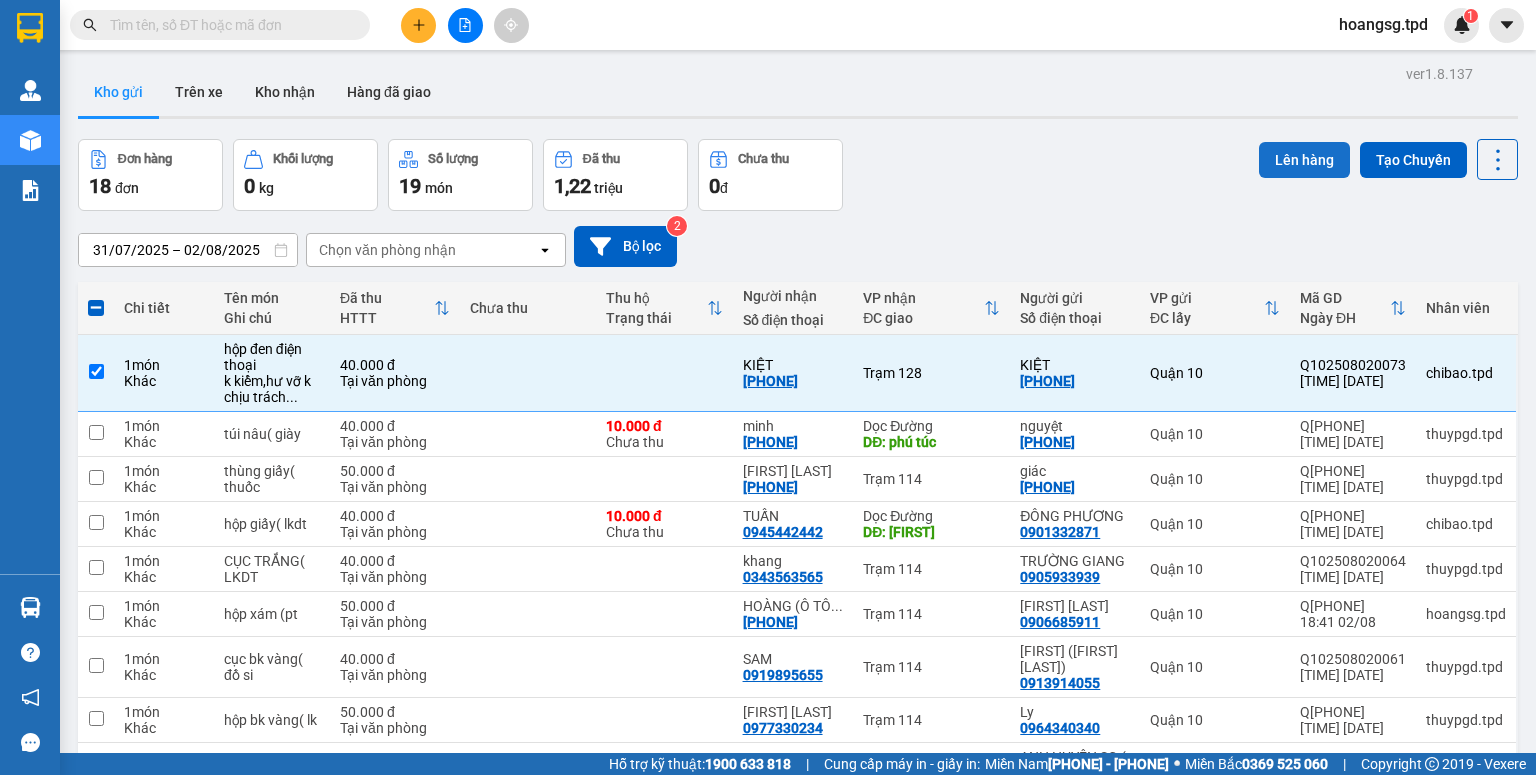 click on "Lên hàng" at bounding box center (1304, 160) 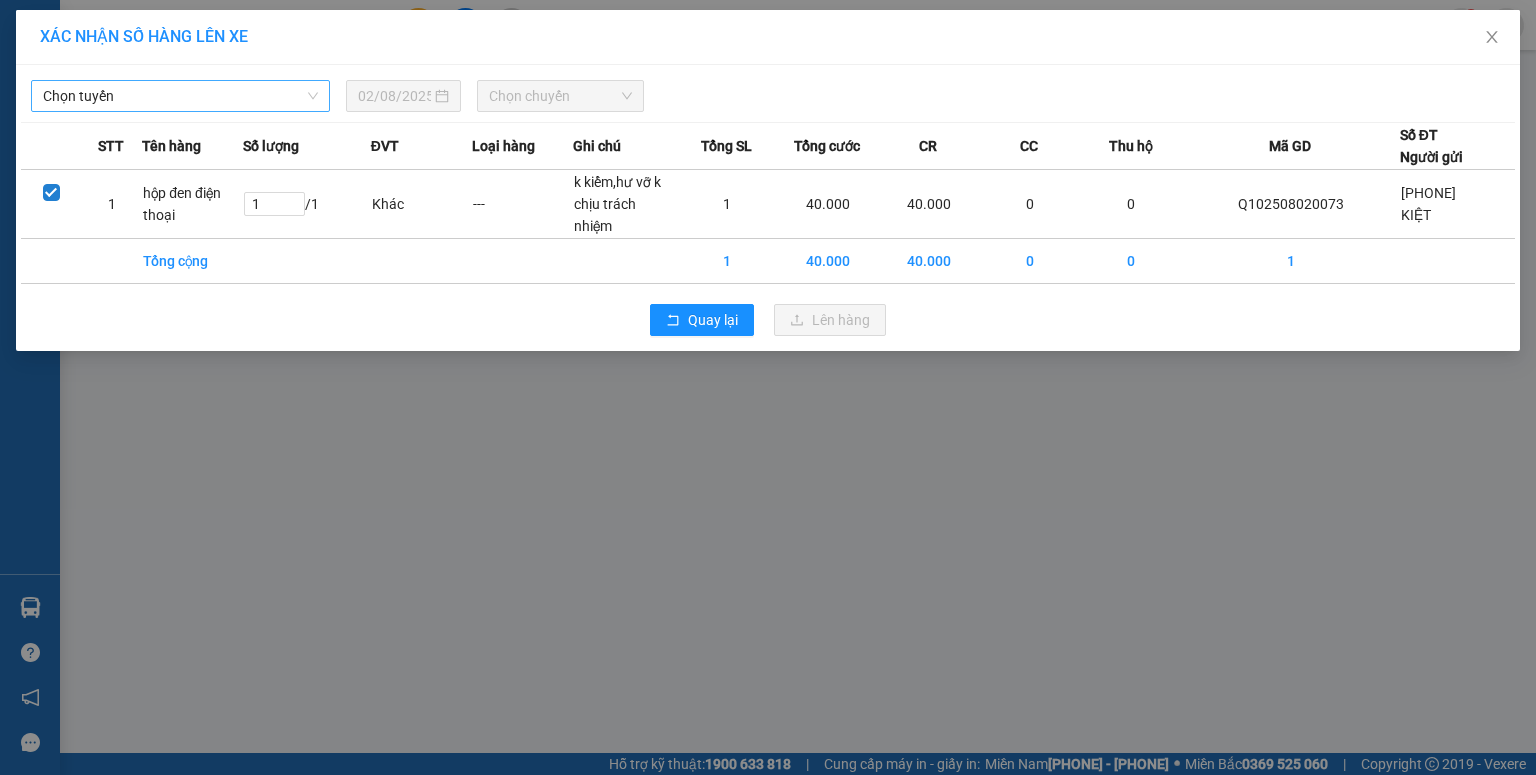click on "Chọn tuyến" at bounding box center (180, 96) 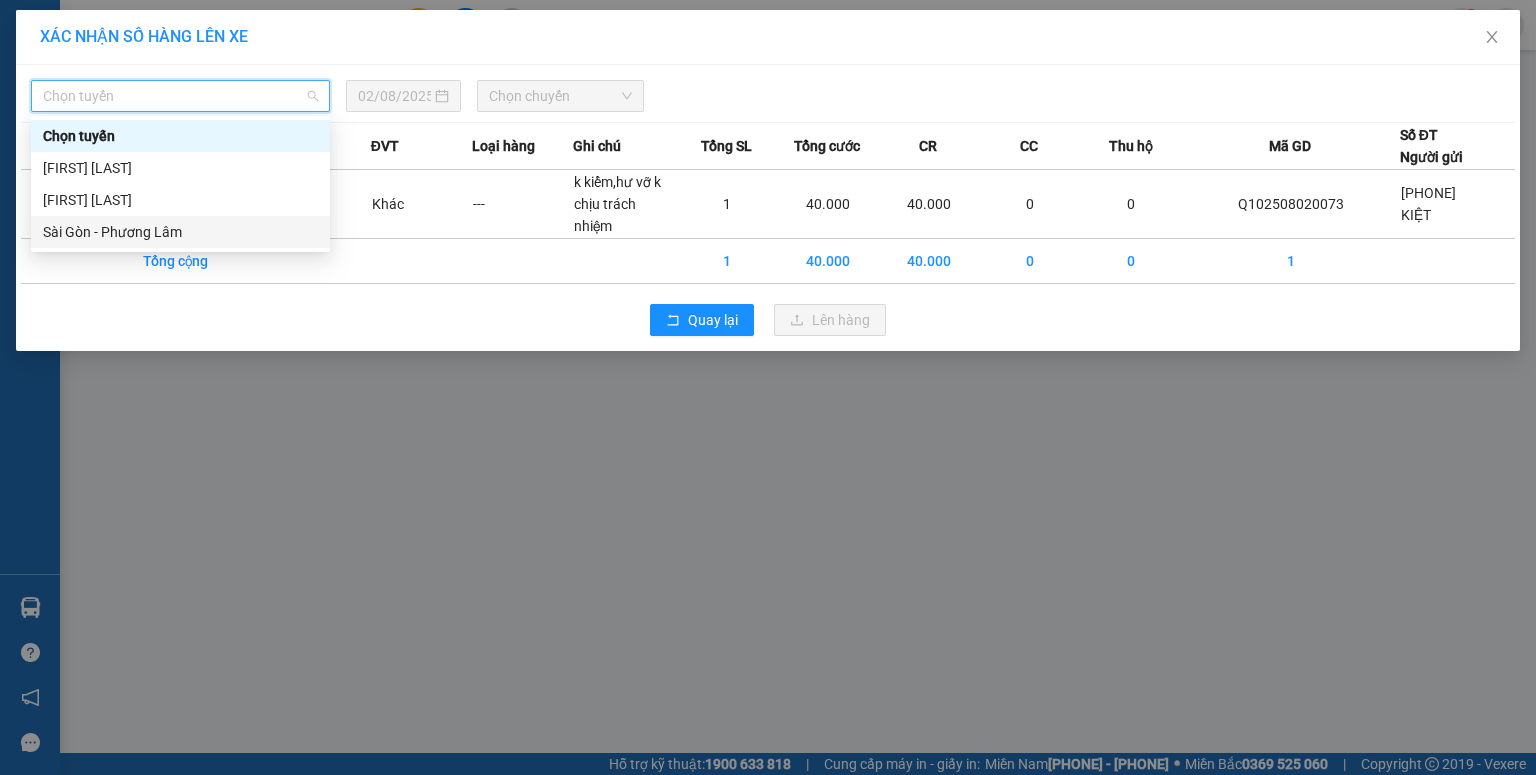 click on "Sài Gòn - Phương Lâm" at bounding box center [180, 232] 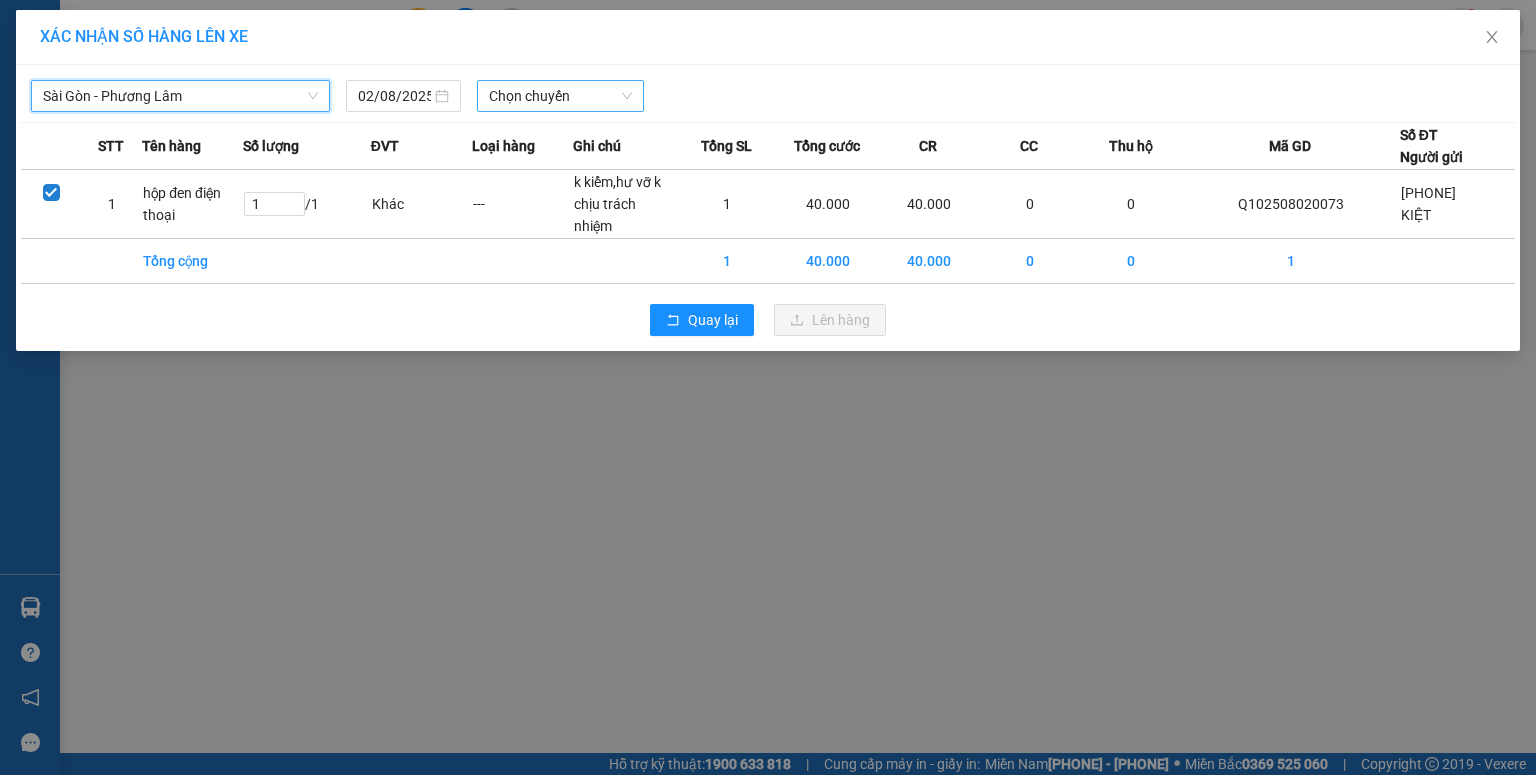 click on "Chọn chuyến" at bounding box center [561, 96] 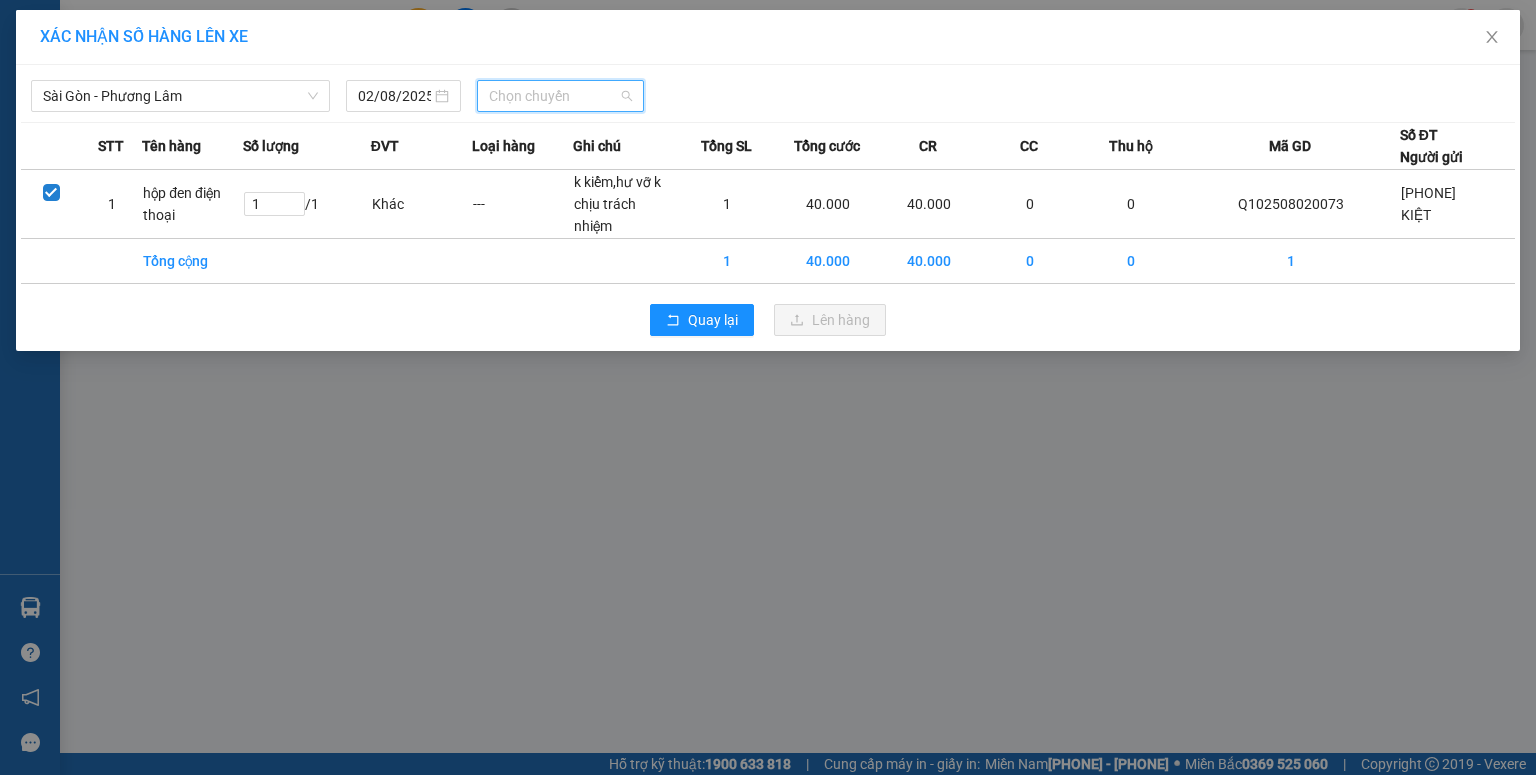 click on "Chọn chuyến" at bounding box center [561, 96] 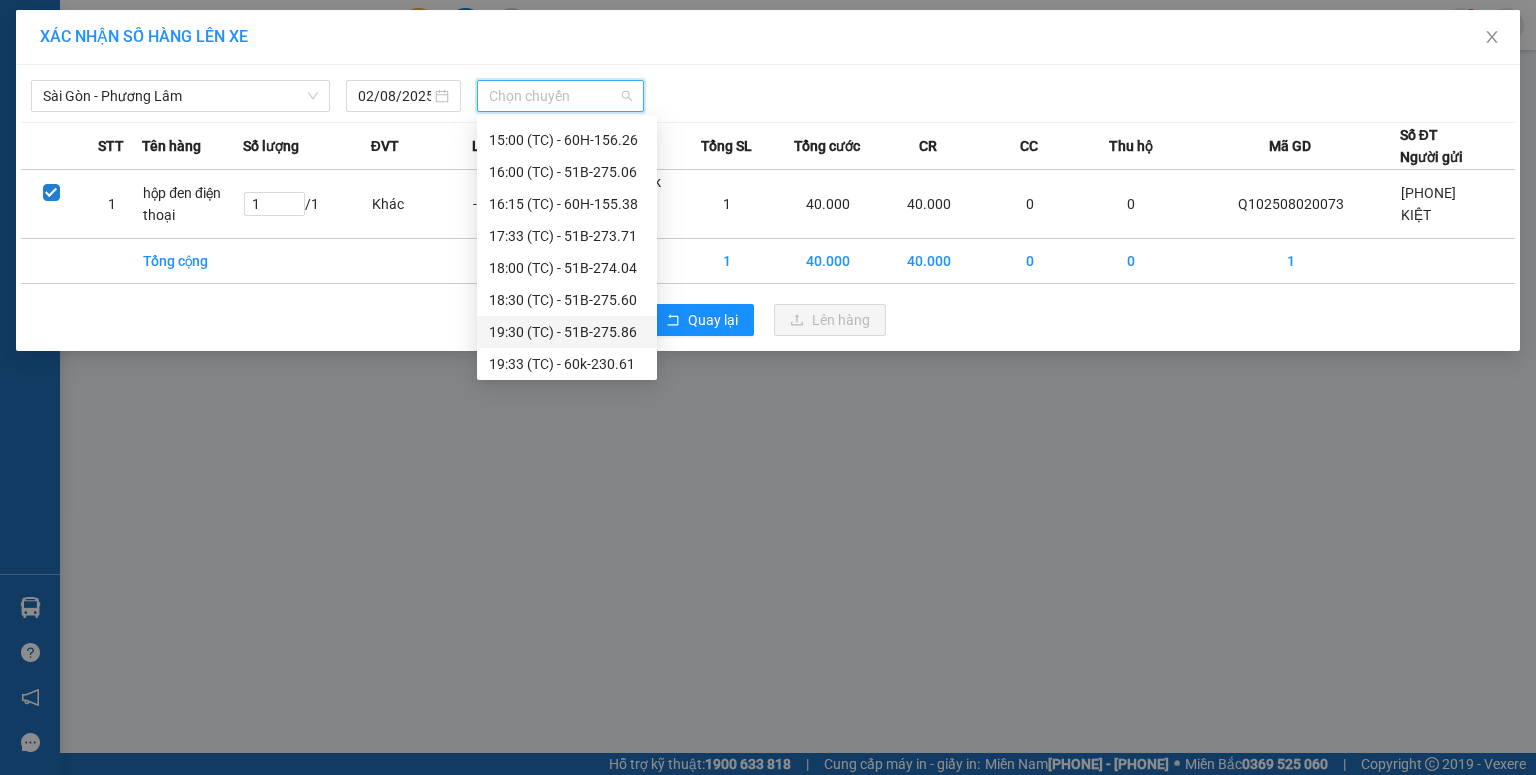 scroll, scrollTop: 512, scrollLeft: 0, axis: vertical 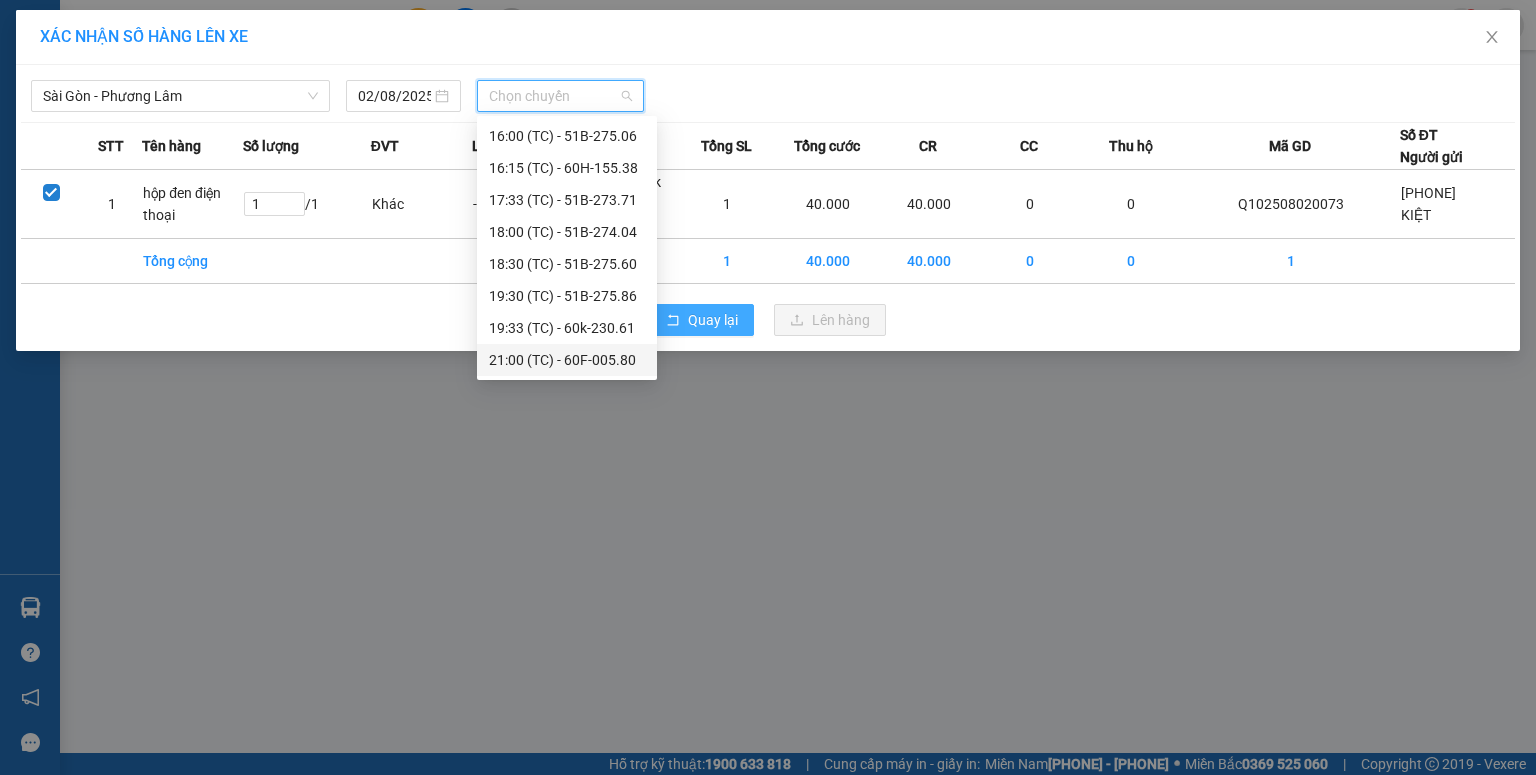 drag, startPoint x: 558, startPoint y: 360, endPoint x: 703, endPoint y: 343, distance: 145.99315 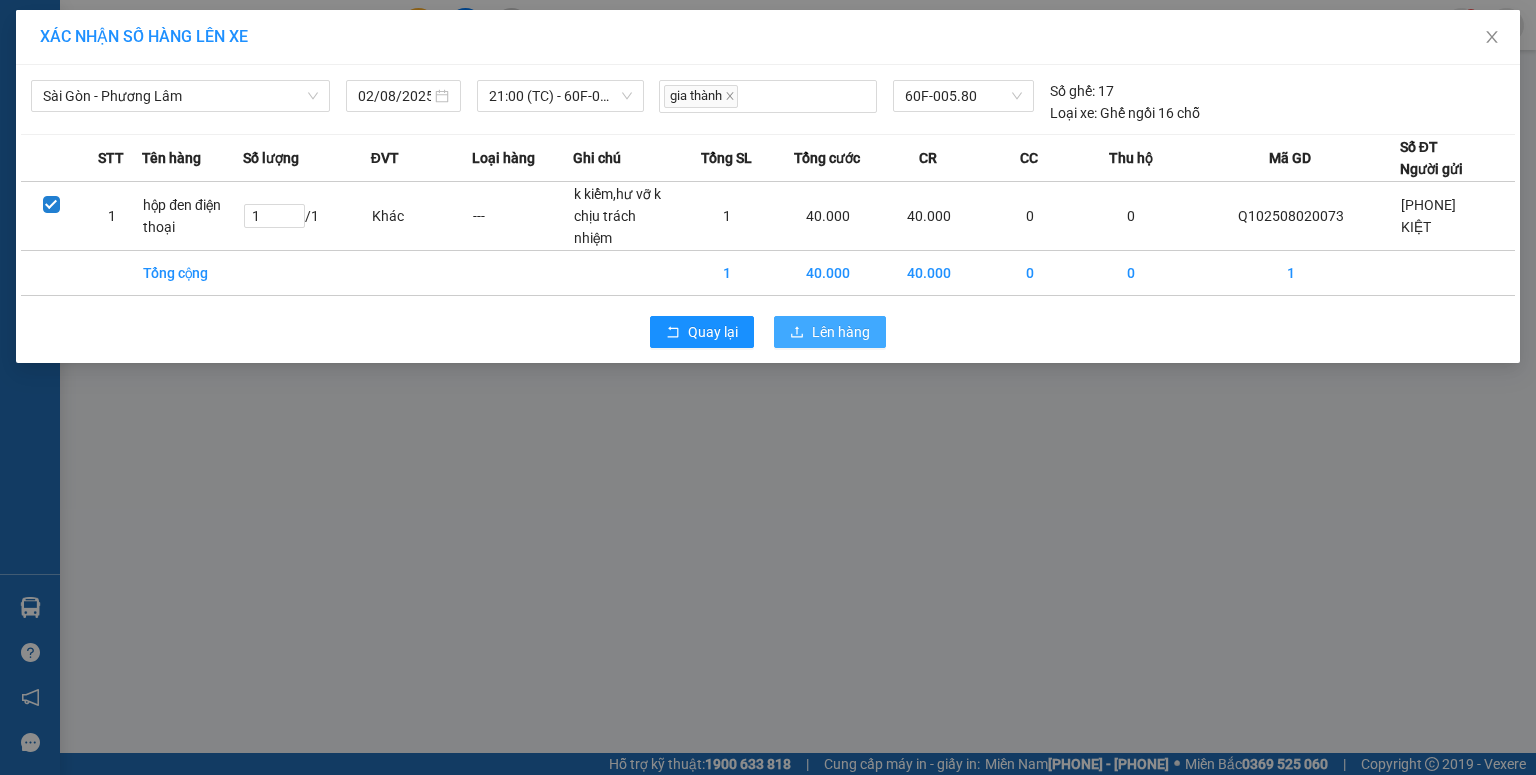 click 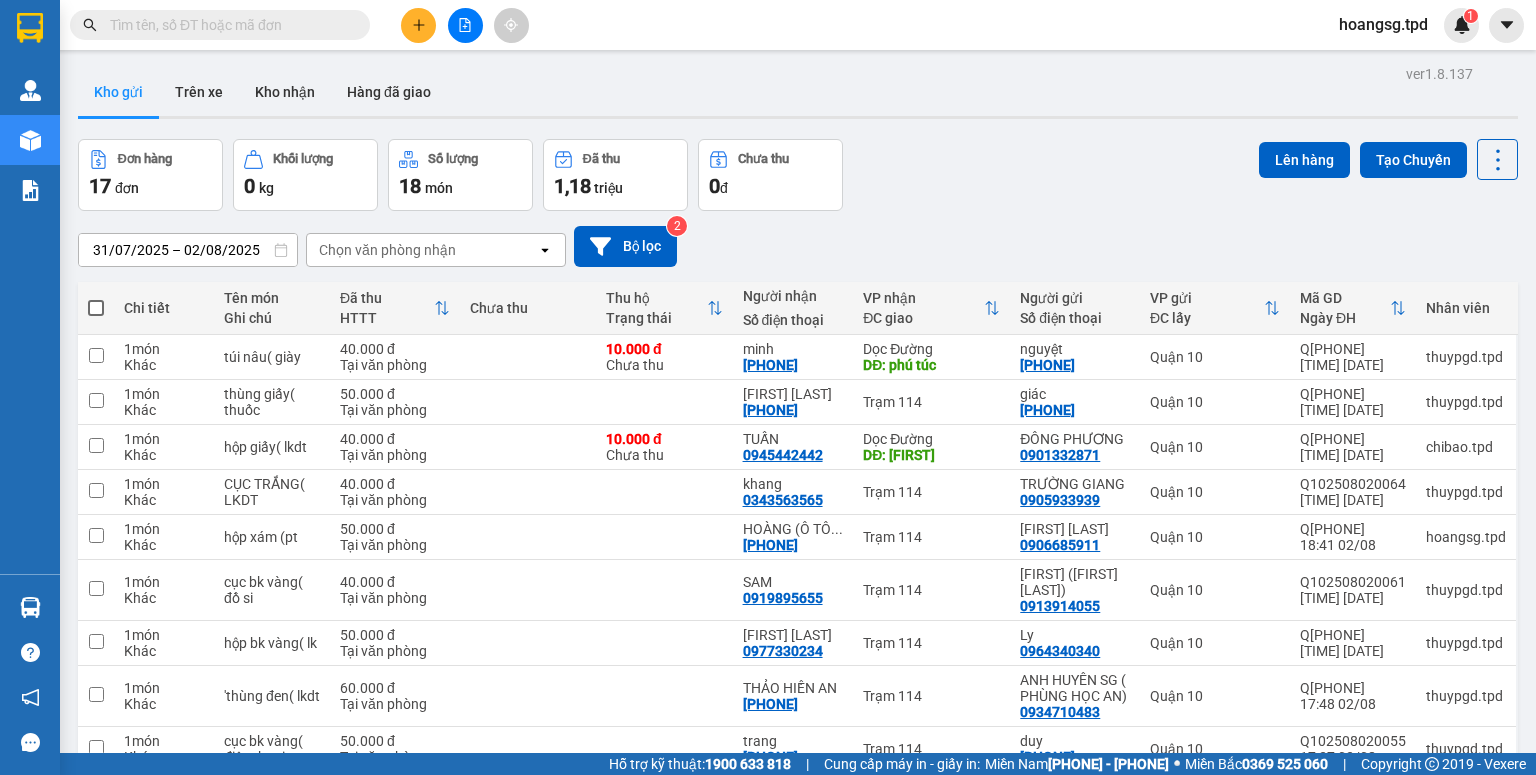 click at bounding box center (465, 25) 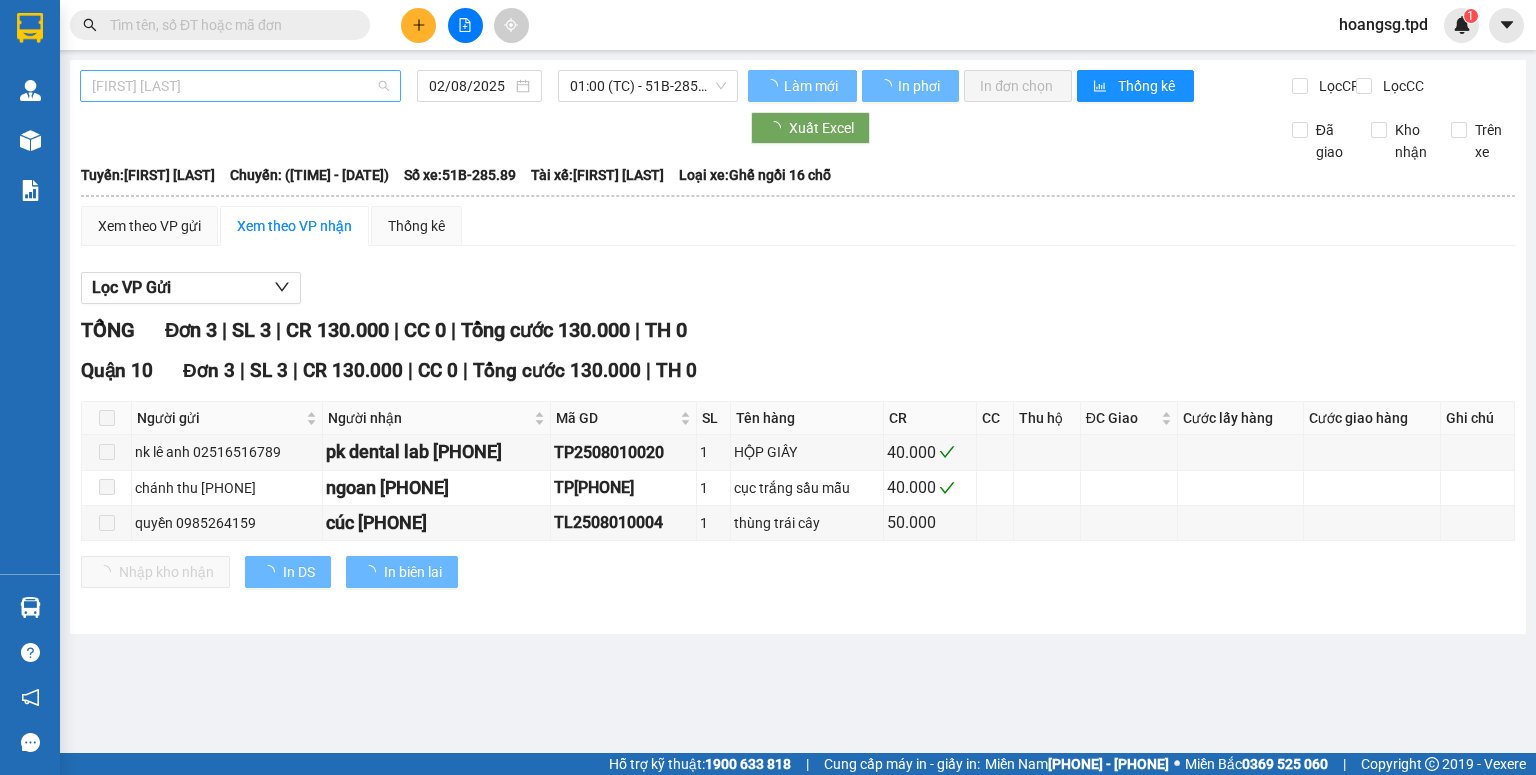 click on "[FIRST] [LAST]" at bounding box center (240, 86) 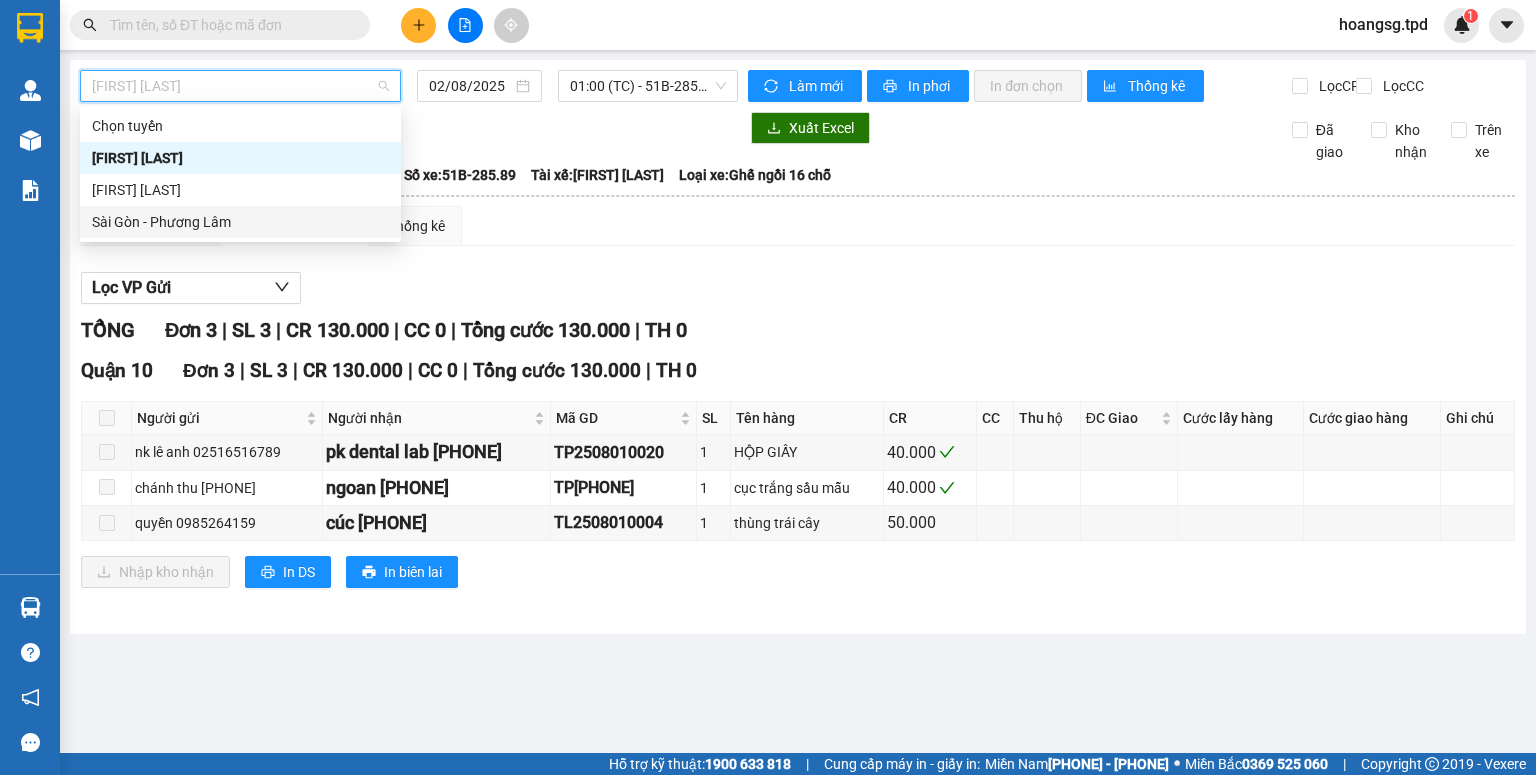 click on "Sài Gòn - Phương Lâm" at bounding box center [240, 222] 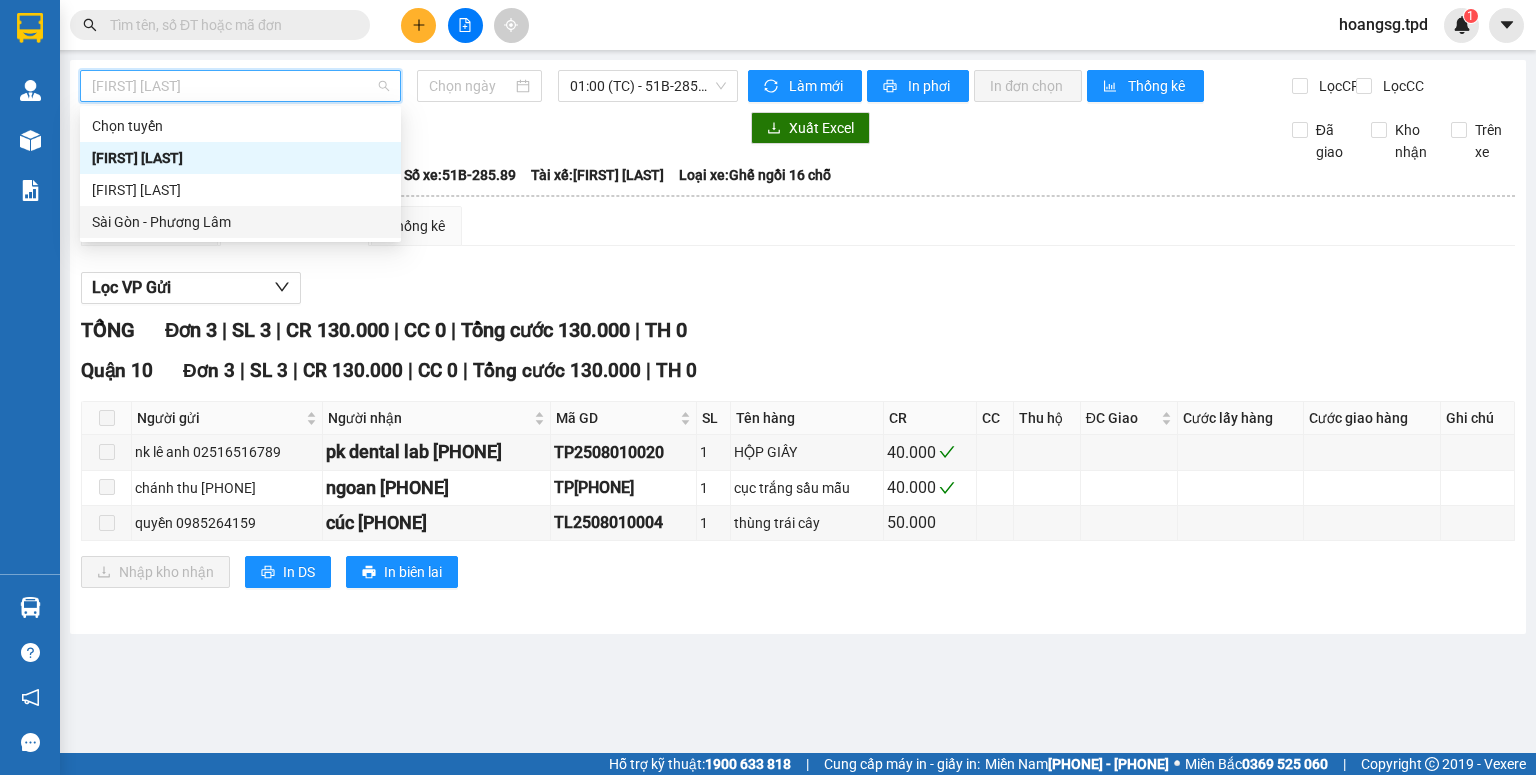 type on "02/08/2025" 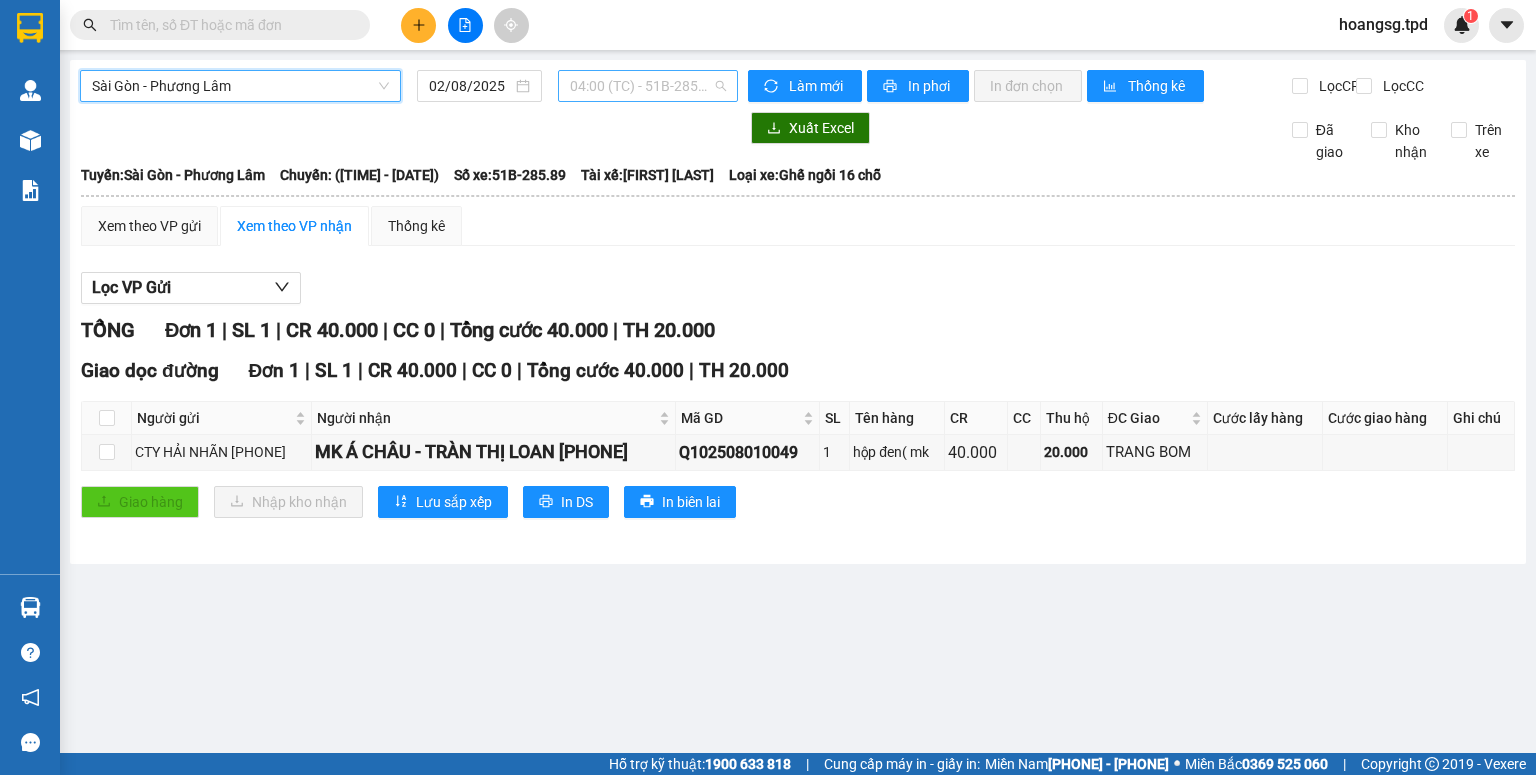 click on "04:00   (TC)   - 51B-285.89" at bounding box center (648, 86) 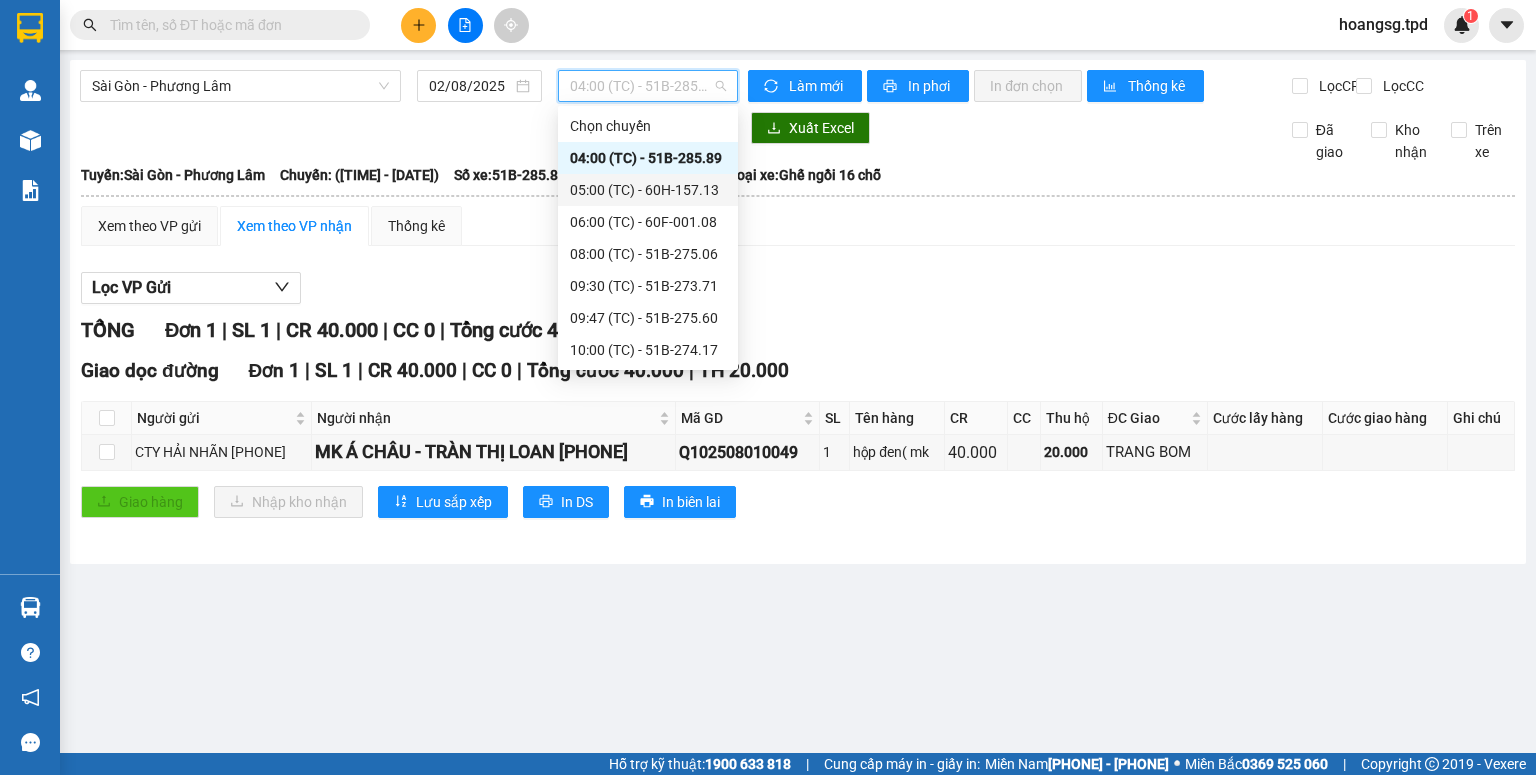 drag, startPoint x: 650, startPoint y: 179, endPoint x: 713, endPoint y: 150, distance: 69.354164 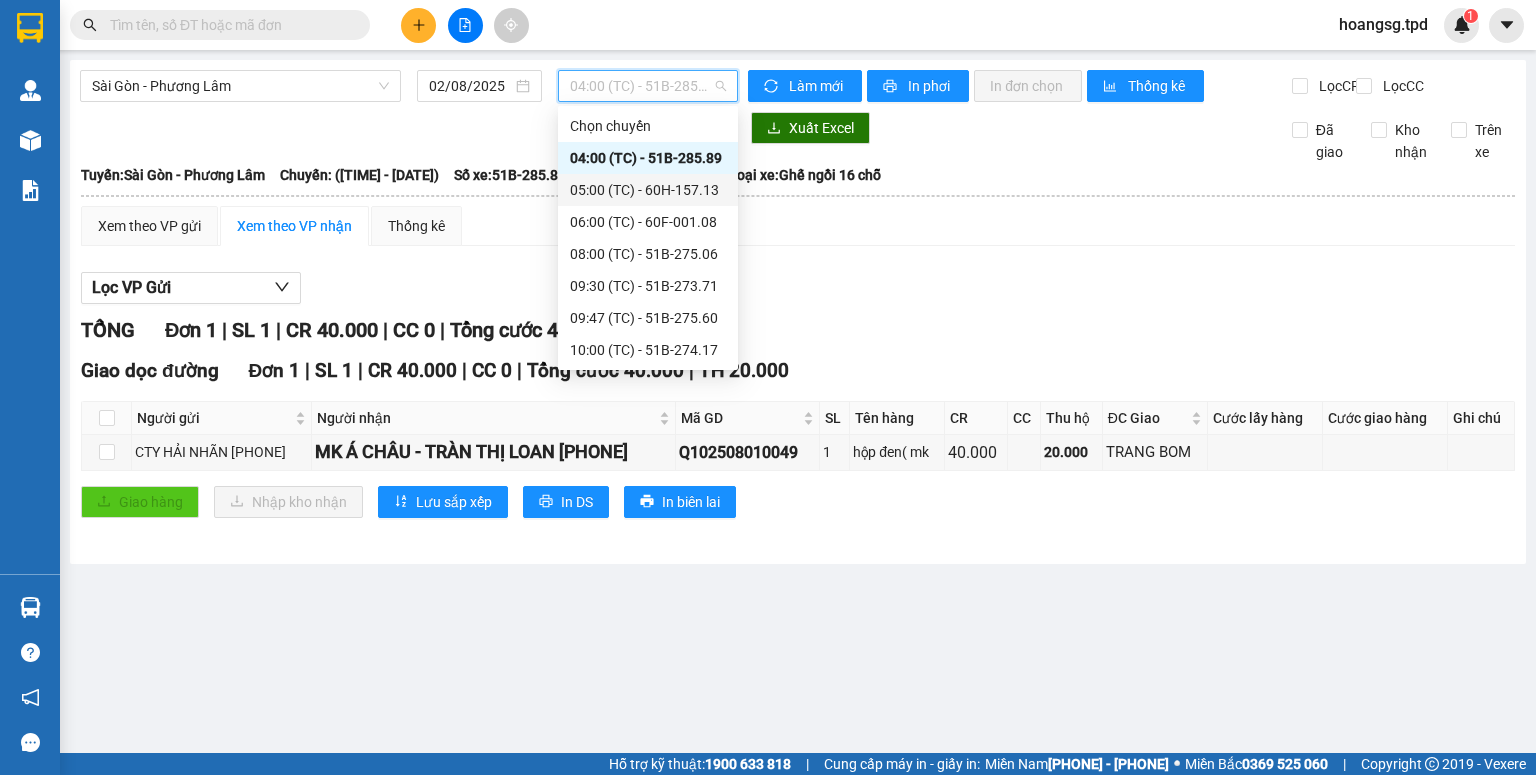 click on "05:00   (TC)   - 60H-157.13" at bounding box center [648, 190] 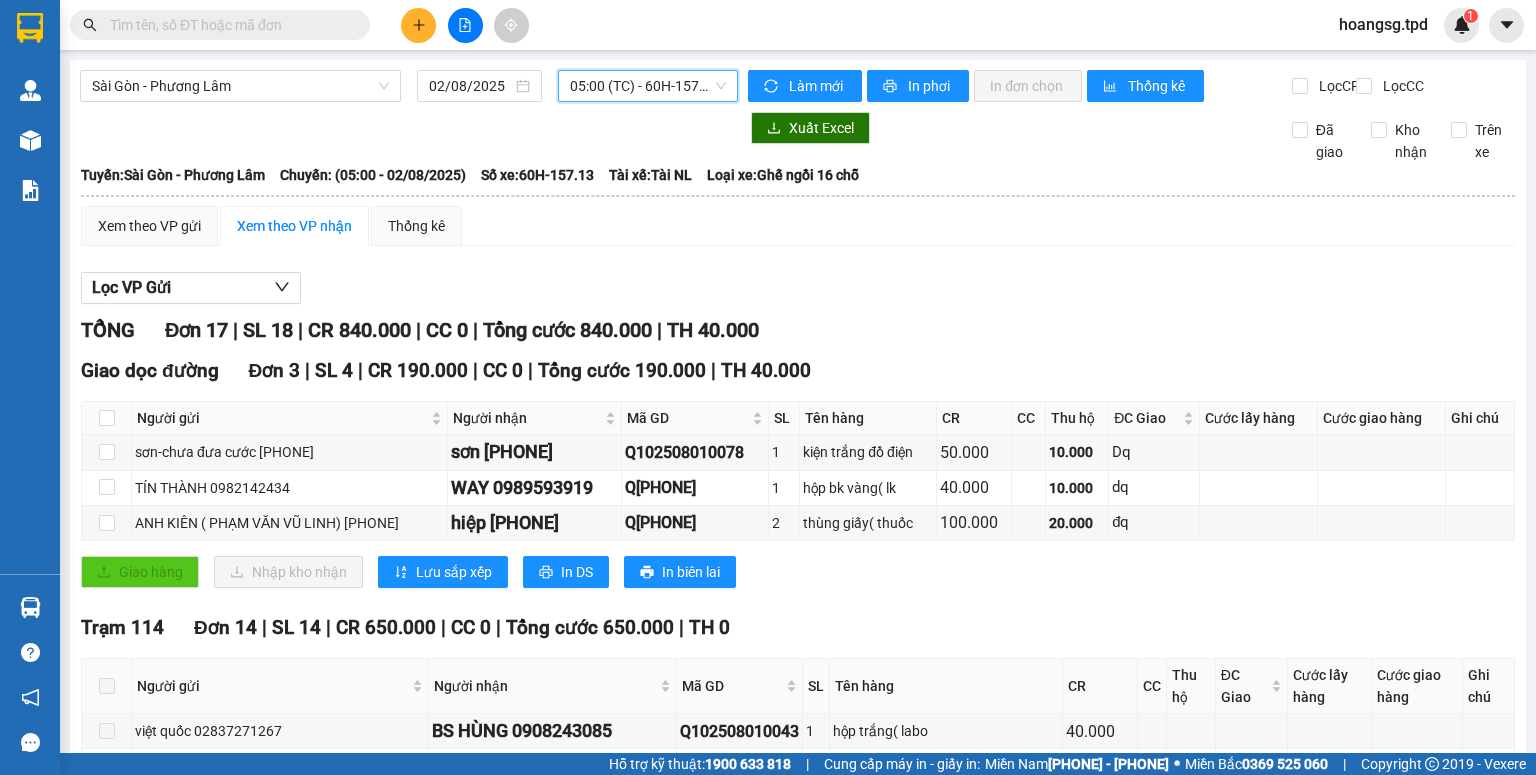 drag, startPoint x: 699, startPoint y: 86, endPoint x: 692, endPoint y: 144, distance: 58.420887 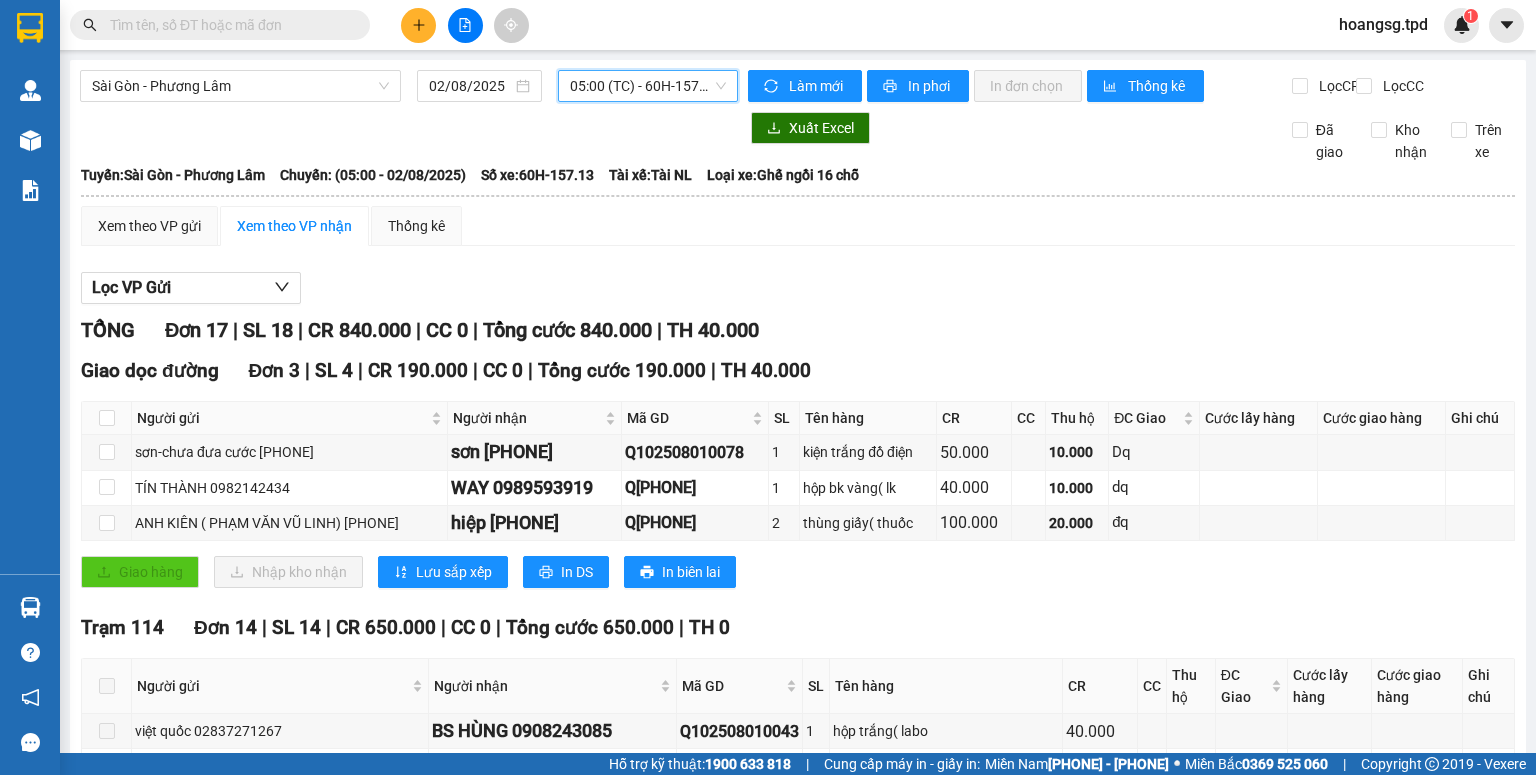 click on "05:00   (TC)   - 60H-157.13" at bounding box center [648, 86] 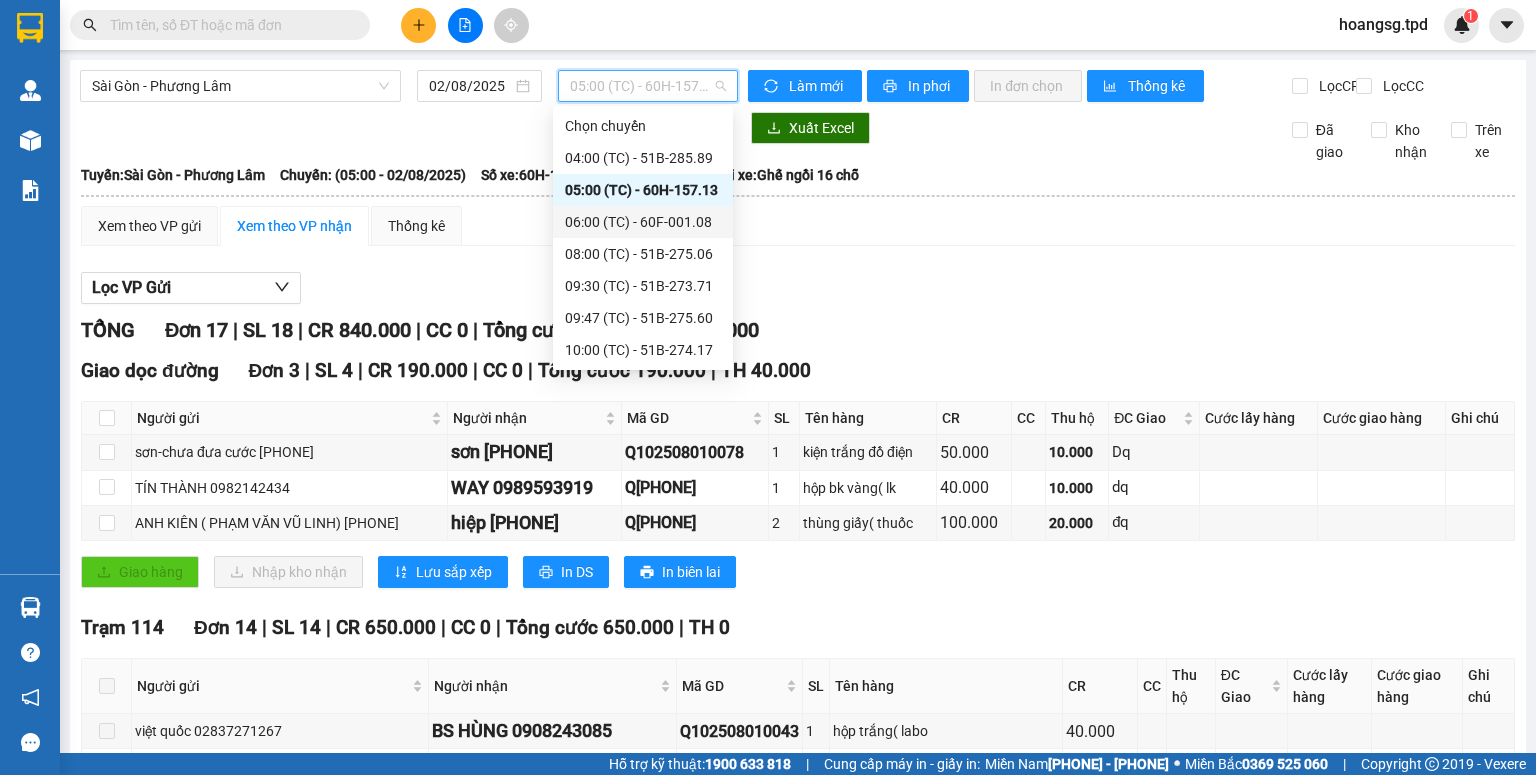 click on "[TIME]   (TC)   - [NUMBER]" at bounding box center (643, 222) 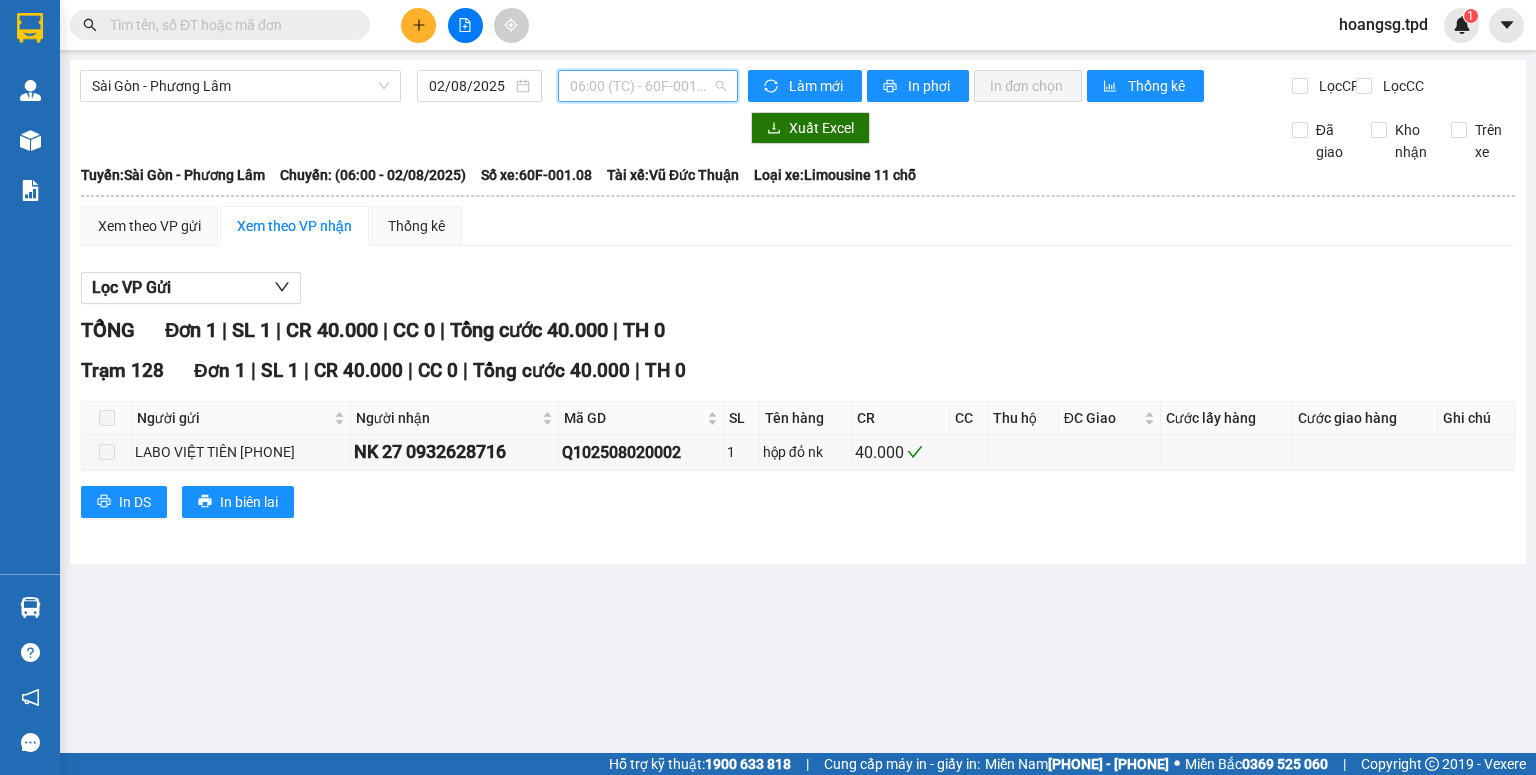 click on "[TIME]   (TC)   - [NUMBER]" at bounding box center (648, 86) 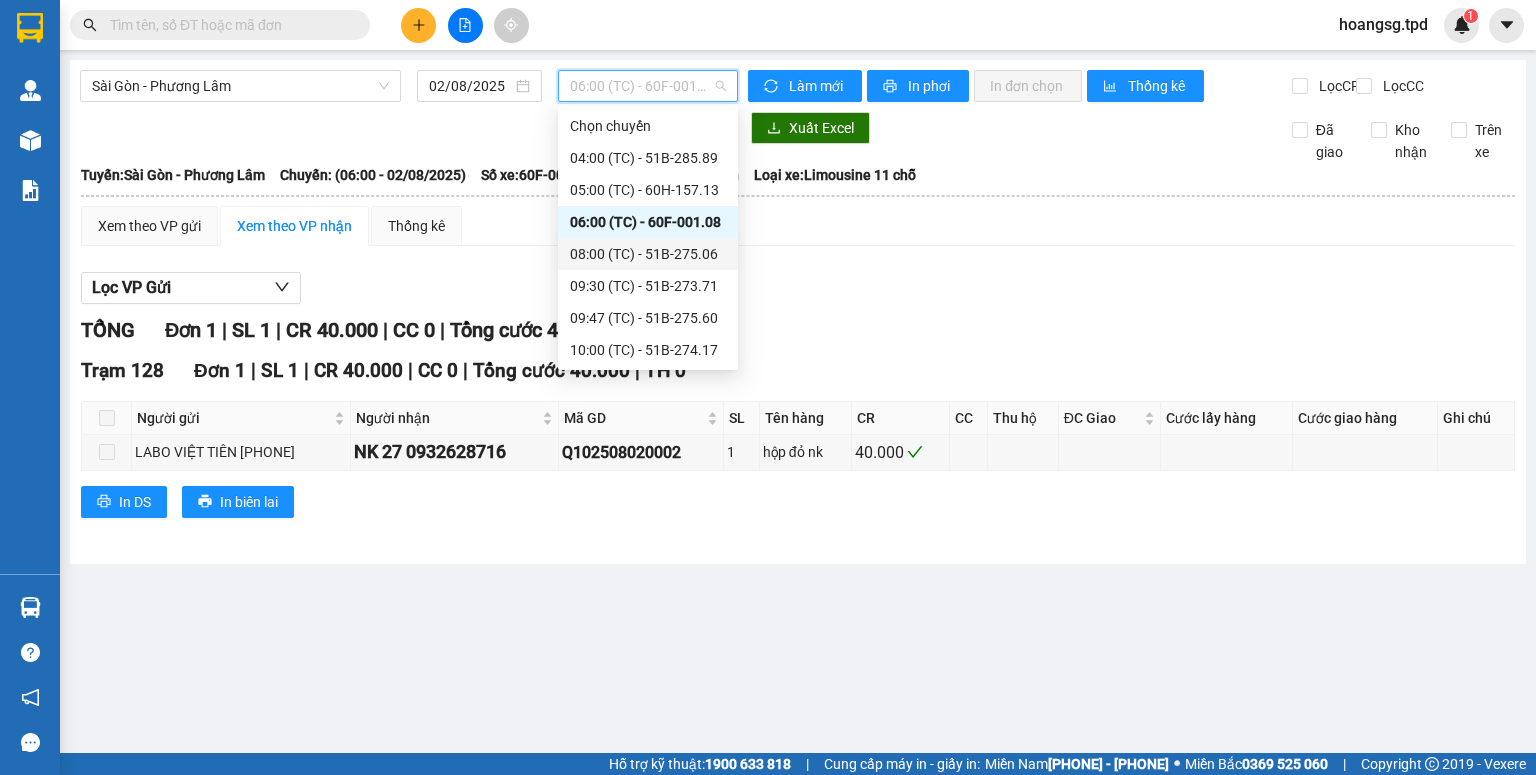 click on "[TIME]   (TC)   - [PLATE]" at bounding box center [648, 254] 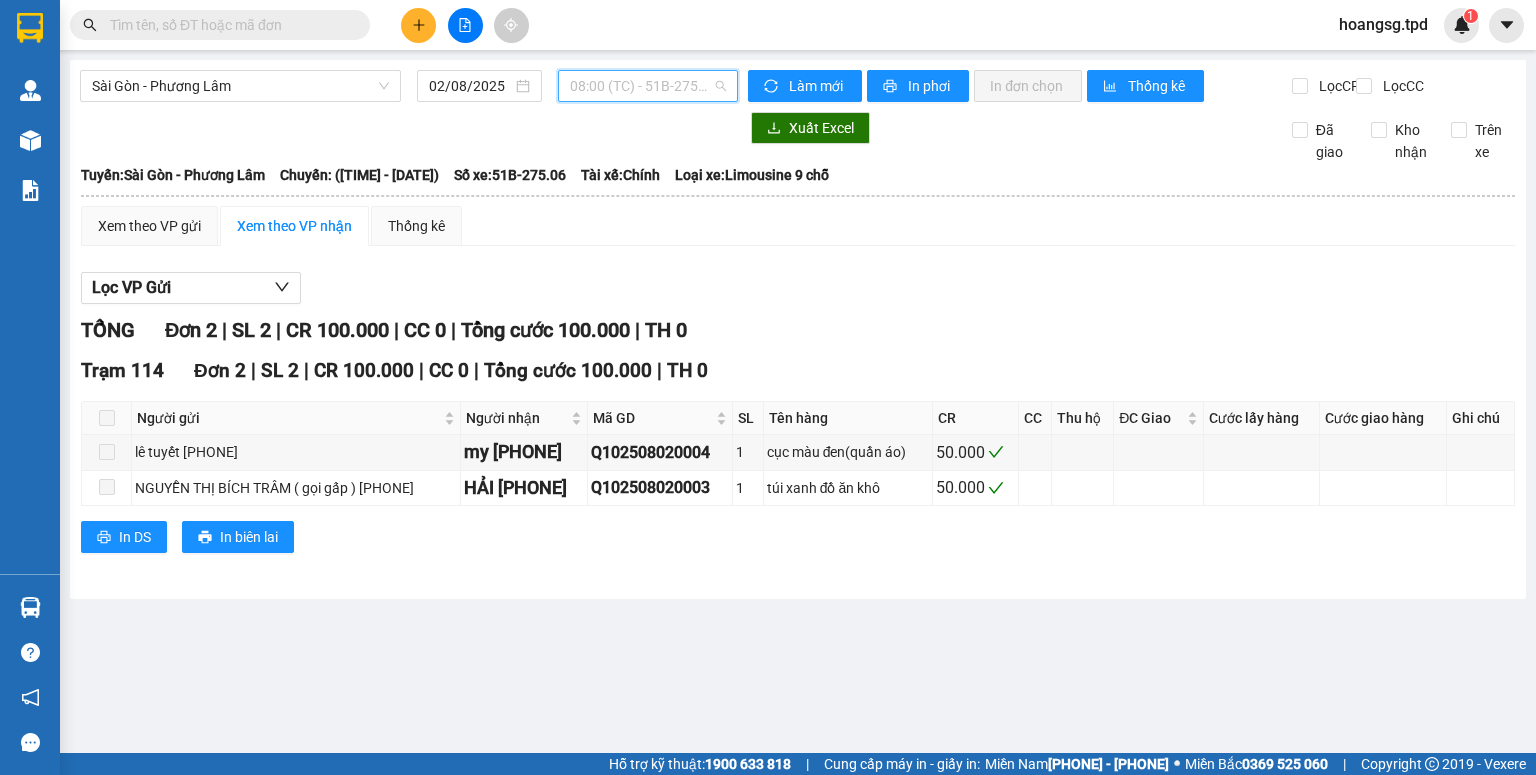 click on "[TIME]   (TC)   - [PLATE]" at bounding box center [648, 86] 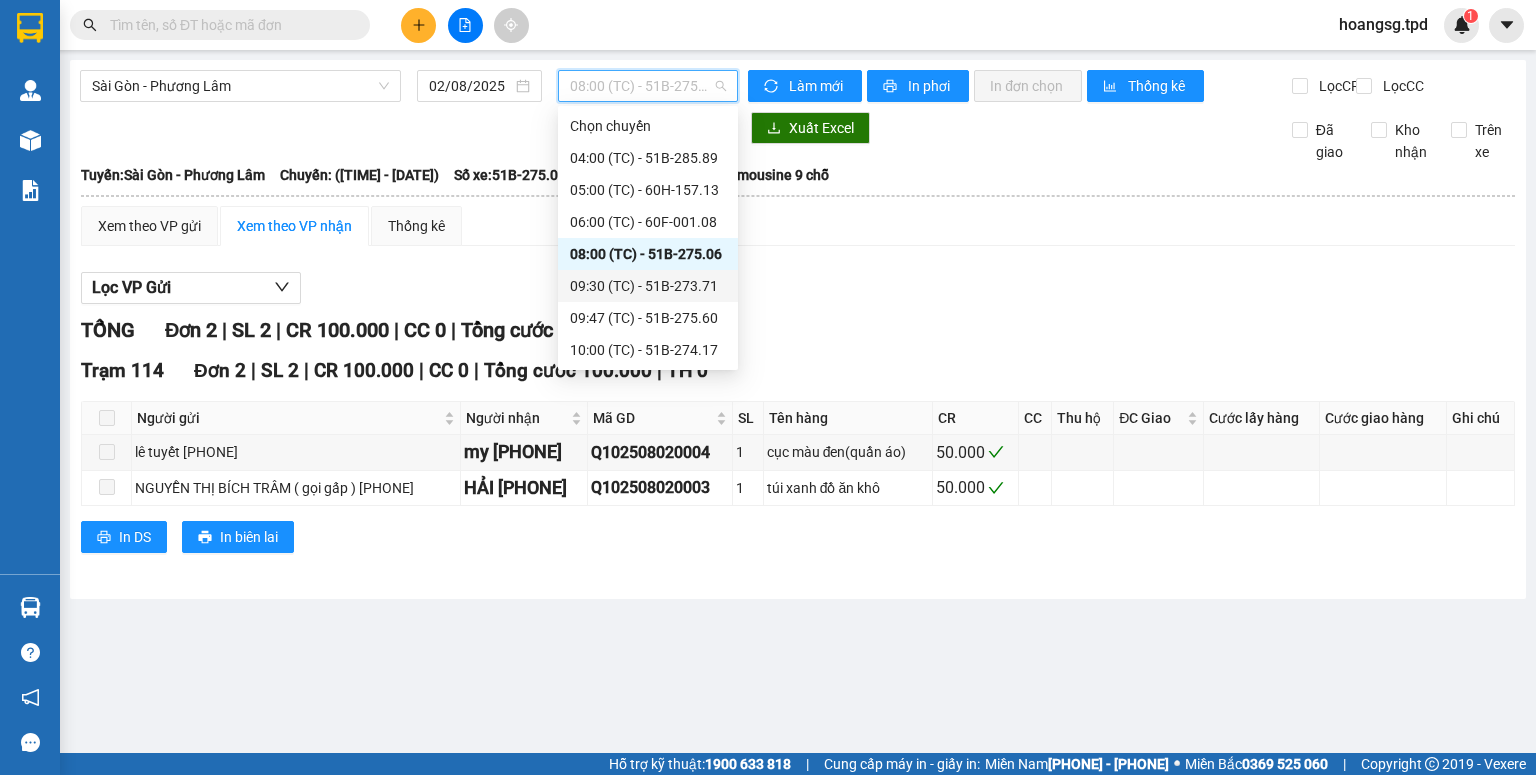click on "[TIME]   (TC)   - [NUMBER]" at bounding box center (648, 286) 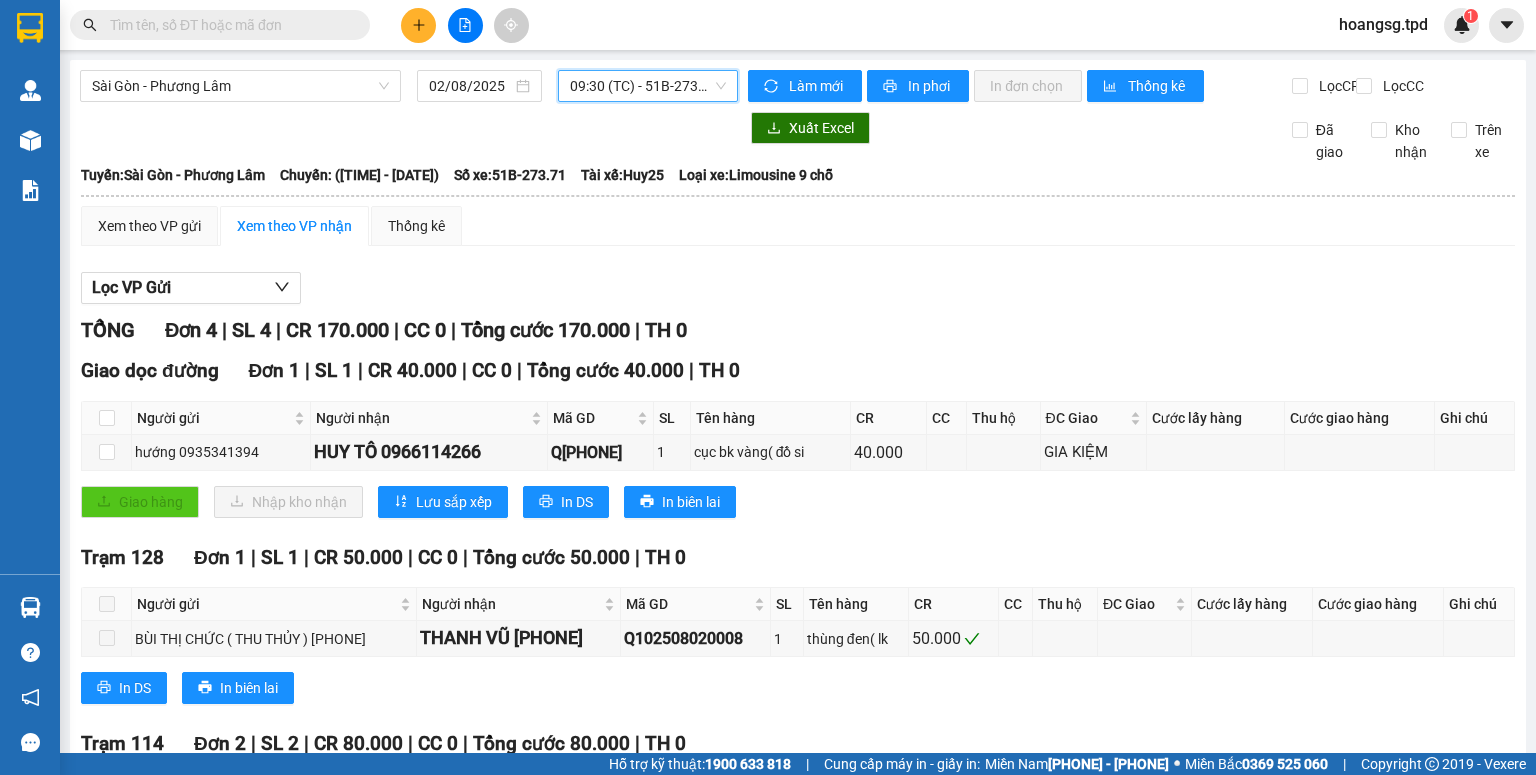 click on "[TIME]   (TC)   - [NUMBER]" at bounding box center [648, 86] 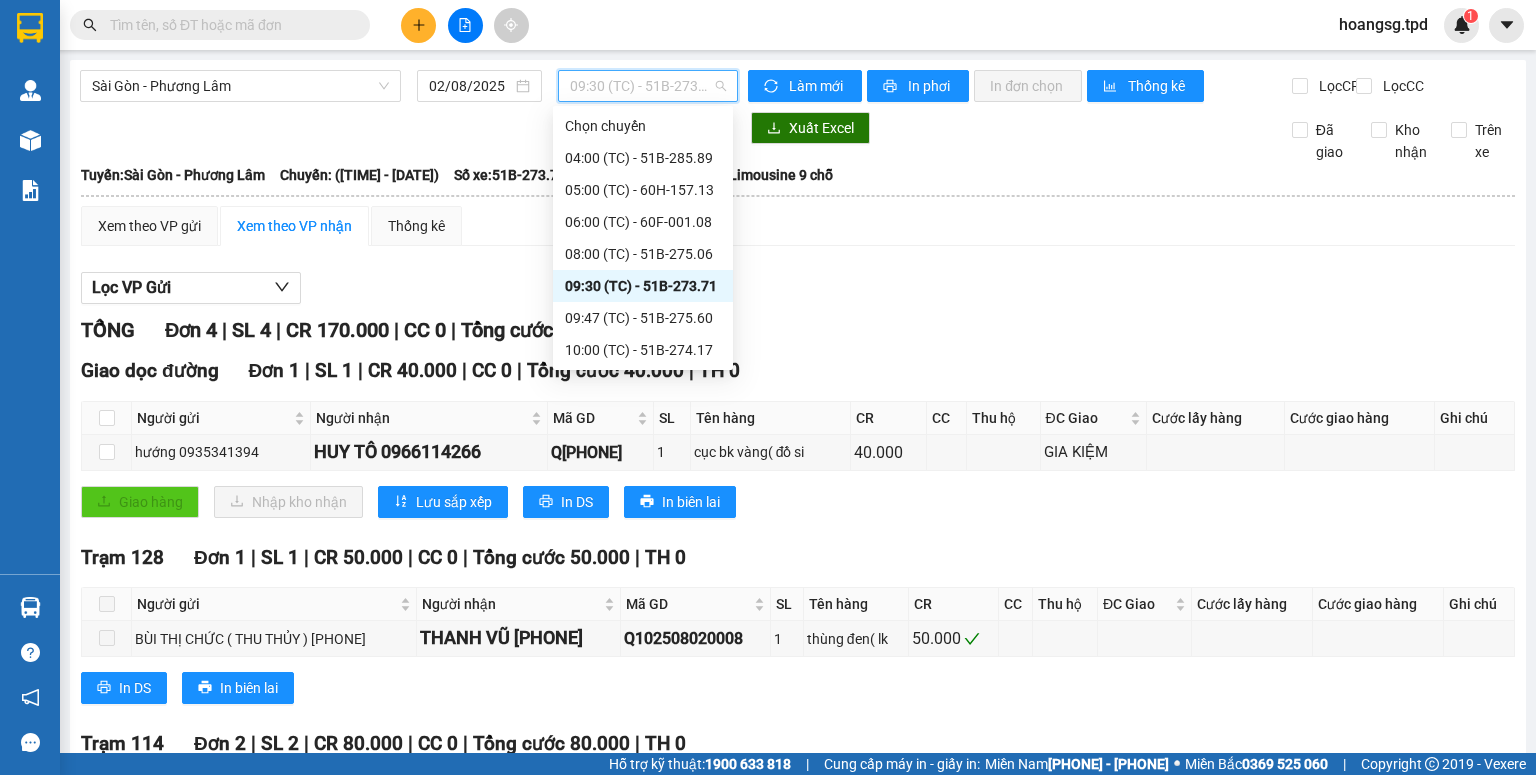 click on "[TIME]   (TC)   - [PLATE]" at bounding box center (643, 318) 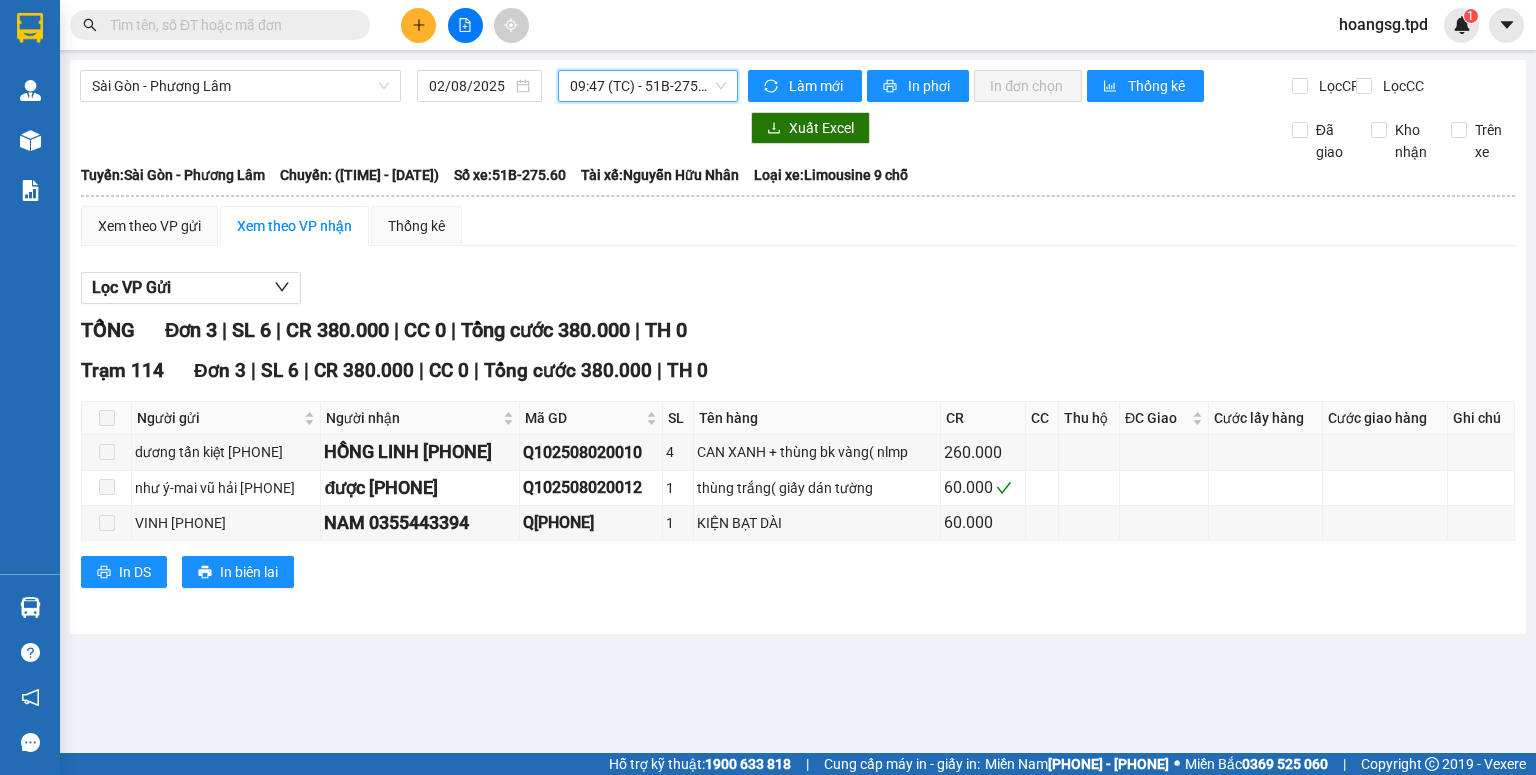 click on "[TIME]   (TC)   - [PLATE]" at bounding box center (648, 86) 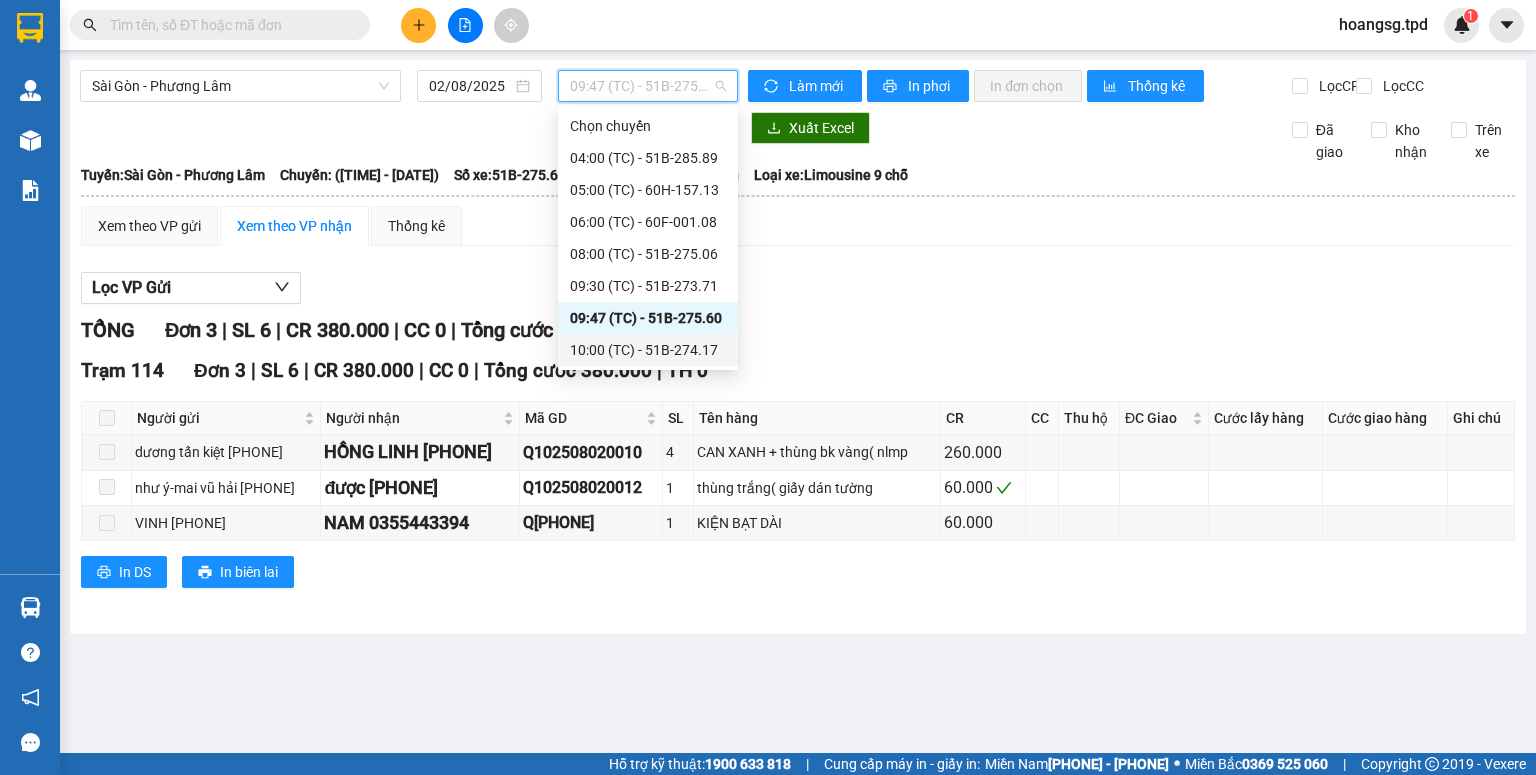 drag, startPoint x: 677, startPoint y: 341, endPoint x: 691, endPoint y: 325, distance: 21.260292 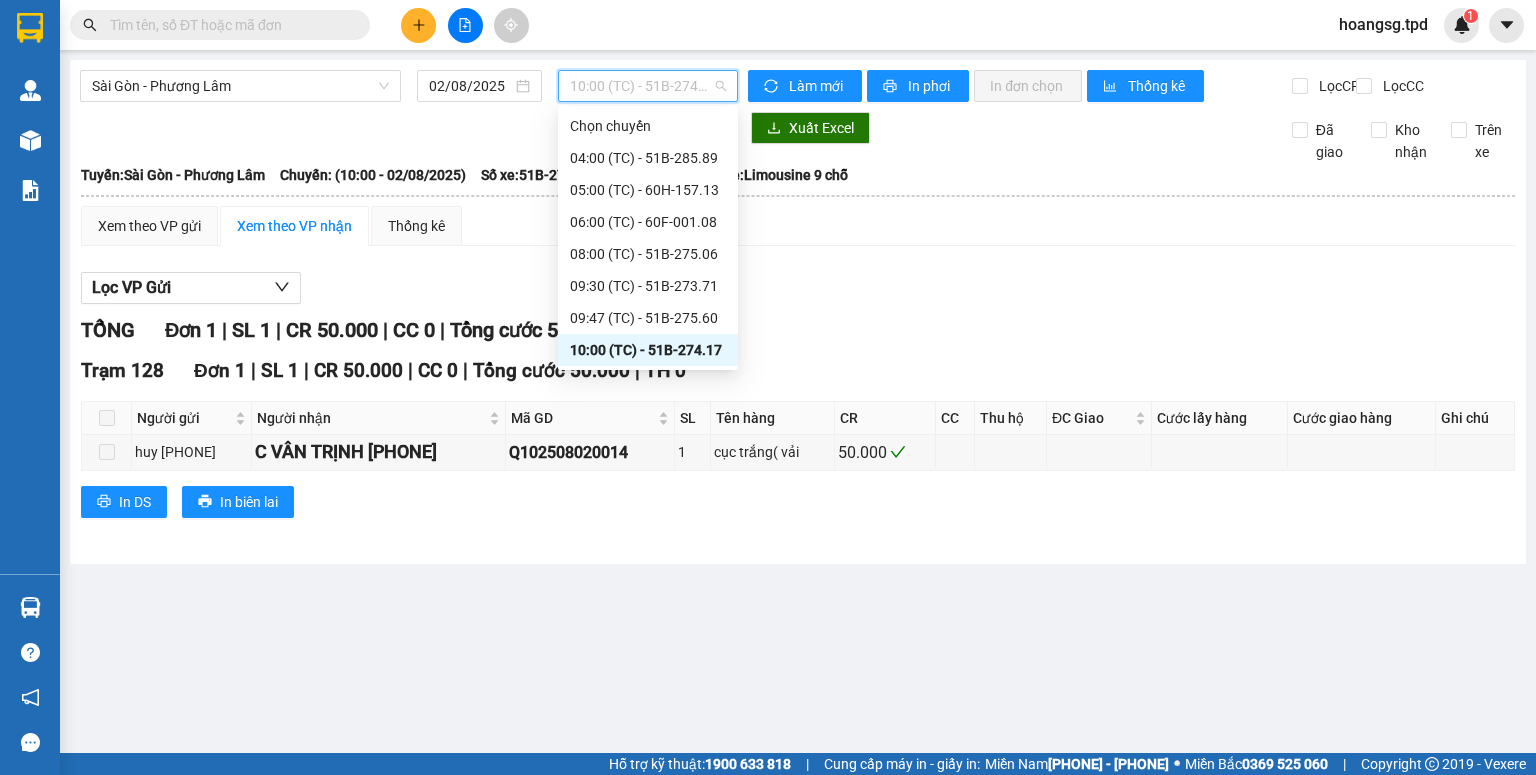 click on "[TIME]   (TC)   - [NUMBER]" at bounding box center [648, 86] 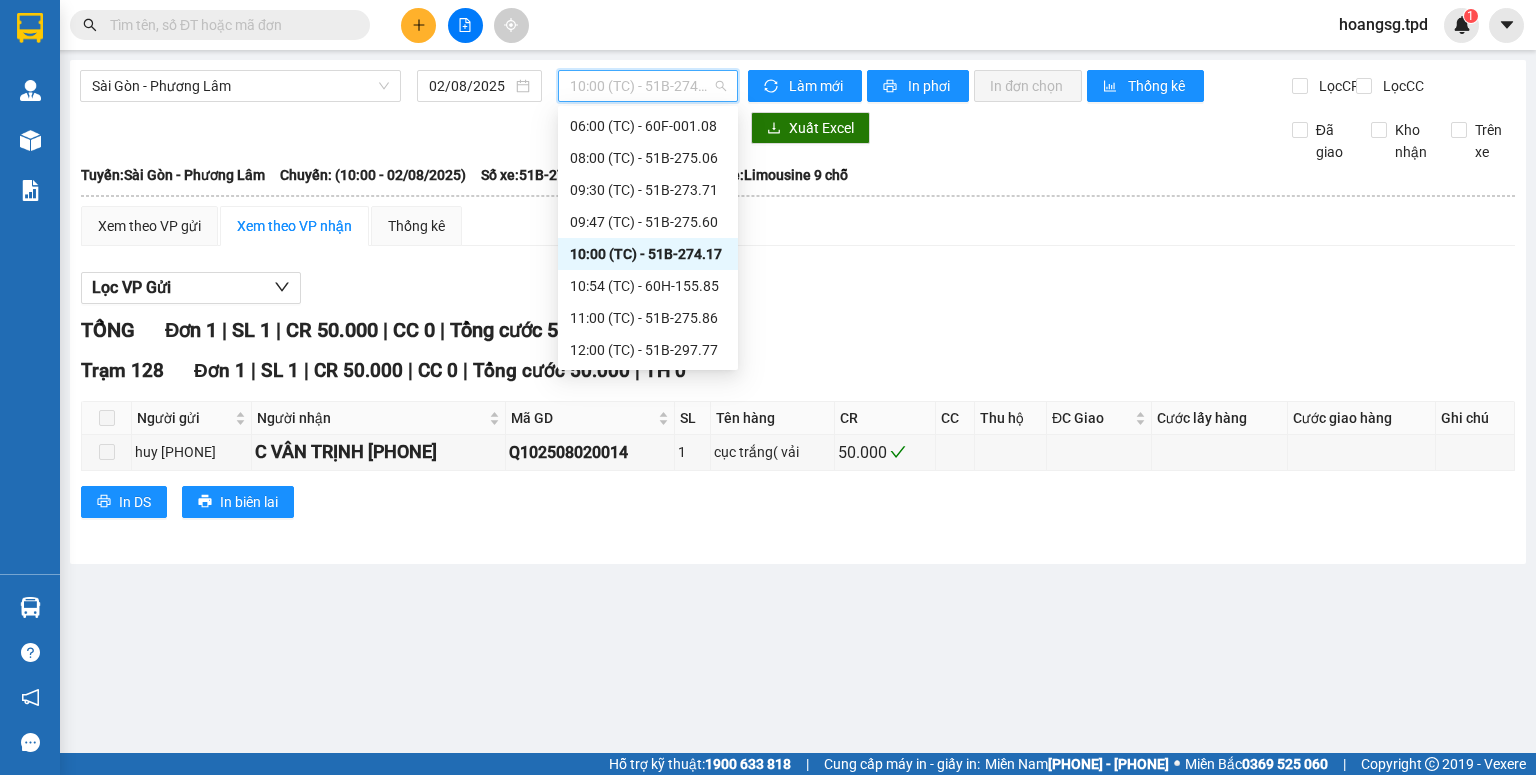 scroll, scrollTop: 160, scrollLeft: 0, axis: vertical 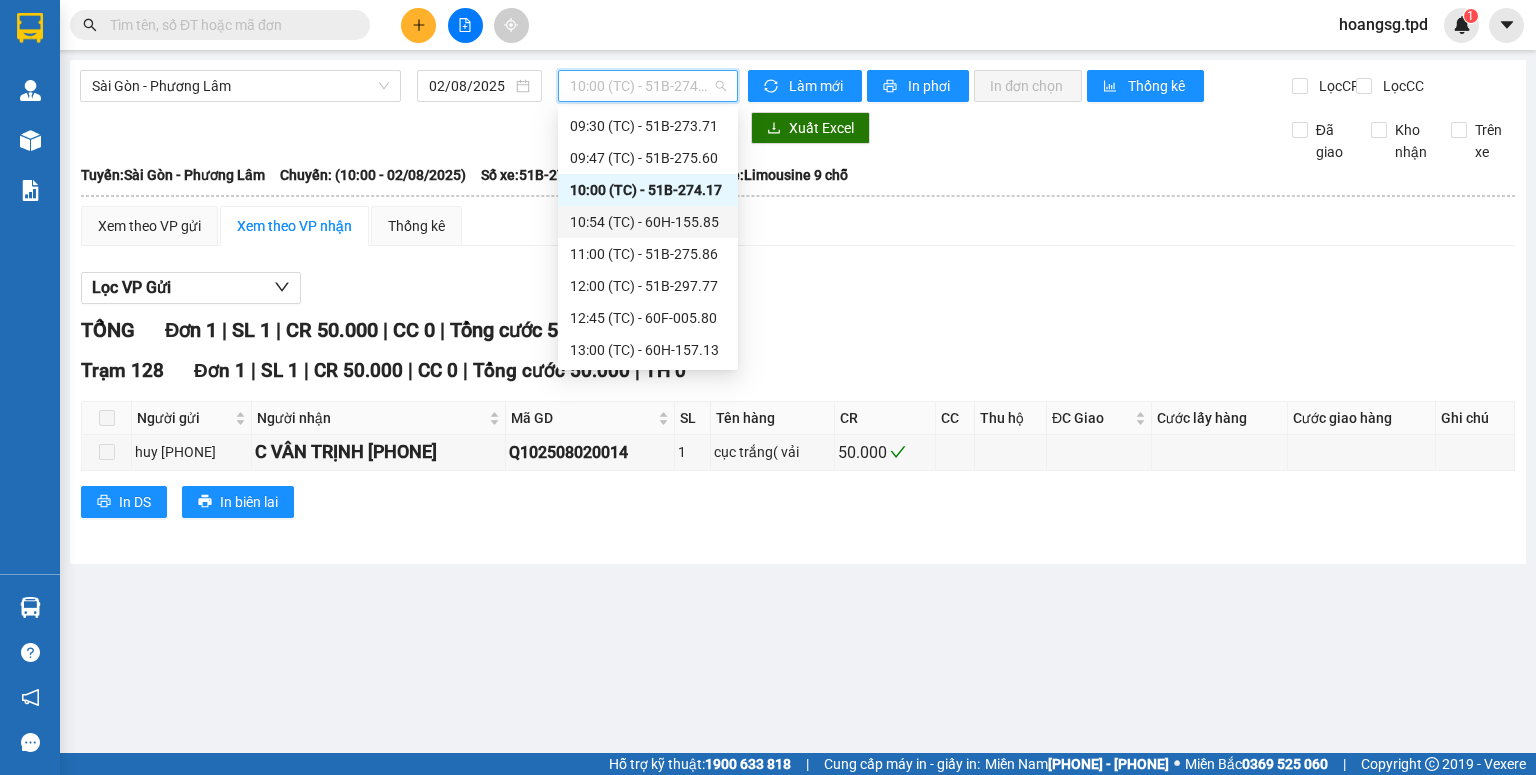drag, startPoint x: 668, startPoint y: 213, endPoint x: 677, endPoint y: 176, distance: 38.078865 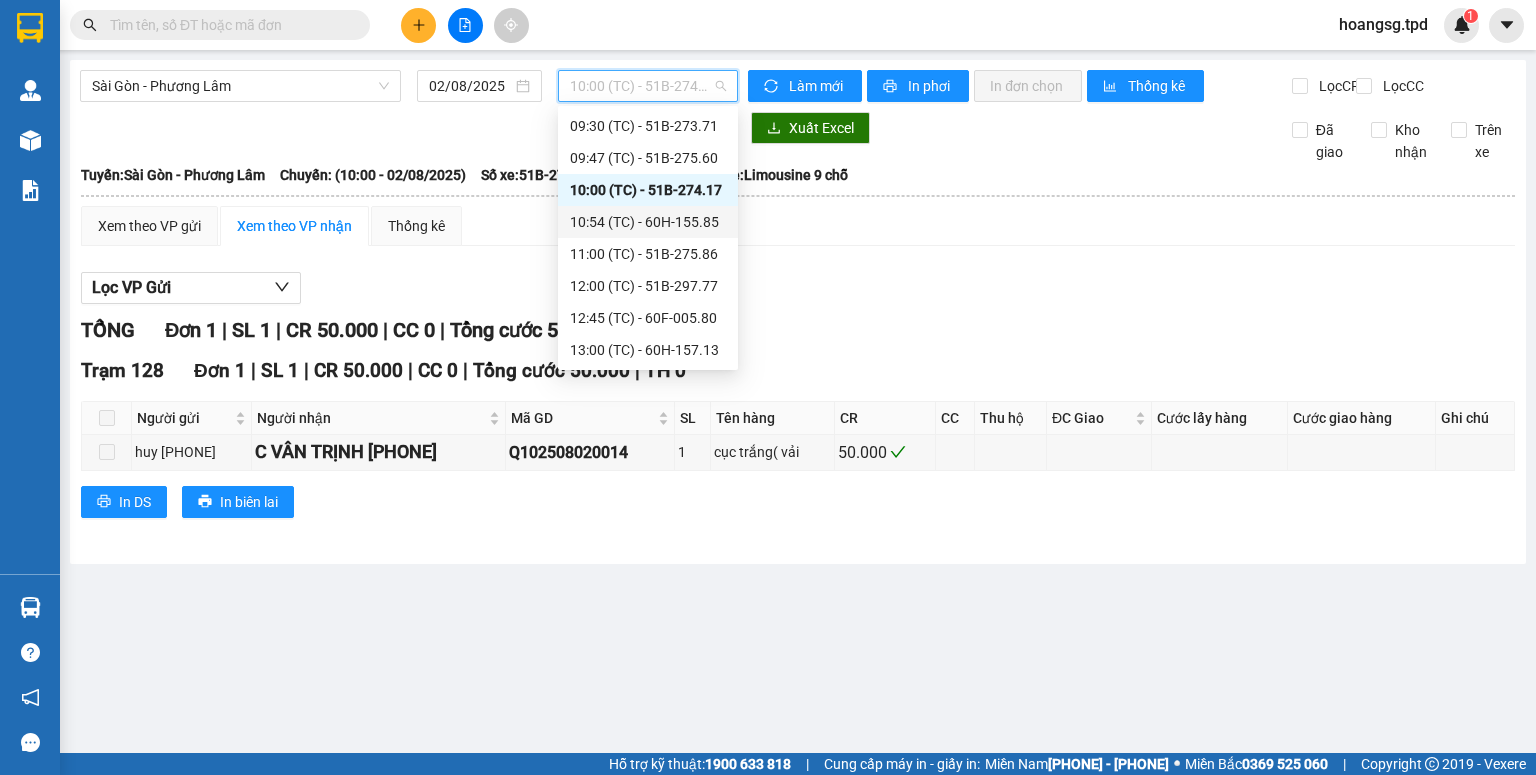 click on "[TIME]   (TC)   - [PLATE]" at bounding box center (648, 222) 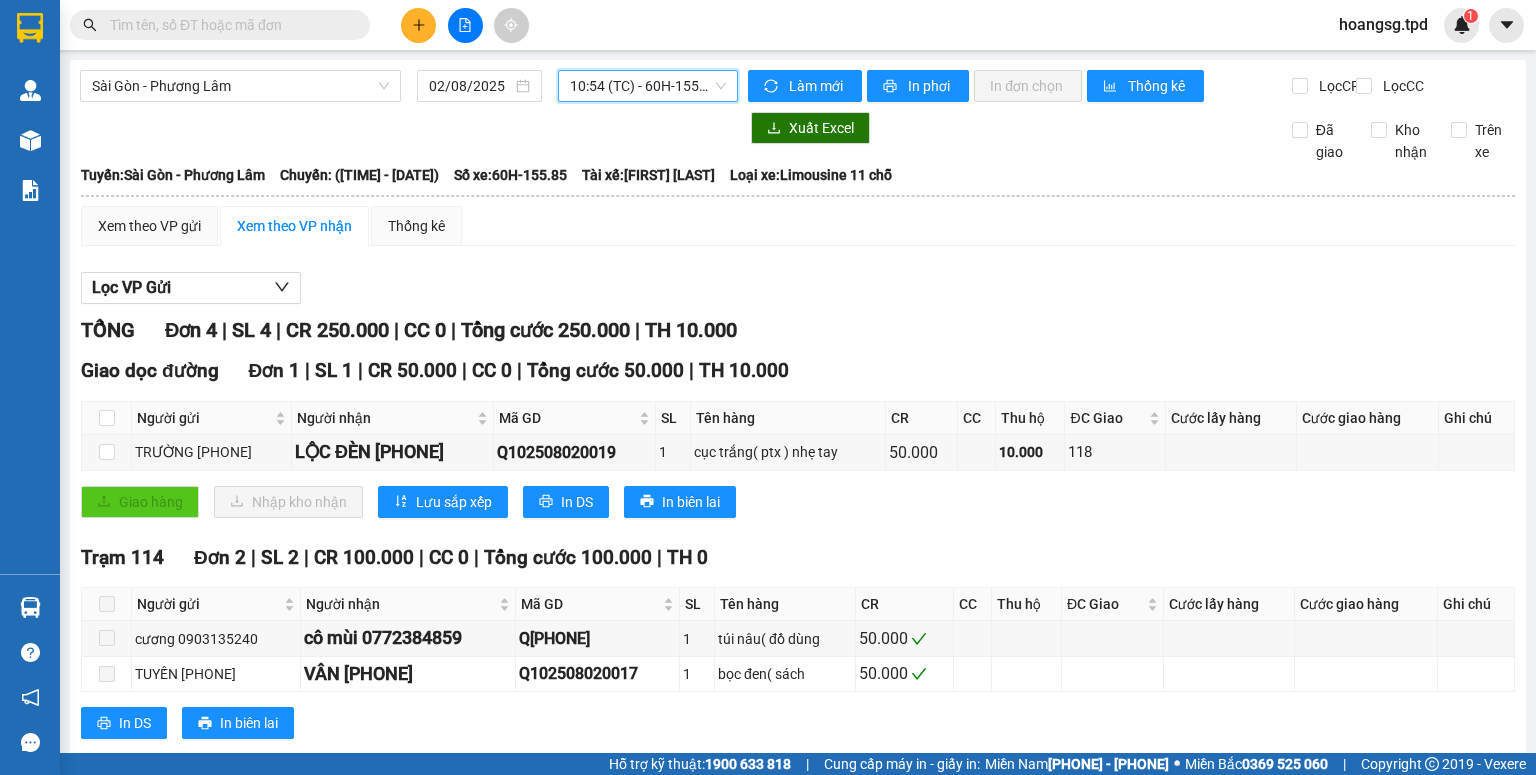 click on "[TIME]   (TC)   - [PLATE]" at bounding box center [648, 86] 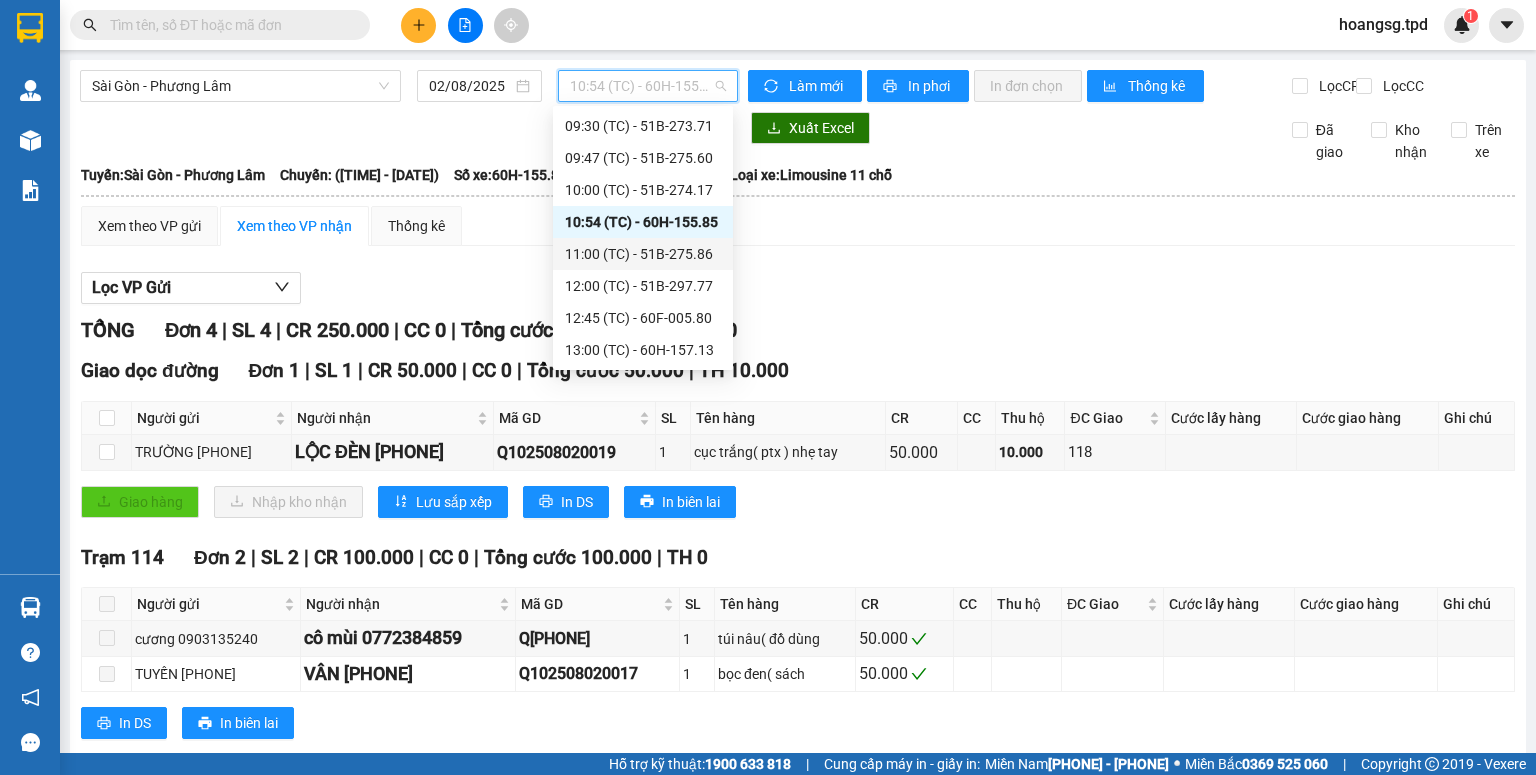 click on "[TIME]   (TC)   - [NUMBER]" at bounding box center (643, 254) 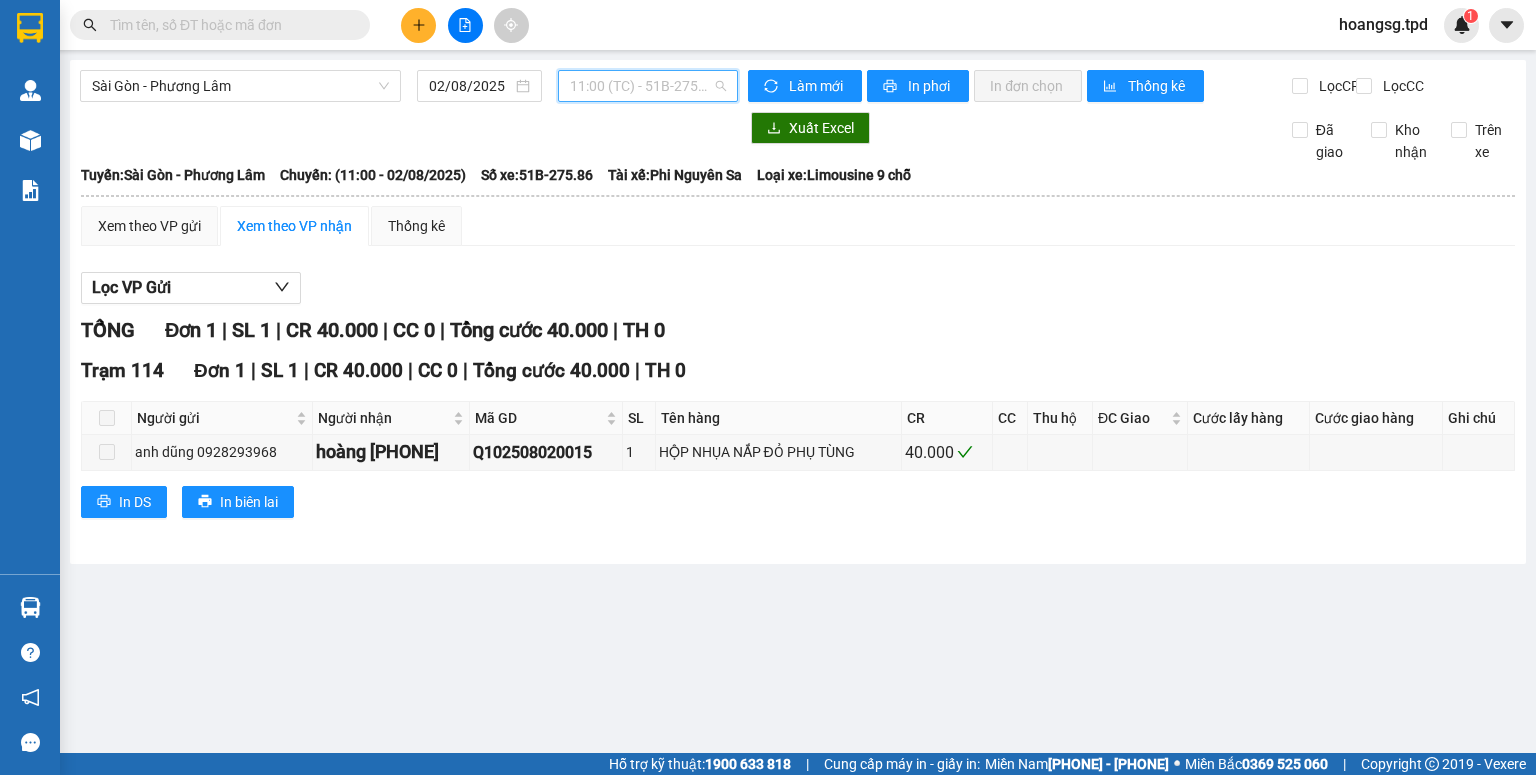 click on "[TIME]   (TC)   - [NUMBER]" at bounding box center (648, 86) 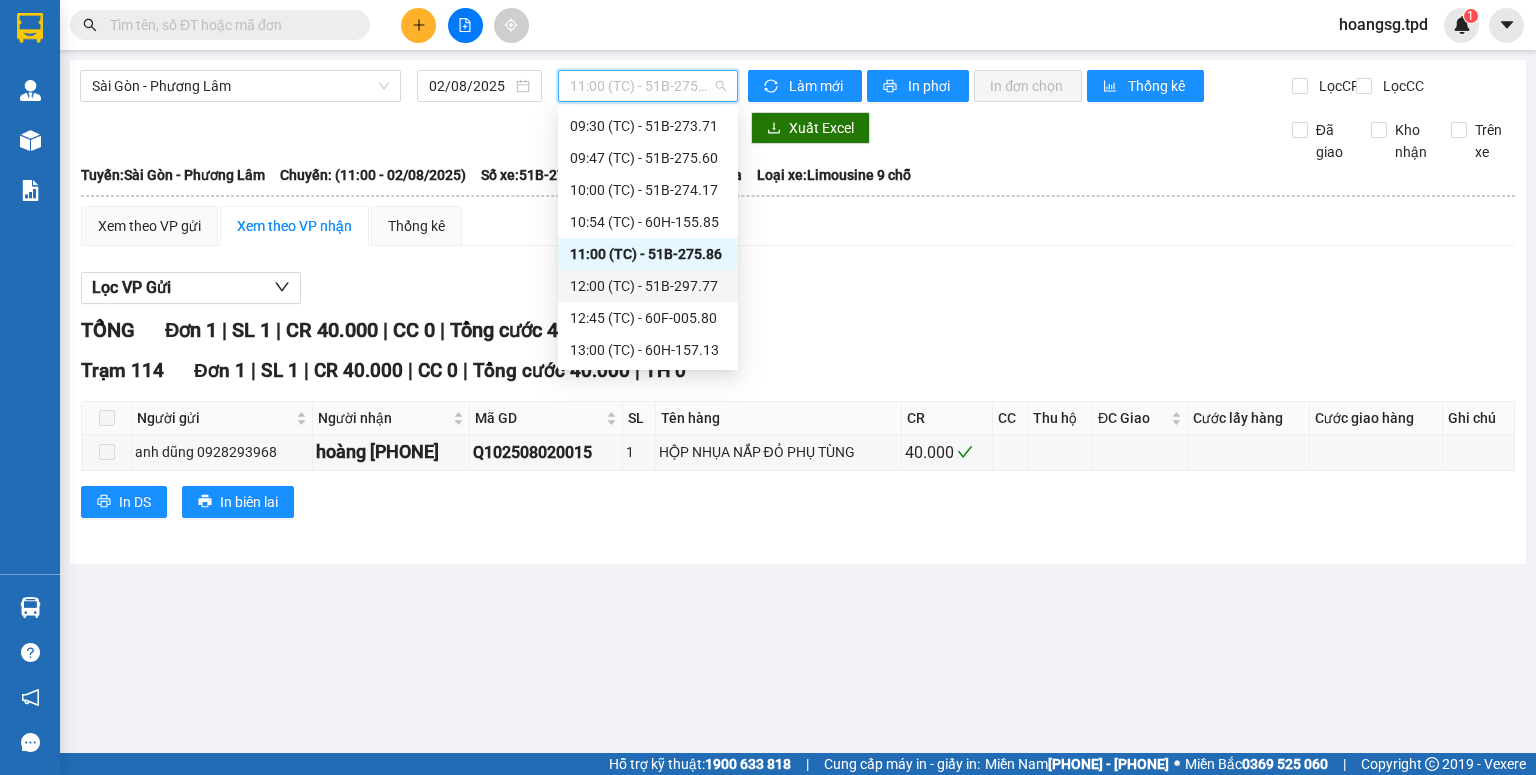 click on "[TIME]   (TC)   - [PLATE]" at bounding box center (648, 286) 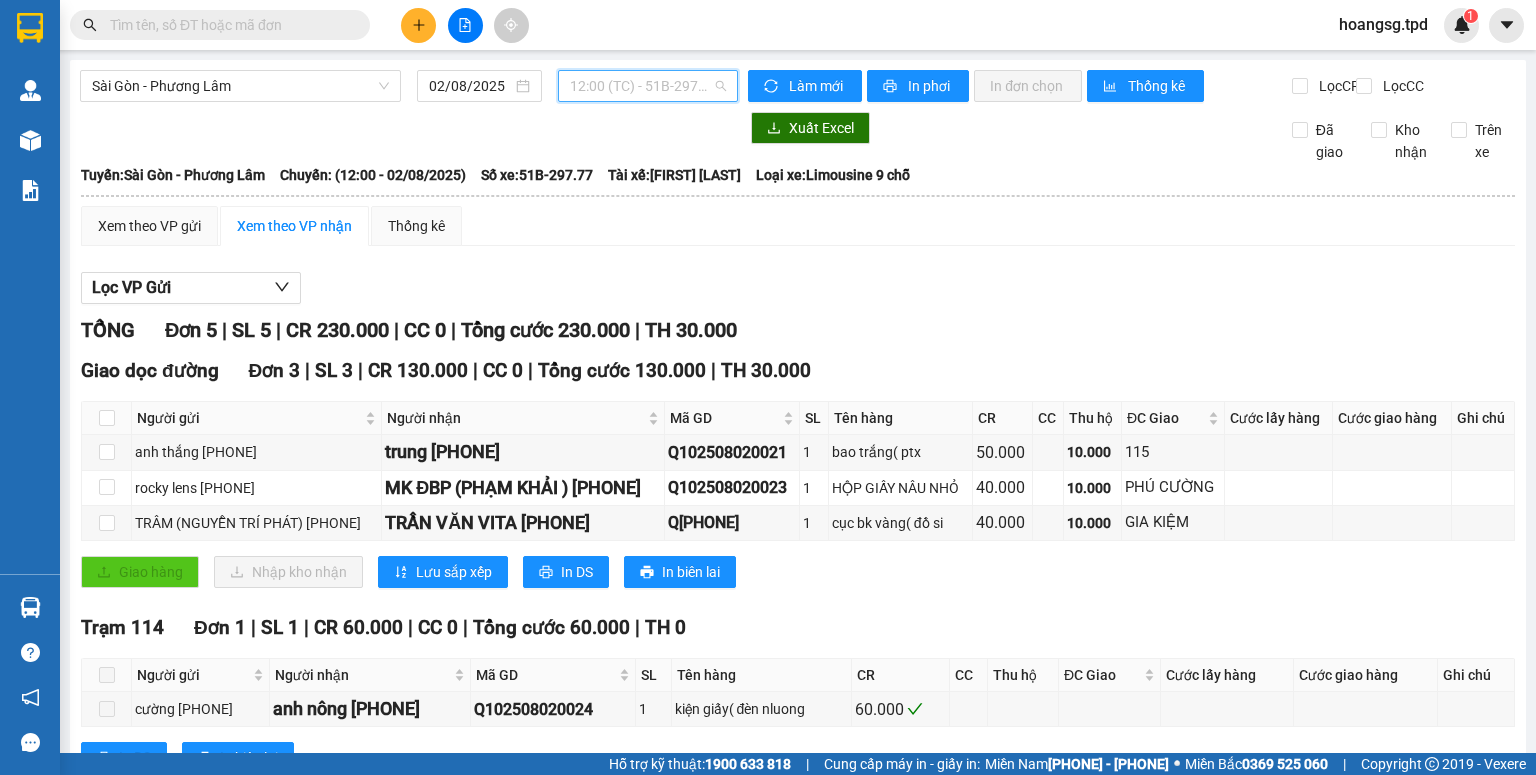 drag, startPoint x: 721, startPoint y: 93, endPoint x: 706, endPoint y: 143, distance: 52.201534 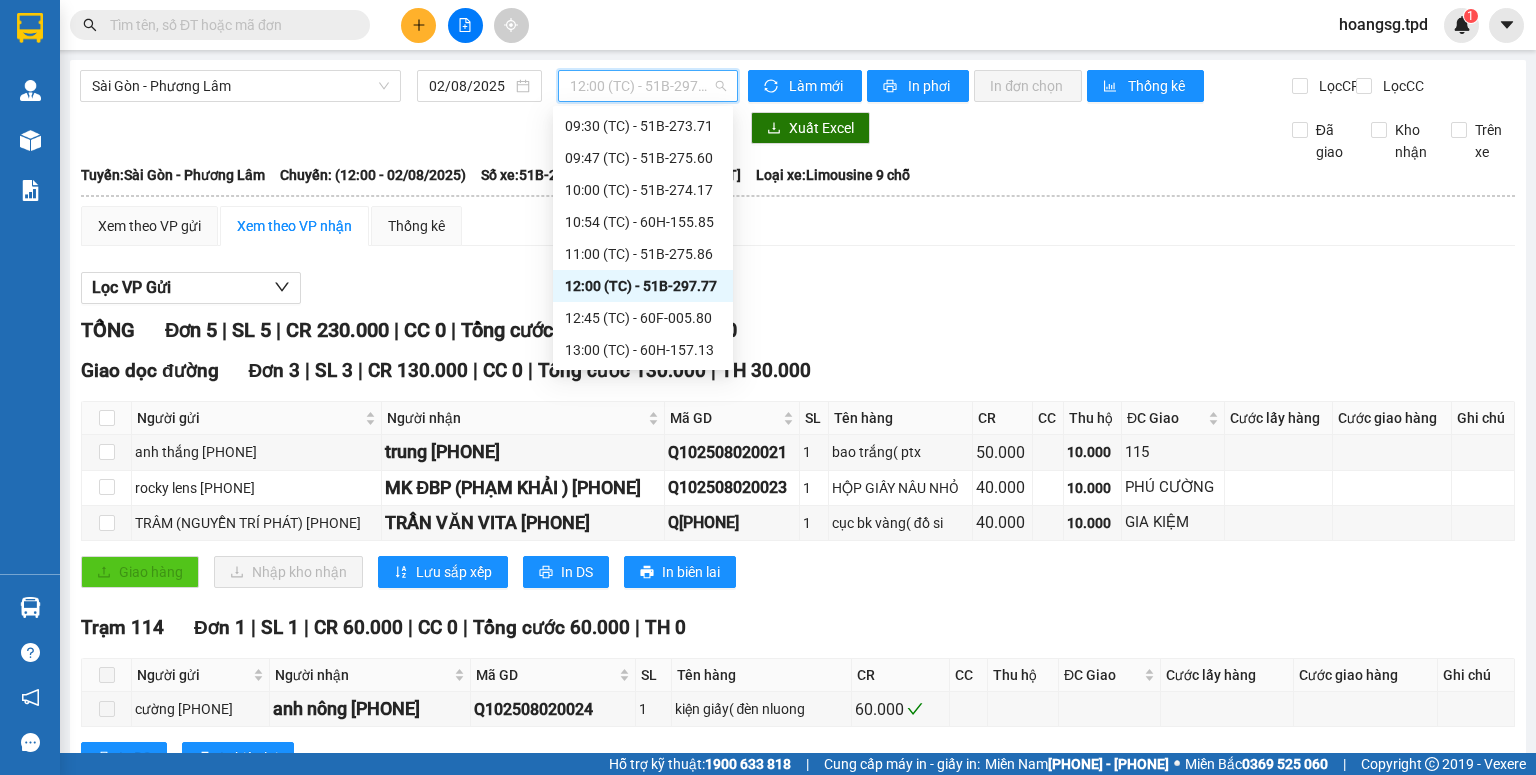 click on "[TIME]   (TC)   - [NUMBER]" at bounding box center (643, 318) 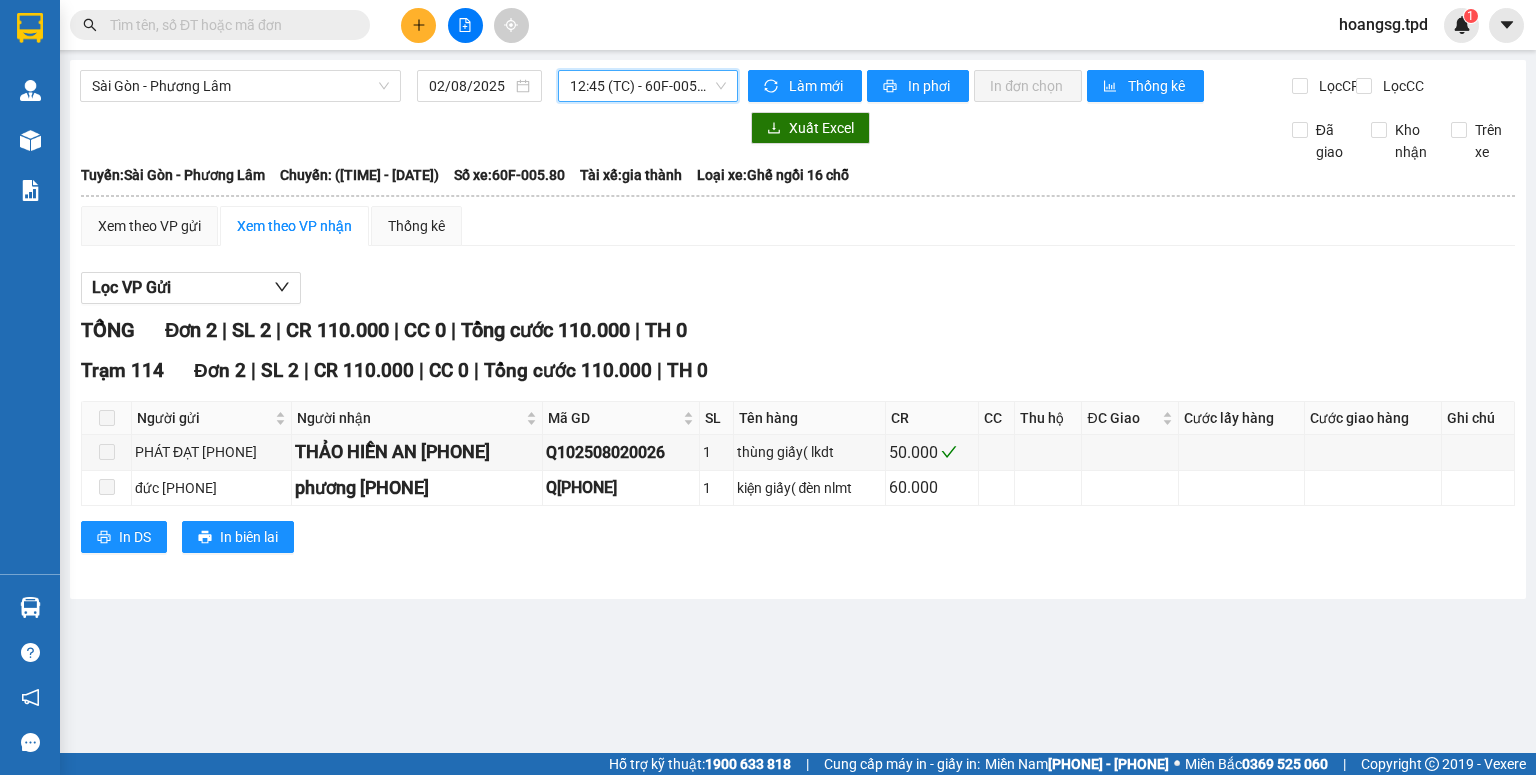 click on "[TIME]   (TC)   - [NUMBER]" at bounding box center [648, 86] 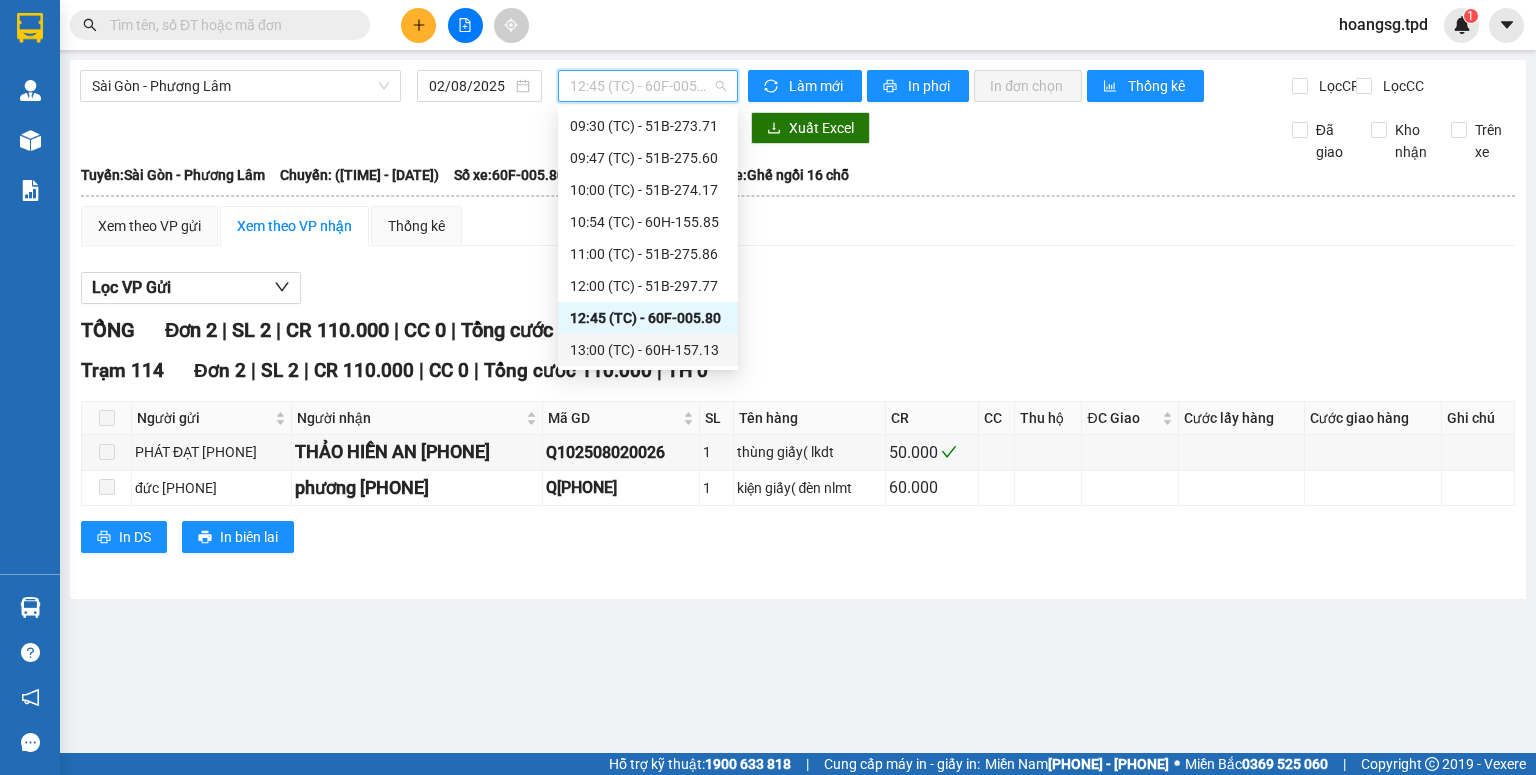click on "[TIME]   (TC)   - [PLATE]" at bounding box center [648, 350] 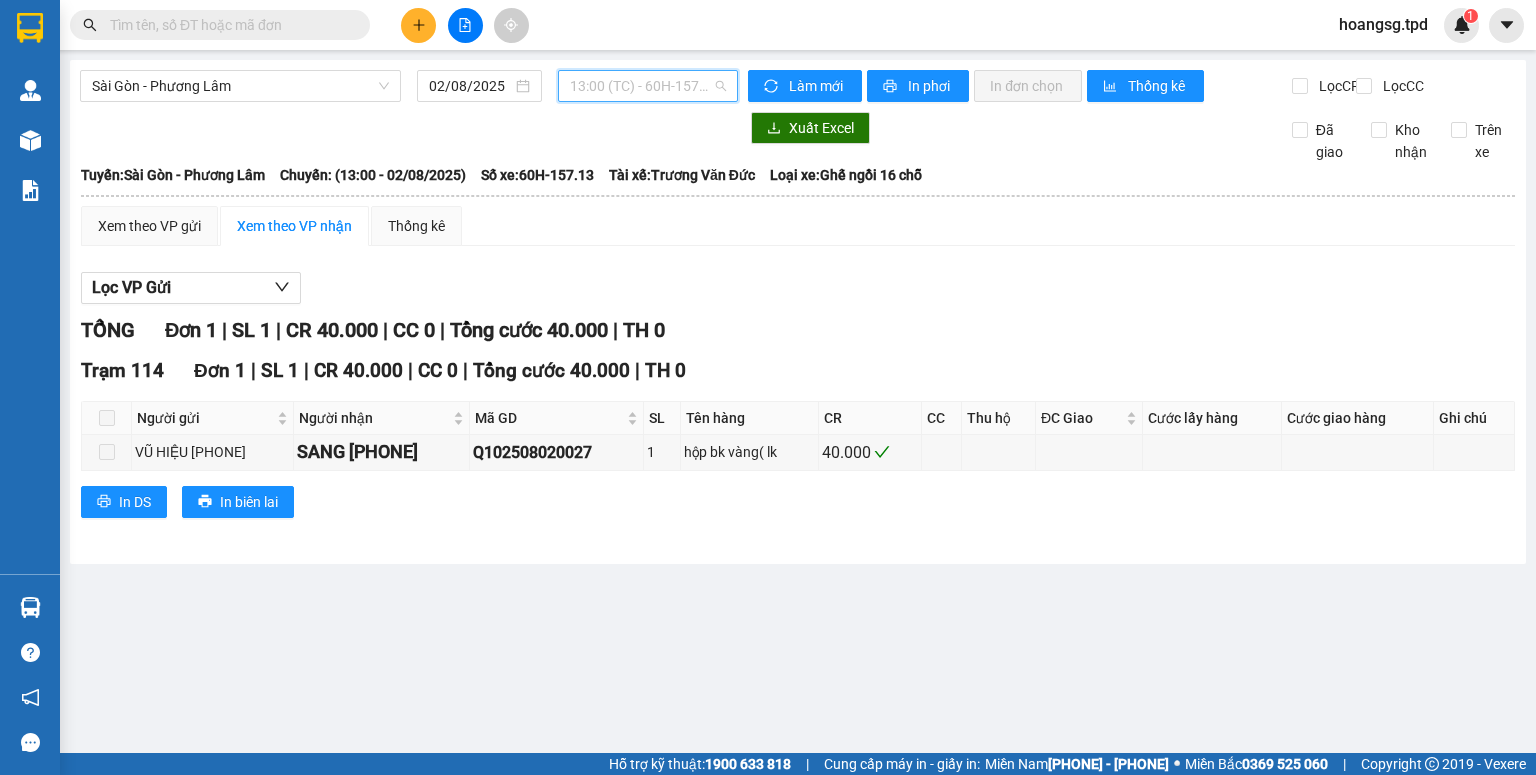 click on "[TIME]   (TC)   - [PLATE]" at bounding box center (648, 86) 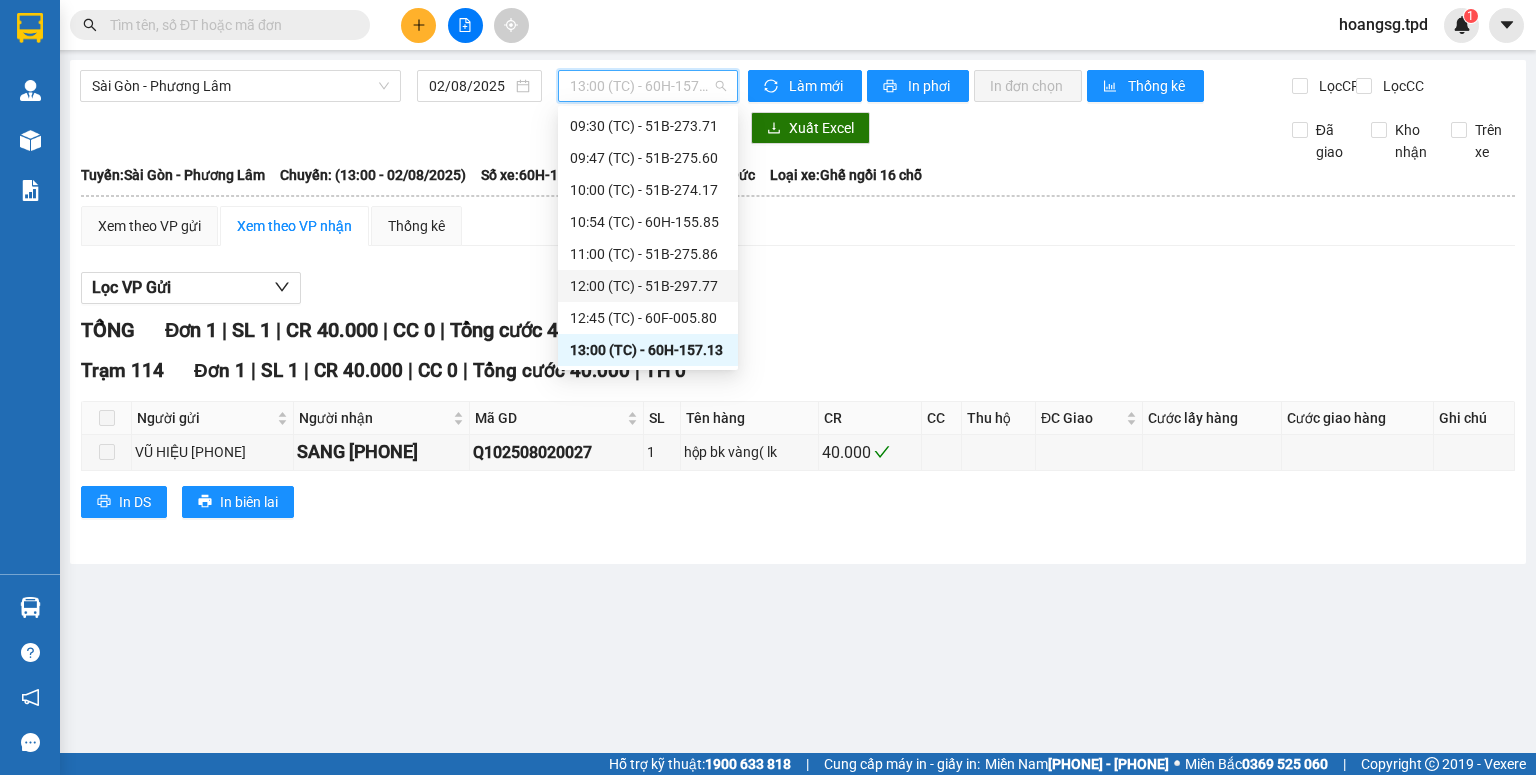 scroll, scrollTop: 240, scrollLeft: 0, axis: vertical 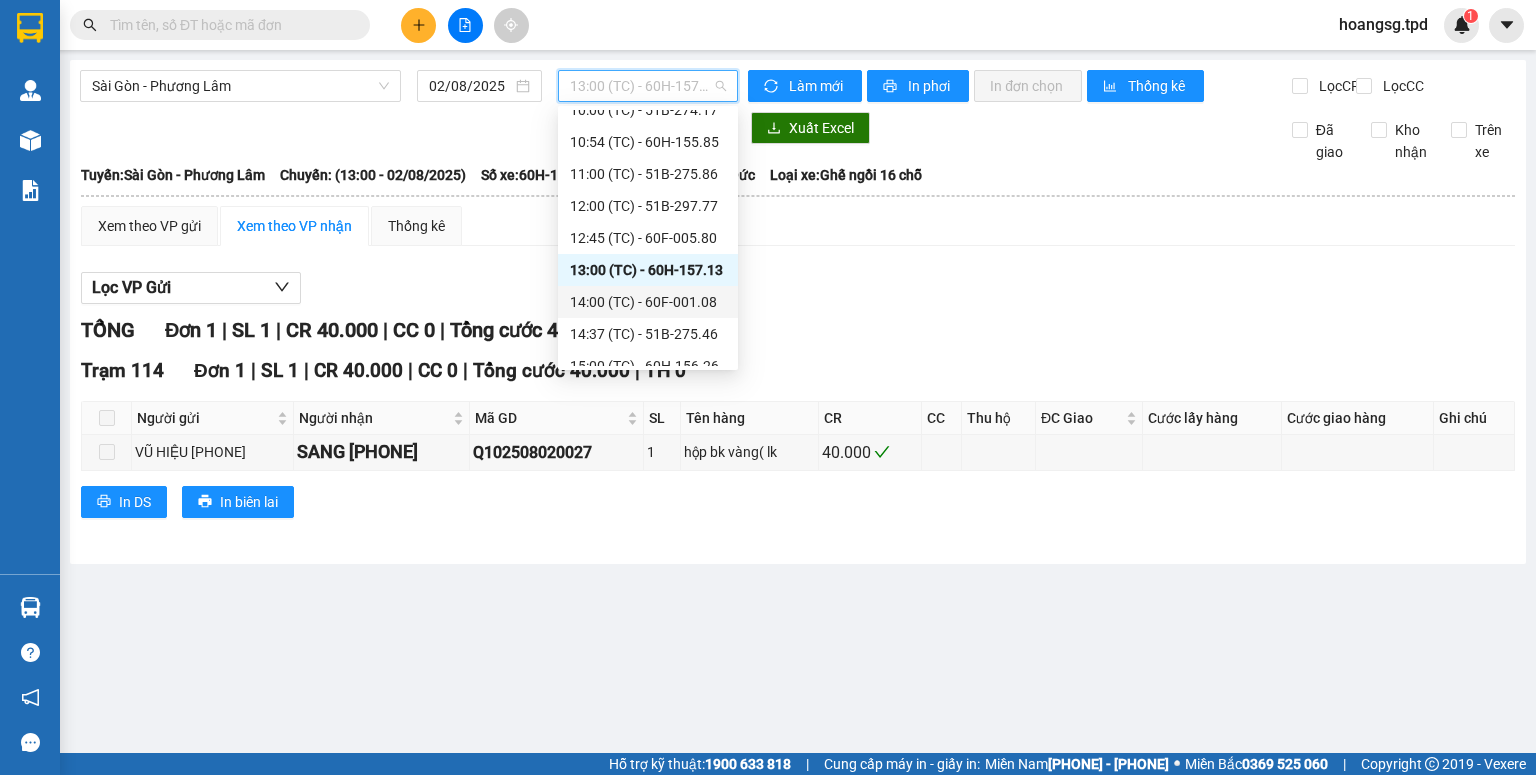 click on "[TIME]   (TC)   - [PLATE]" at bounding box center (648, 302) 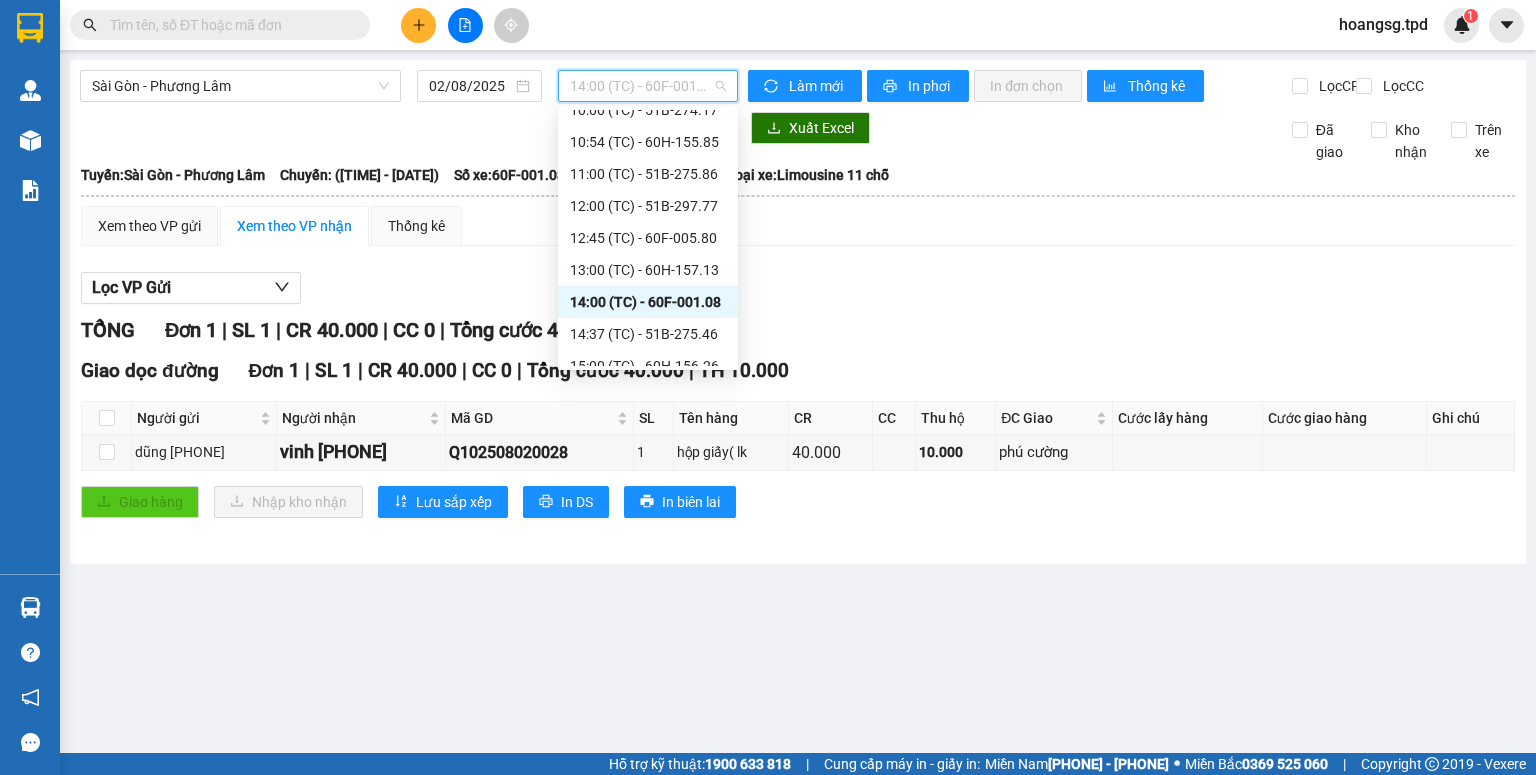 drag, startPoint x: 680, startPoint y: 83, endPoint x: 674, endPoint y: 172, distance: 89.20202 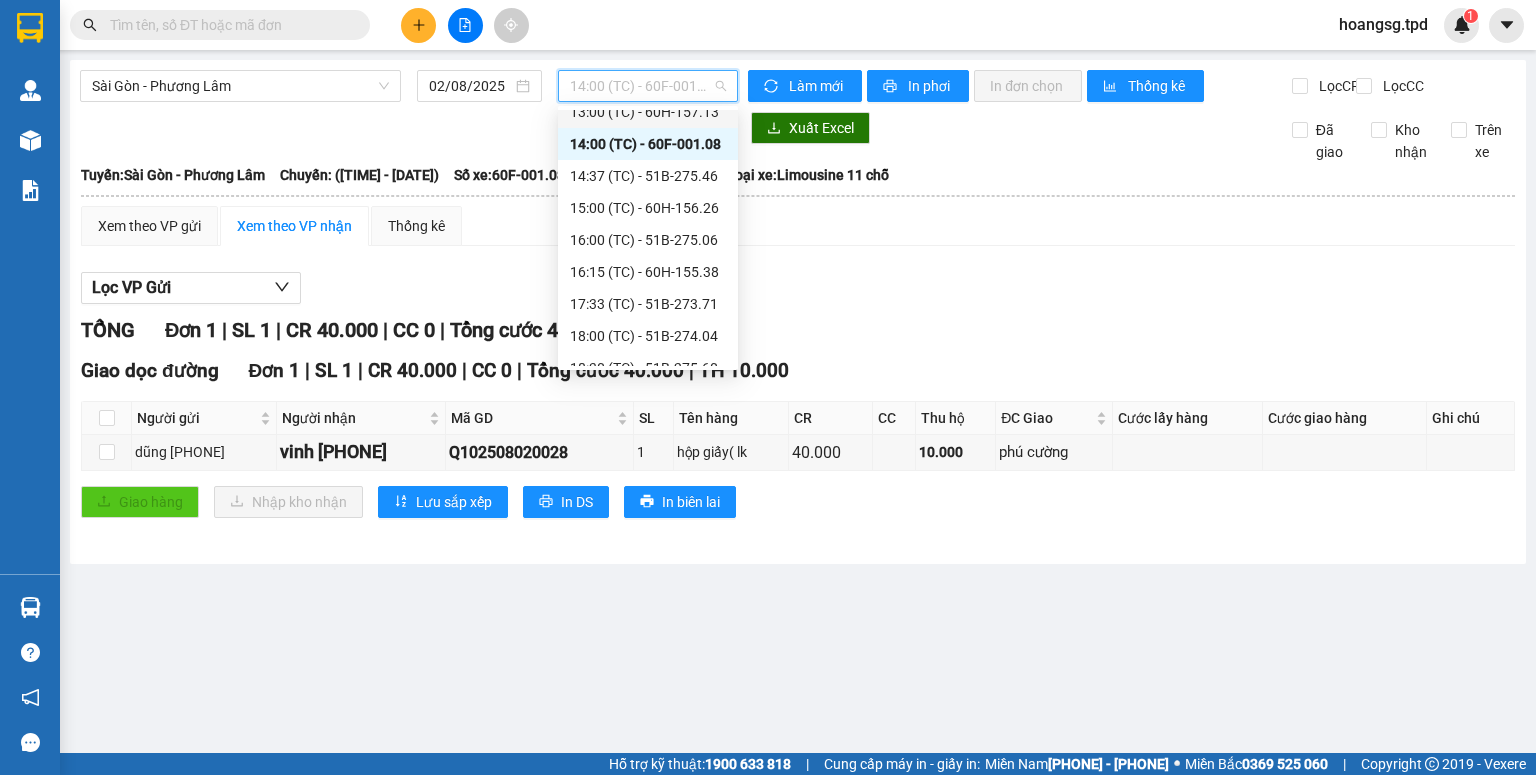 scroll, scrollTop: 400, scrollLeft: 0, axis: vertical 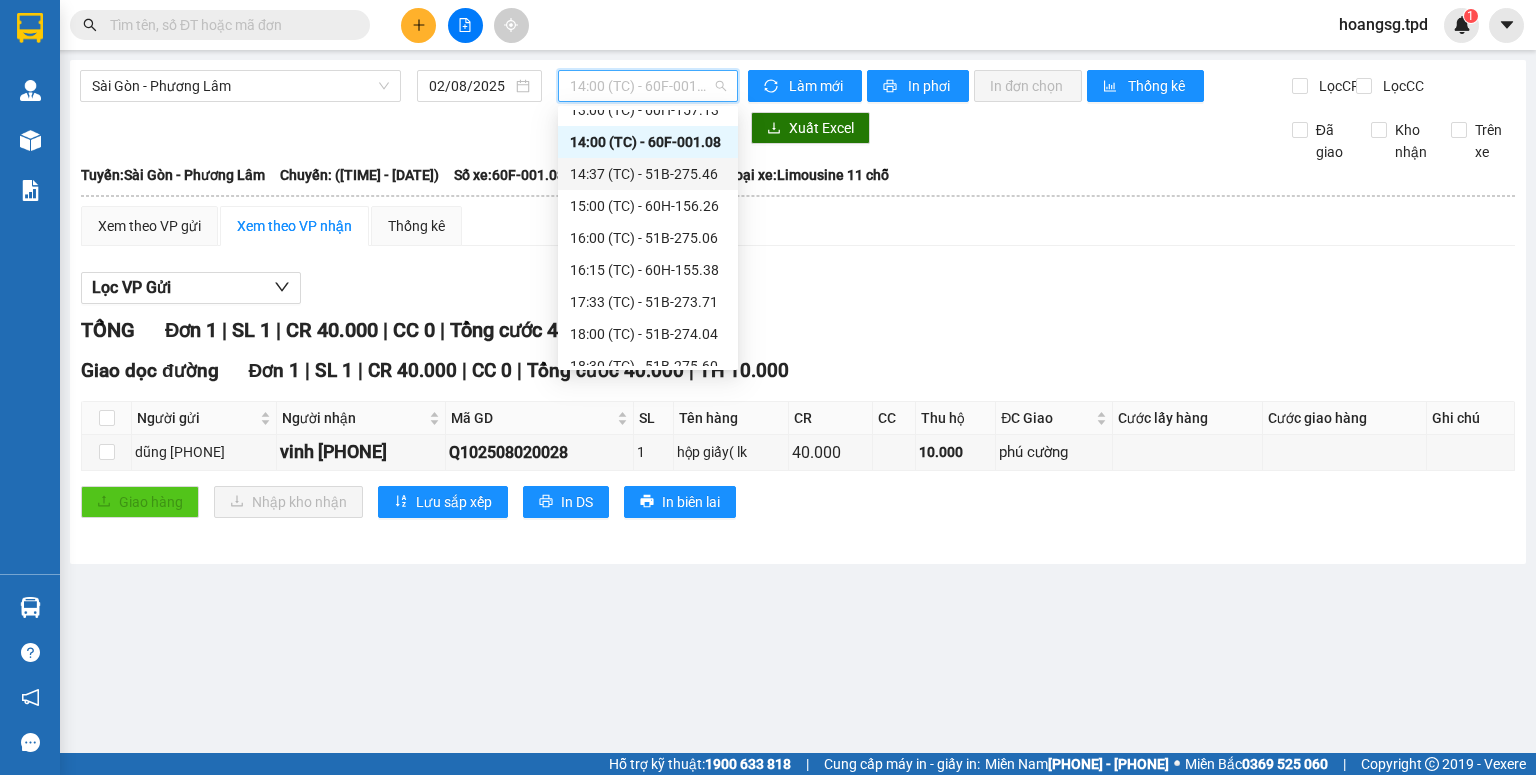 click on "[TIME]   (TC)   - [PLATE]" at bounding box center [648, 174] 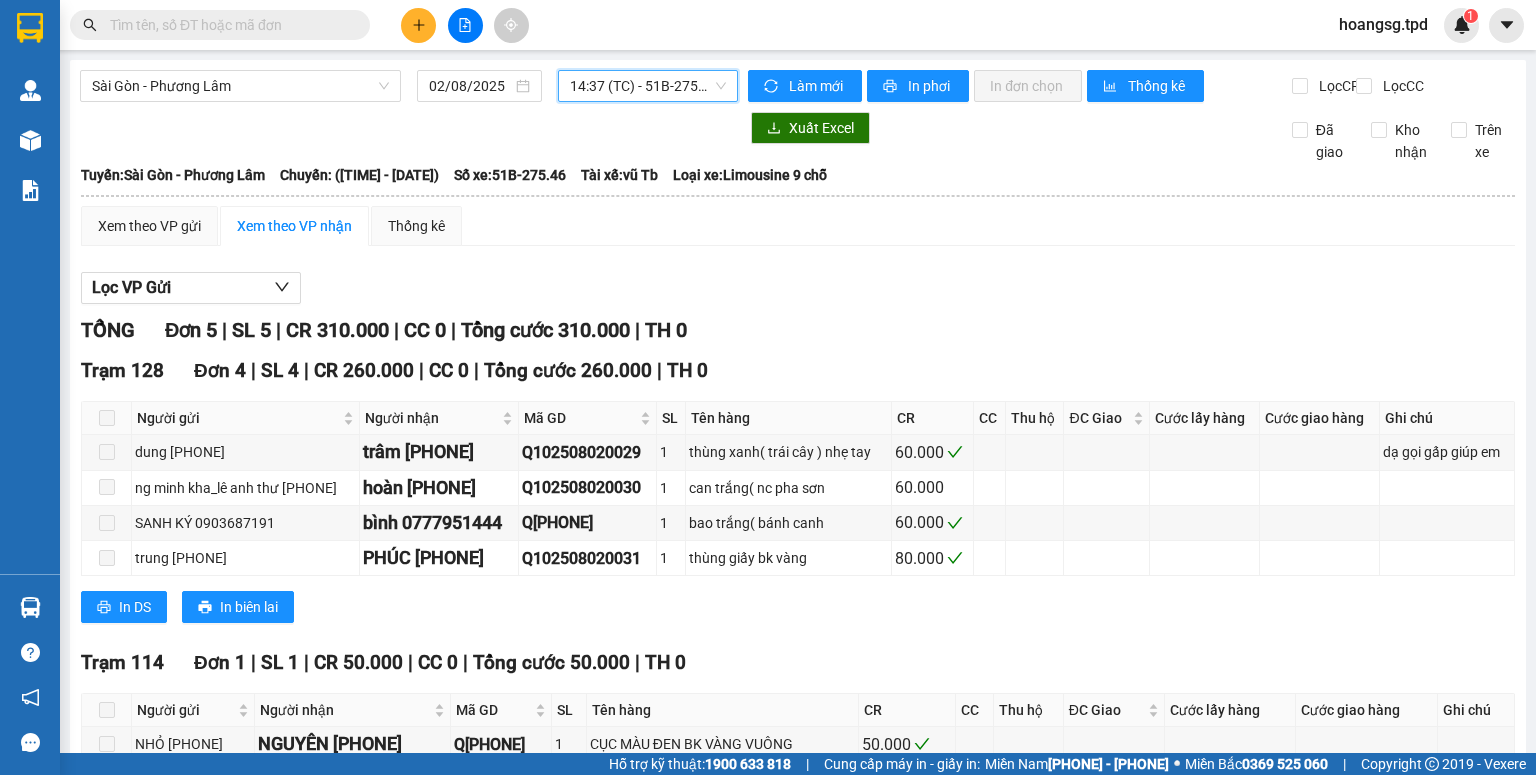 click on "[TIME]   (TC)   - [PLATE]" at bounding box center [648, 86] 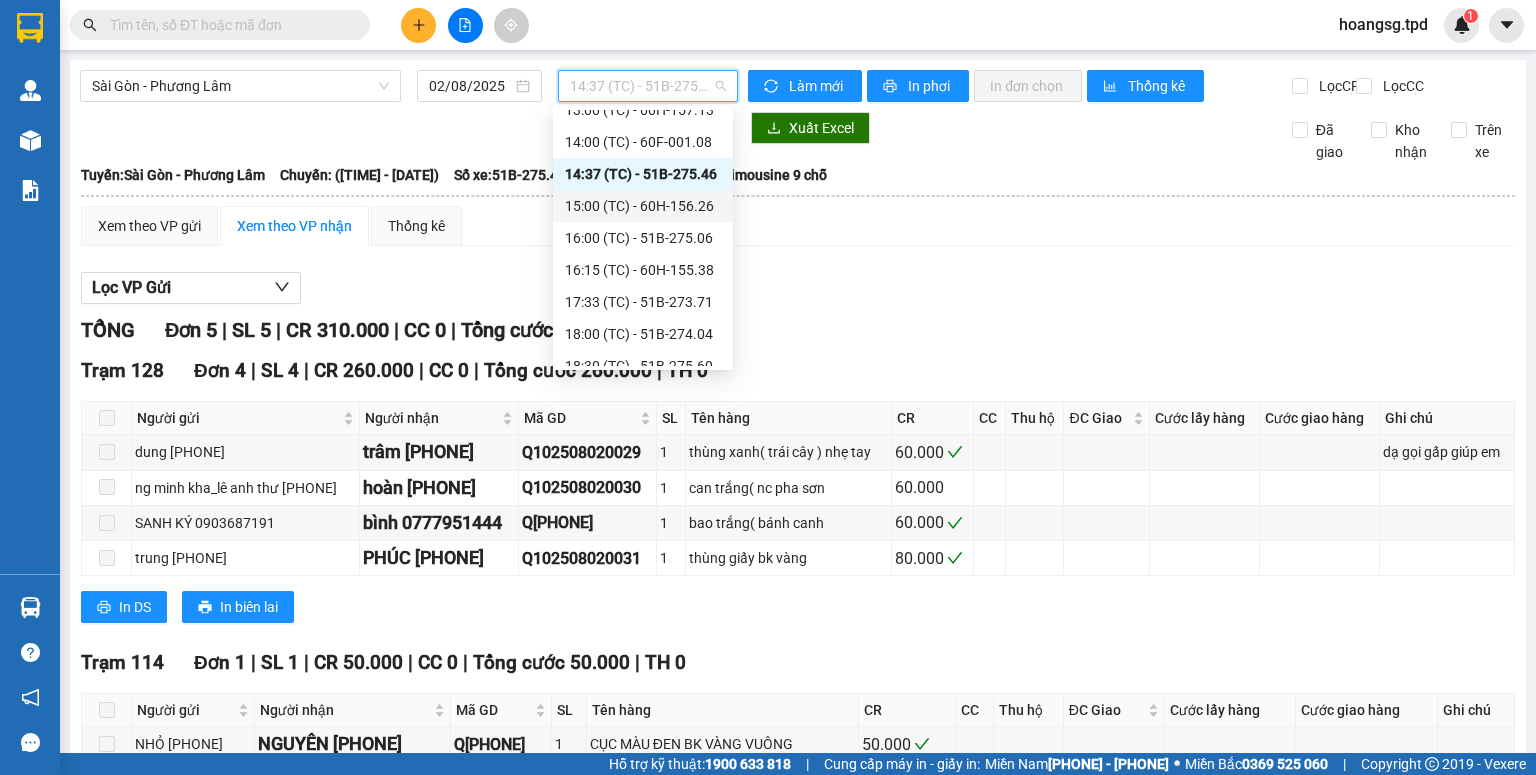 click on "[TIME]   (TC)   - [PLATE]" at bounding box center [643, 206] 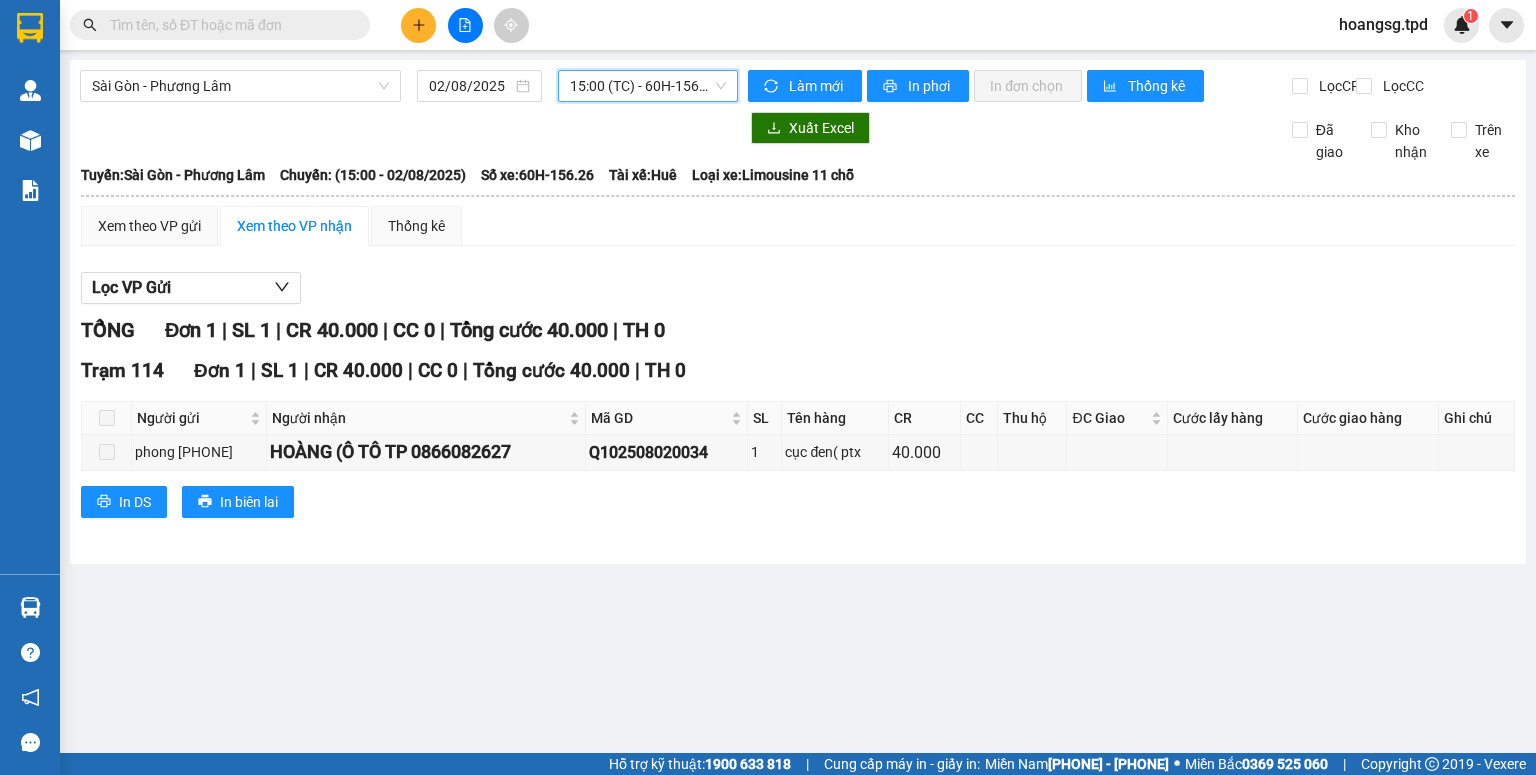 click on "[TIME]   (TC)   - [PLATE]" at bounding box center (648, 86) 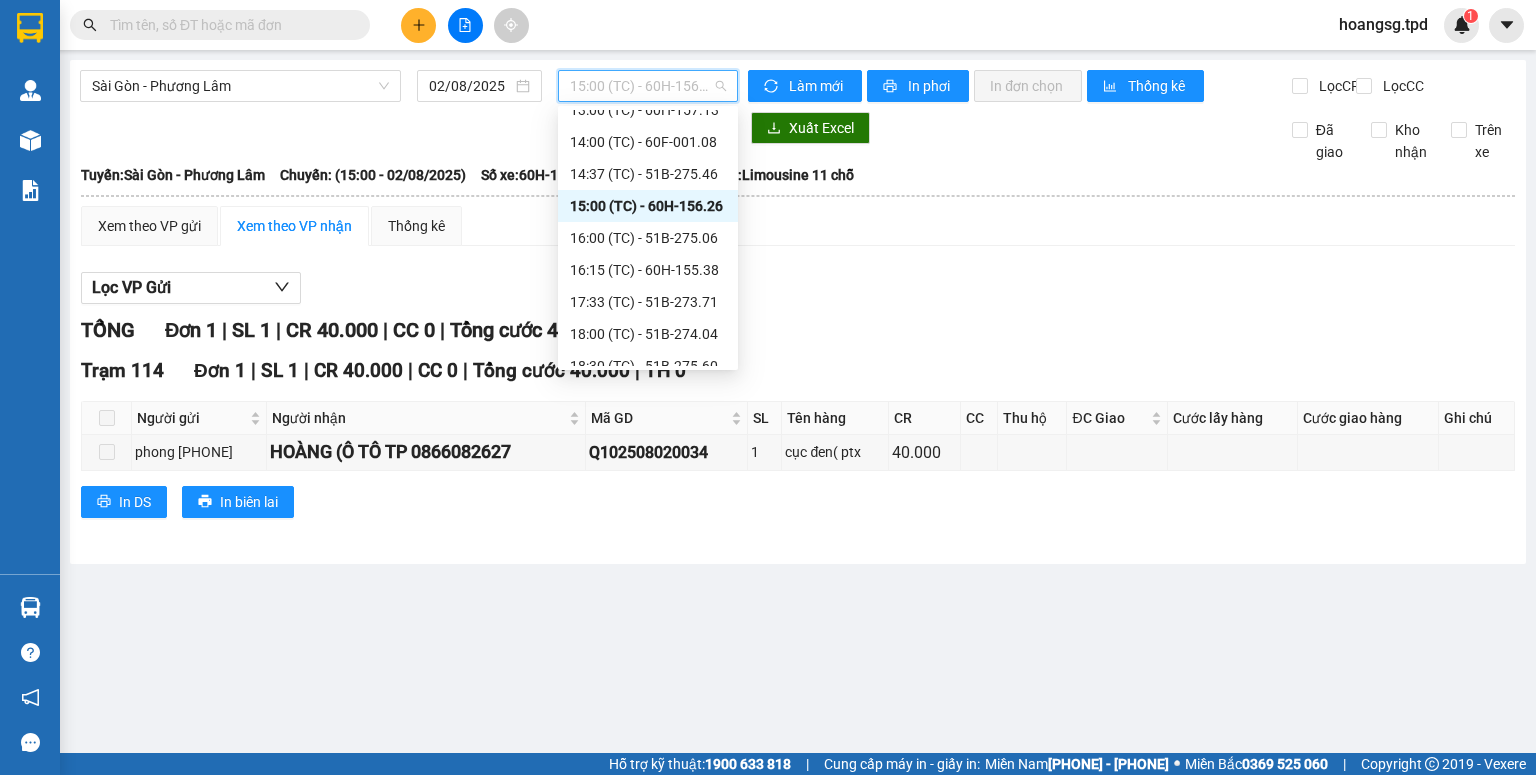 click on "[TIME]   (TC)   - [PLATE]" at bounding box center [648, 238] 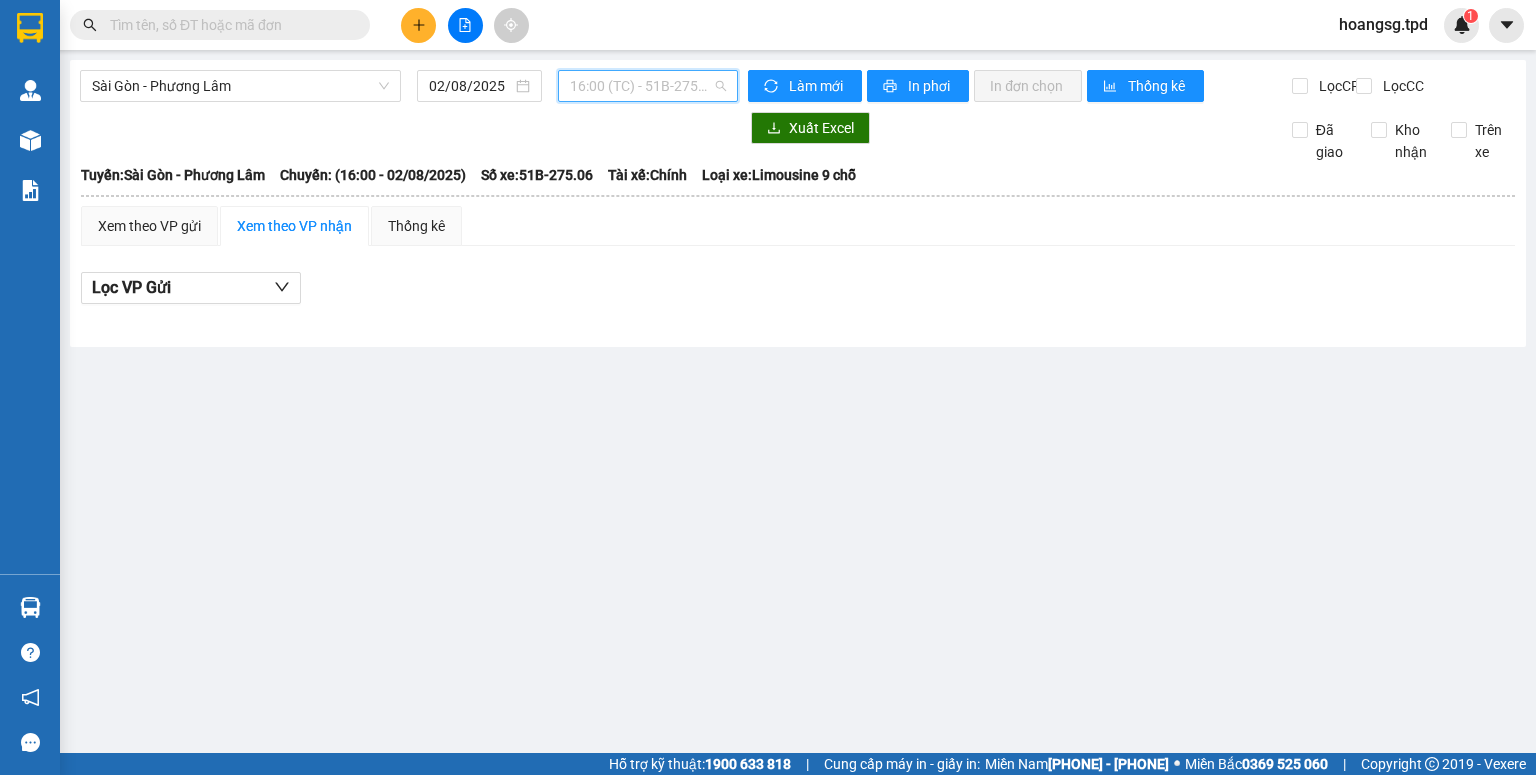 click on "[TIME]   (TC)   - [PLATE]" at bounding box center [648, 86] 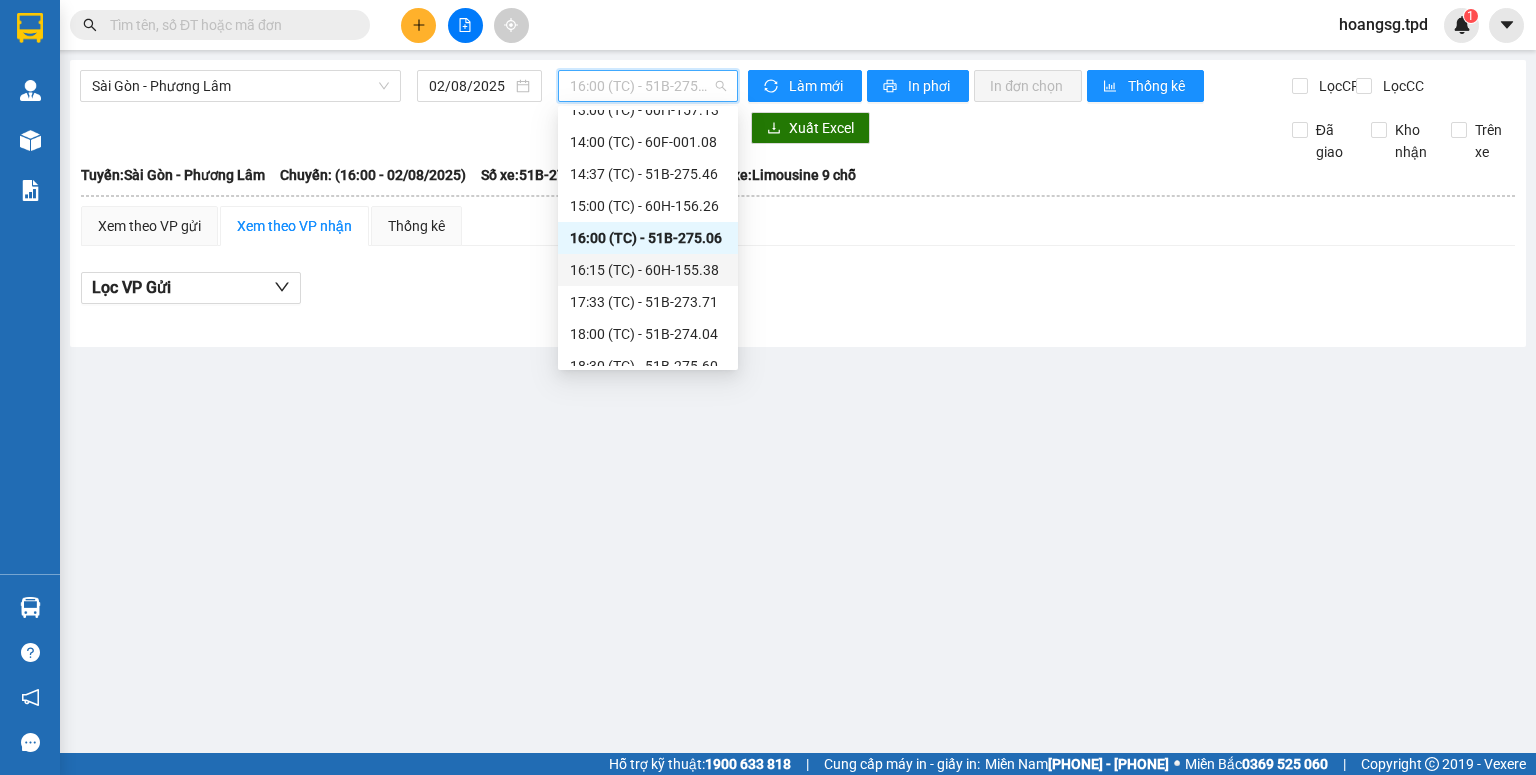 click on "[TIME]   (TC)   - [PLATE]" at bounding box center (648, 270) 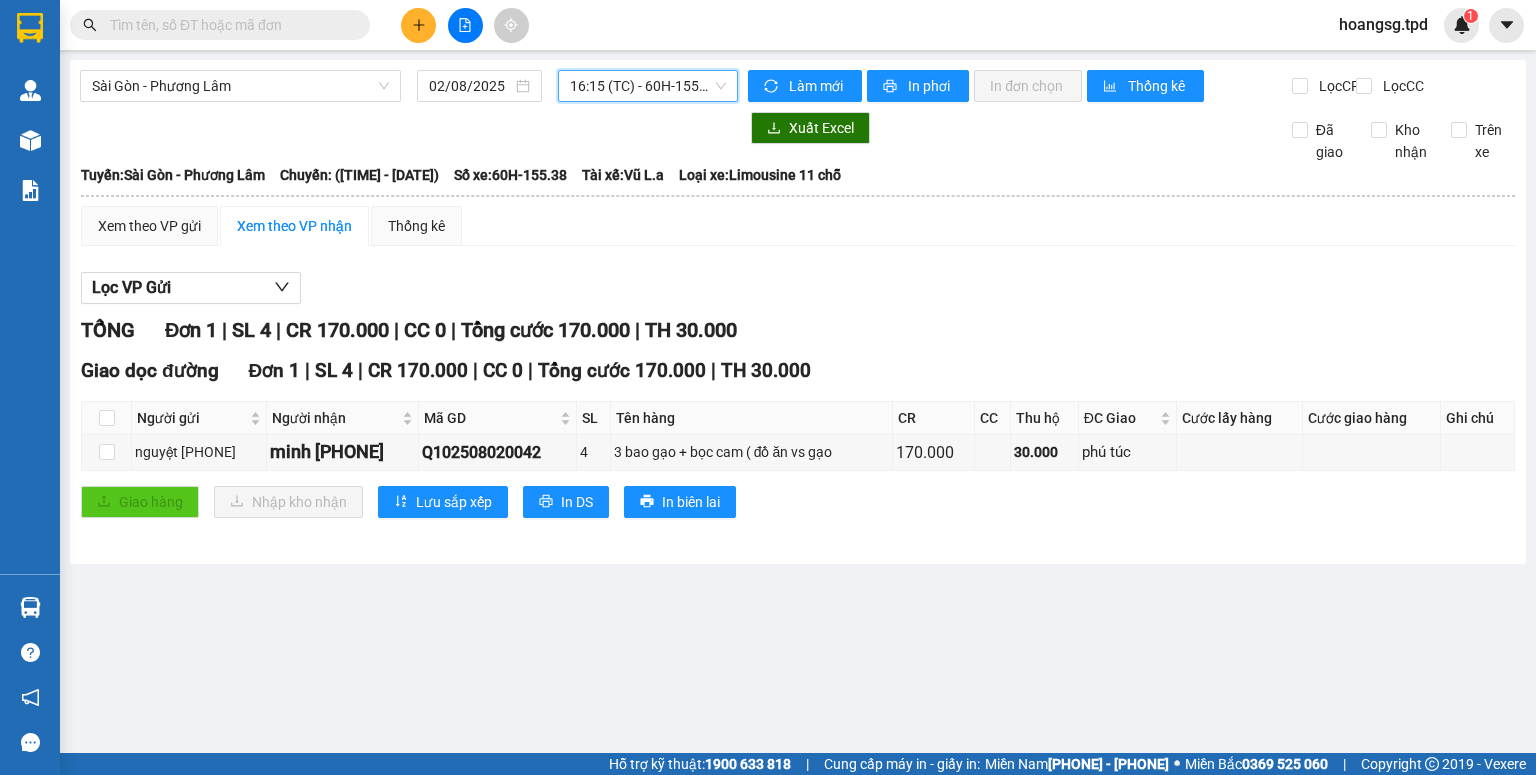 click on "[TIME]   (TC)   - [PLATE]" at bounding box center (648, 86) 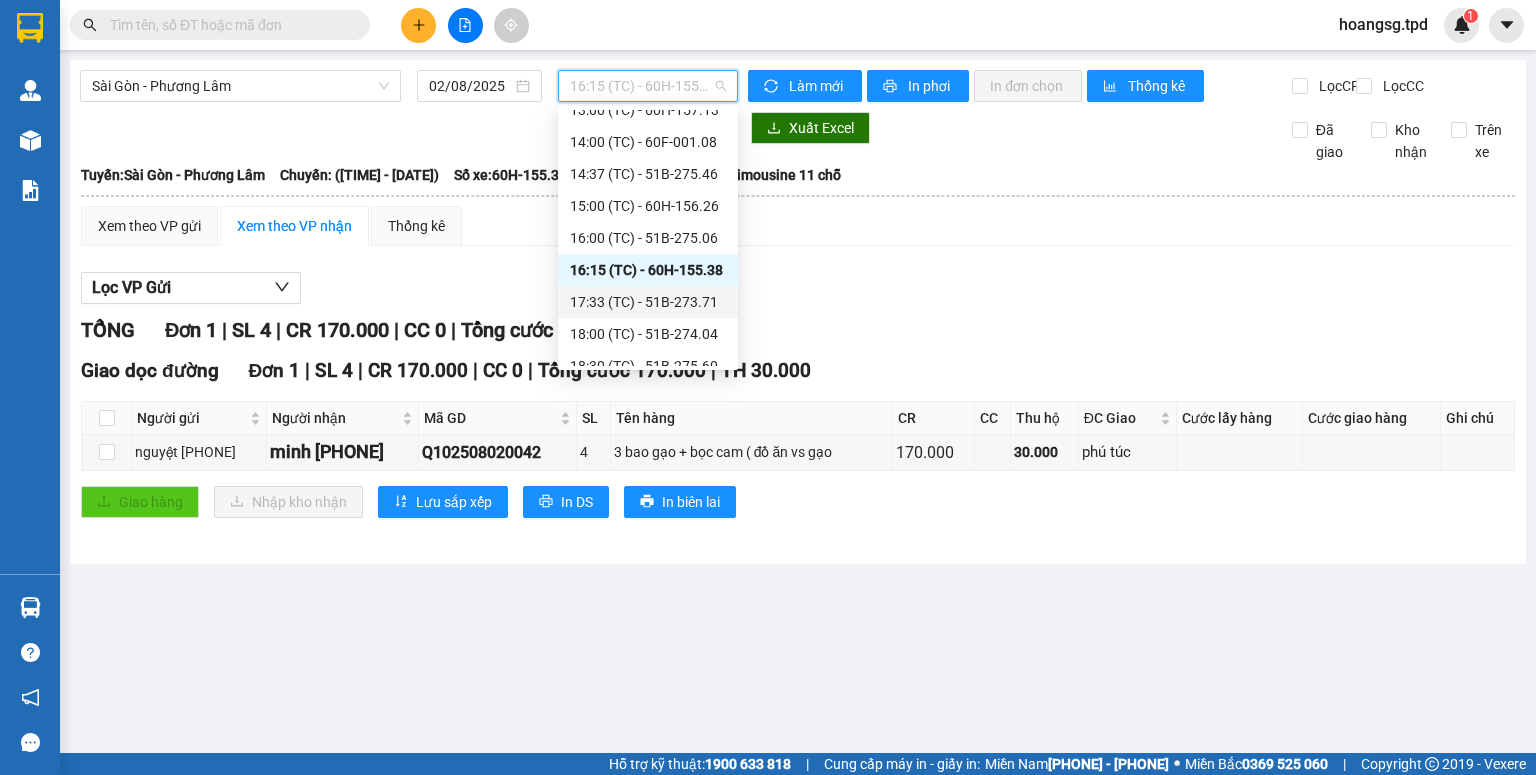 click on "[TIME]   (TC)   - [PLATE]" at bounding box center [648, 302] 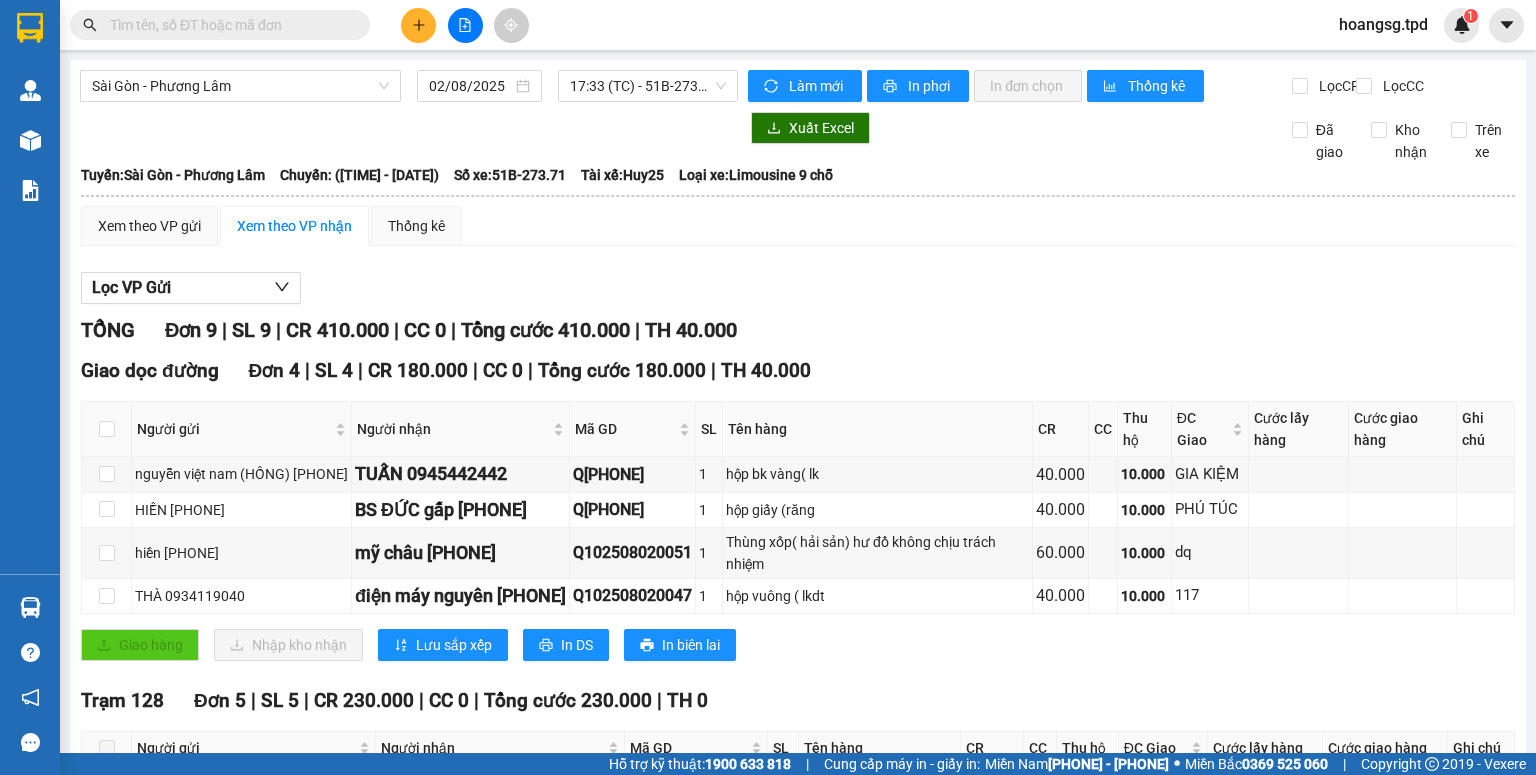 click on "Sài Gòn - Phương Lâm [DATE] [TIME]   (TC)   - [PLATE]  Làm mới In phơi In đơn chọn Thống kê Lọc  CR Lọc  CC Xuất Excel Đã giao Kho nhận Trên xe Thiên Phát Đạt   [PHONE]   360 Ấp Ngọc 3 xã Phú Thanh  [TIME] - [DATE] Tuyến:  Sài Gòn - Phương Lâm Chuyến:   ([TIME] - [DATE]) Tài xế:  Huy25   Số xe:  [PLATE] Loại xe:  Limousine 9 chỗ Tuyến:  Sài Gòn - Phương Lâm Chuyến:   ([TIME] - [DATE]) Số xe:  [PLATE] Tài xế:  Huy25 Loại xe:  Limousine 9 chỗ Xem theo VP gửi Xem theo VP nhận Thống kê Lọc VP Gửi TỔNG Đơn   9 | SL   9 | CR   410.000 | CC   0 | Tổng cước   410.000 | TH   40.000 Giao dọc đường Đơn   4 | SL   4 | CR   180.000 | CC   0 | Tổng cước   180.000 | TH   40.000 Người gửi Người nhận Mã GD SL Tên hàng CR CC Thu hộ ĐC Giao Cước lấy hàng Cước giao hàng Ghi chú Ký nhận                             nguyễn việt nam (HỒNG) [PHONE] 1" at bounding box center [798, 547] 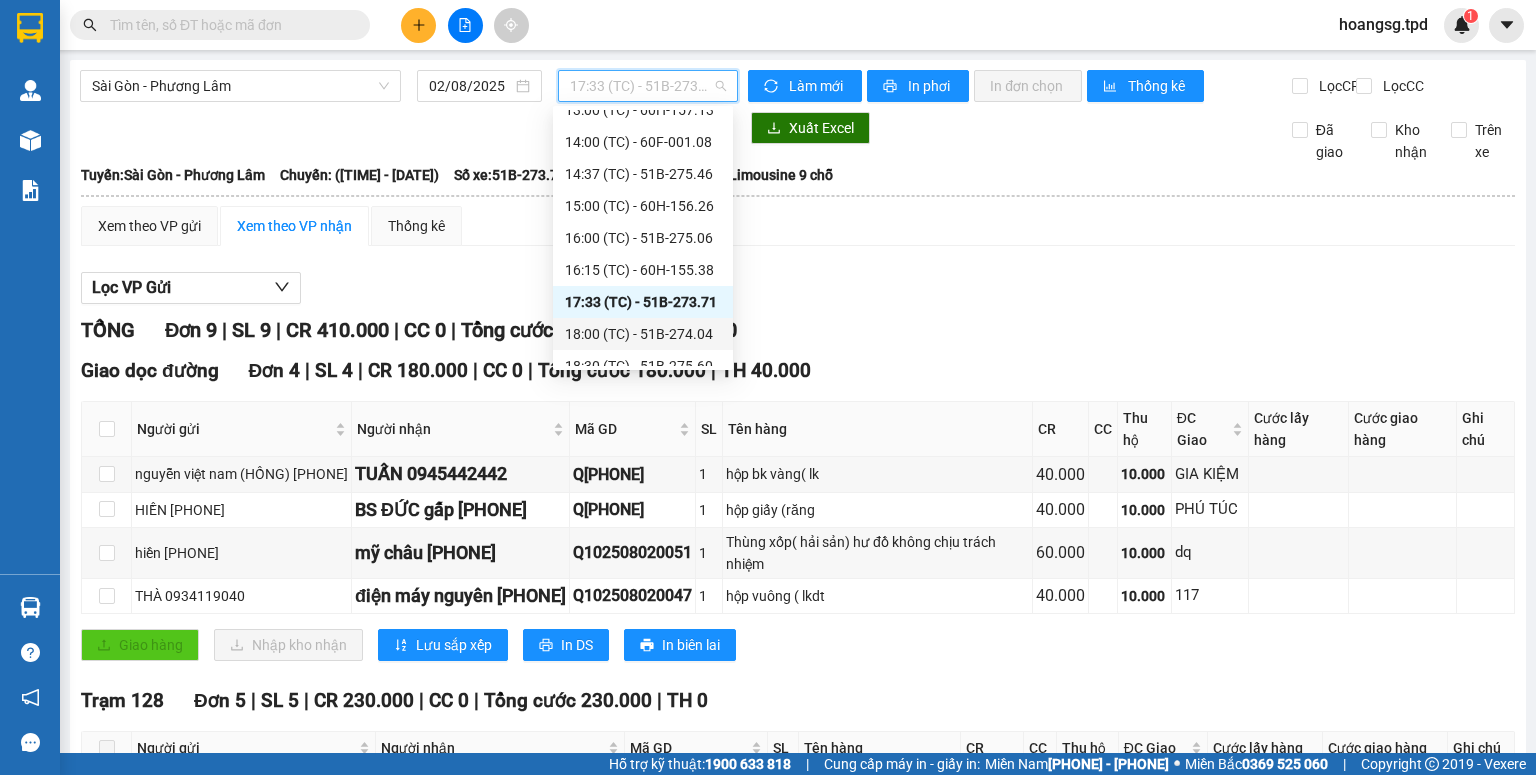 drag, startPoint x: 665, startPoint y: 327, endPoint x: 631, endPoint y: 322, distance: 34.36568 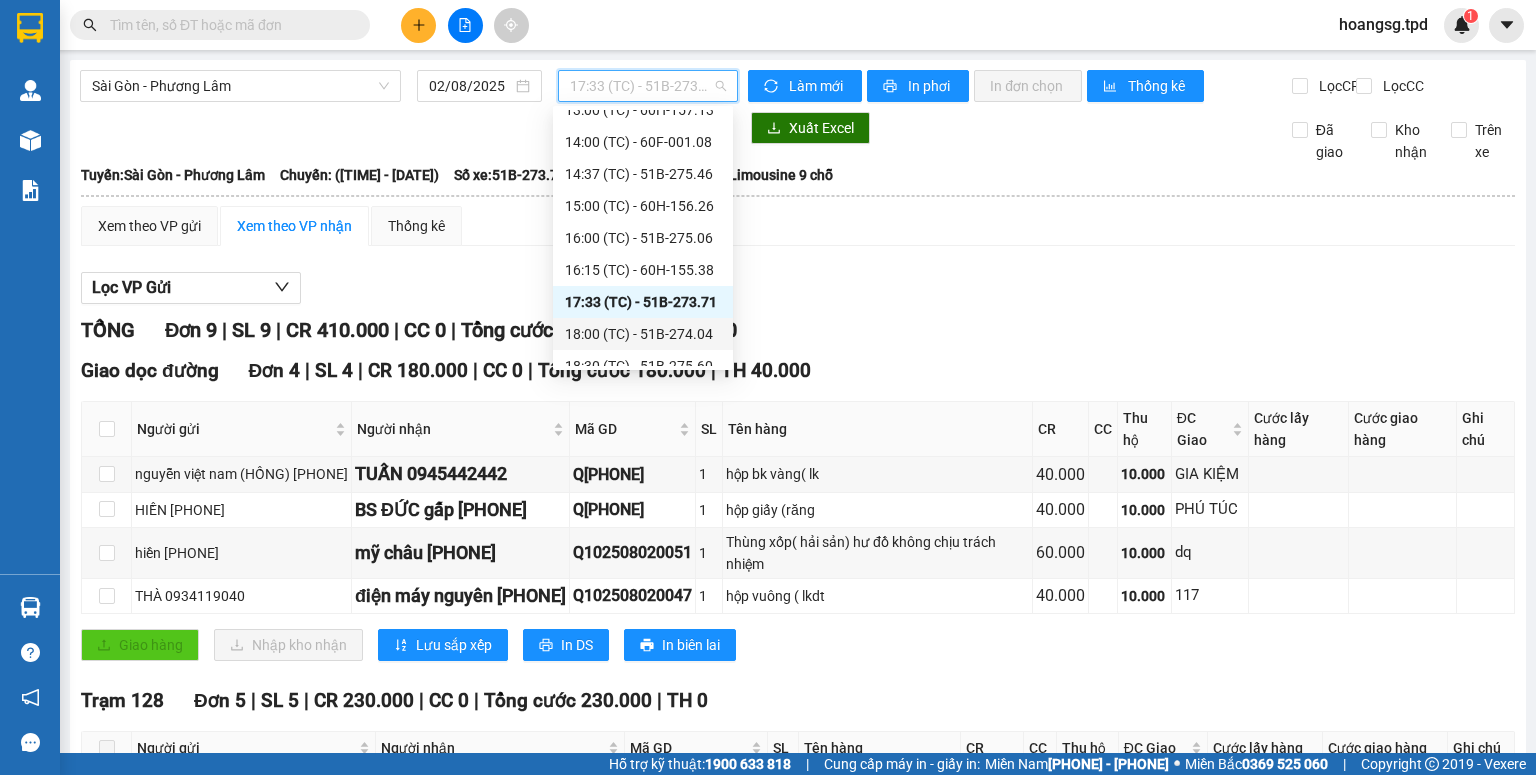 click on "[TIME]   (TC)   - [NUMBER]" at bounding box center (643, 334) 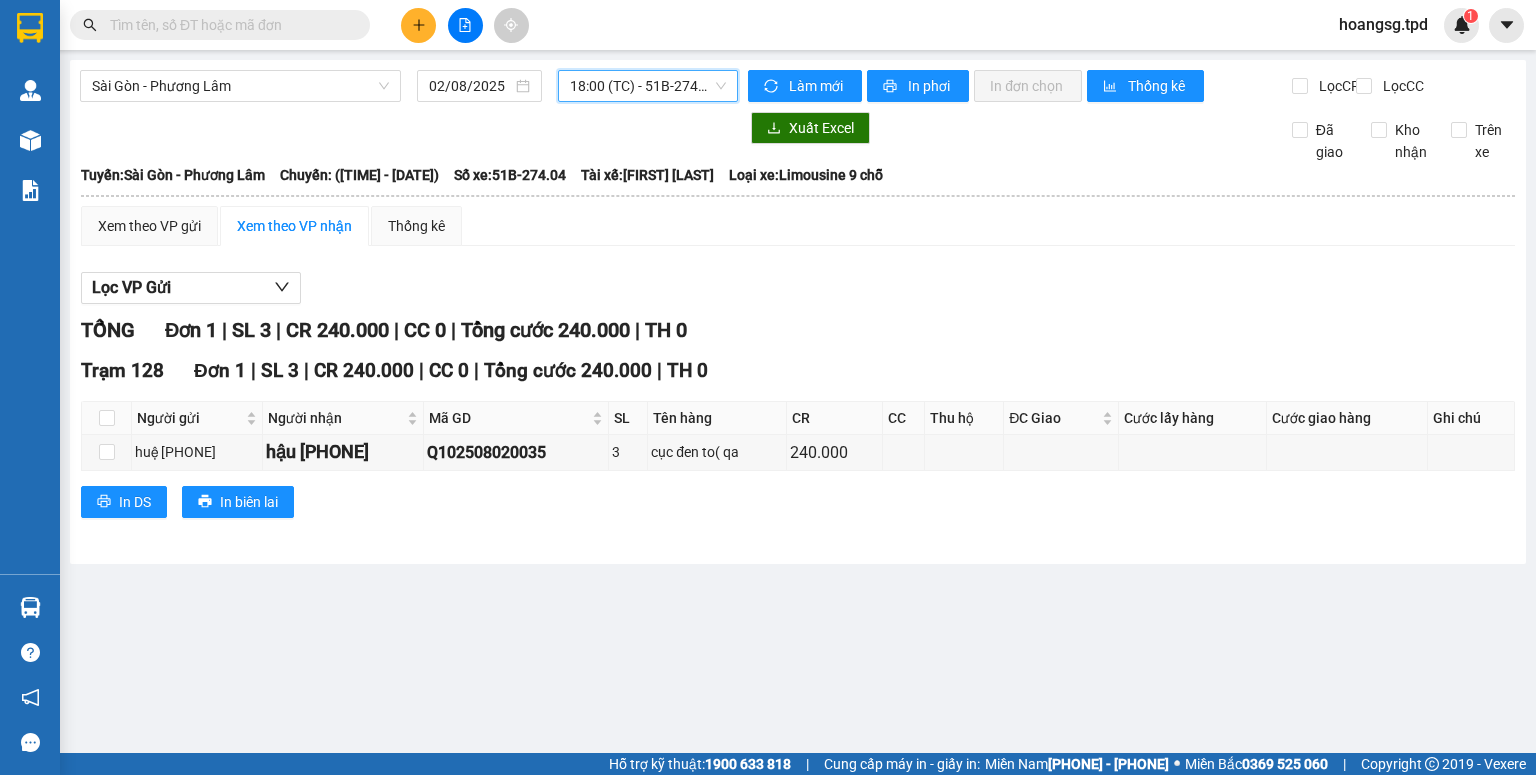 click on "[TIME]   (TC)   - [NUMBER]" at bounding box center [648, 86] 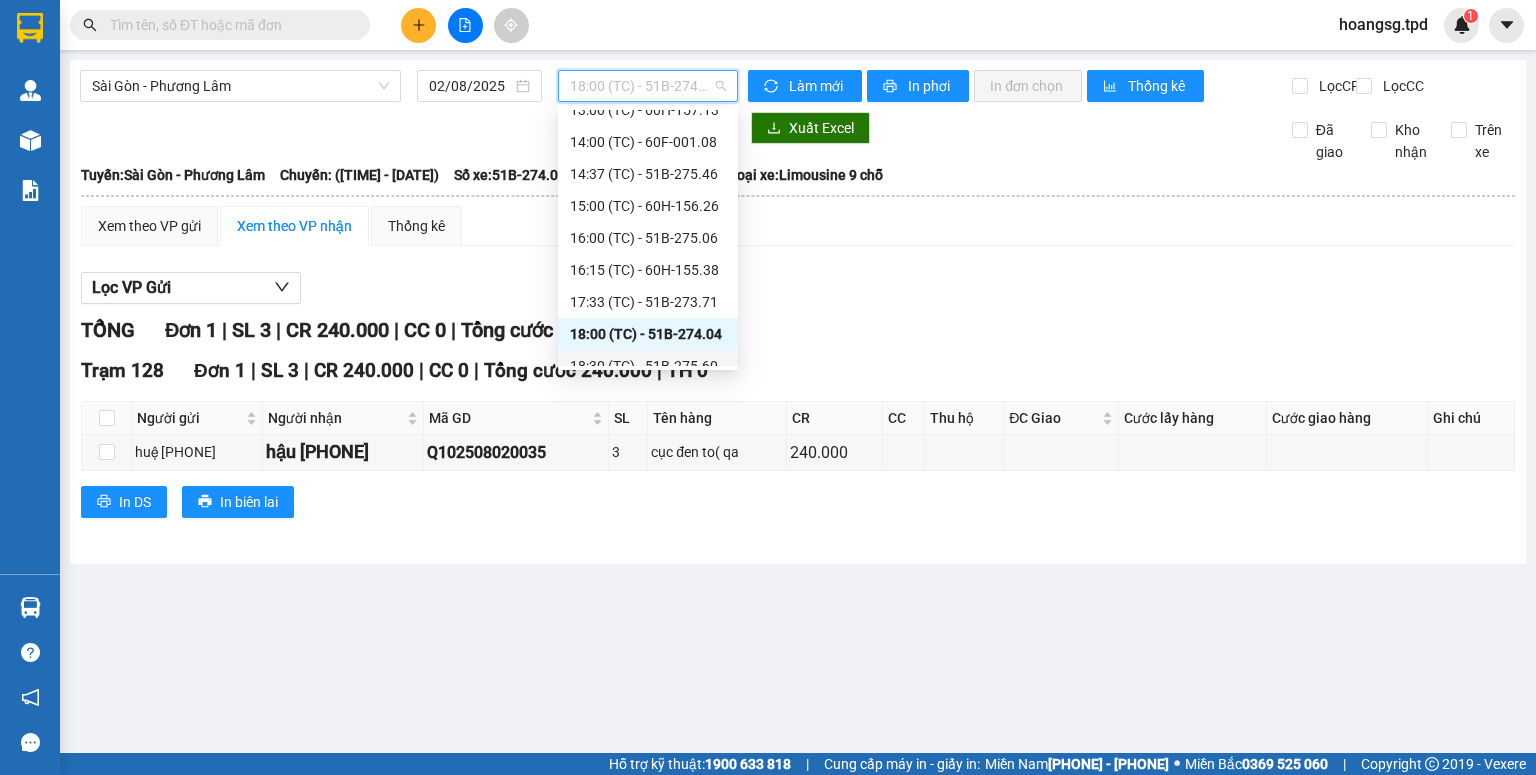click on "[TIME]   (TC)   - [NUMBER]" at bounding box center [648, 366] 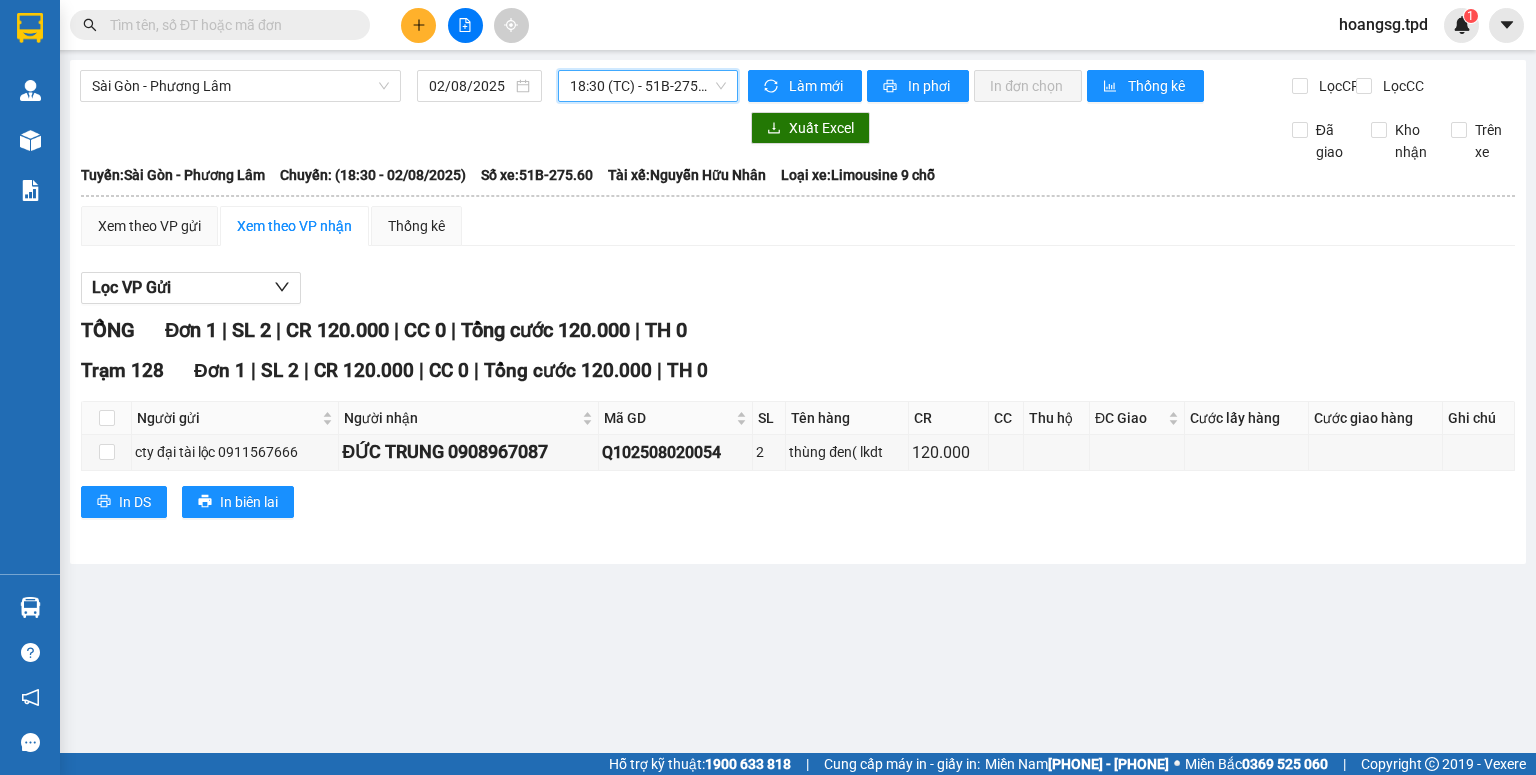 click on "[TIME]   (TC)   - [NUMBER]" at bounding box center [648, 86] 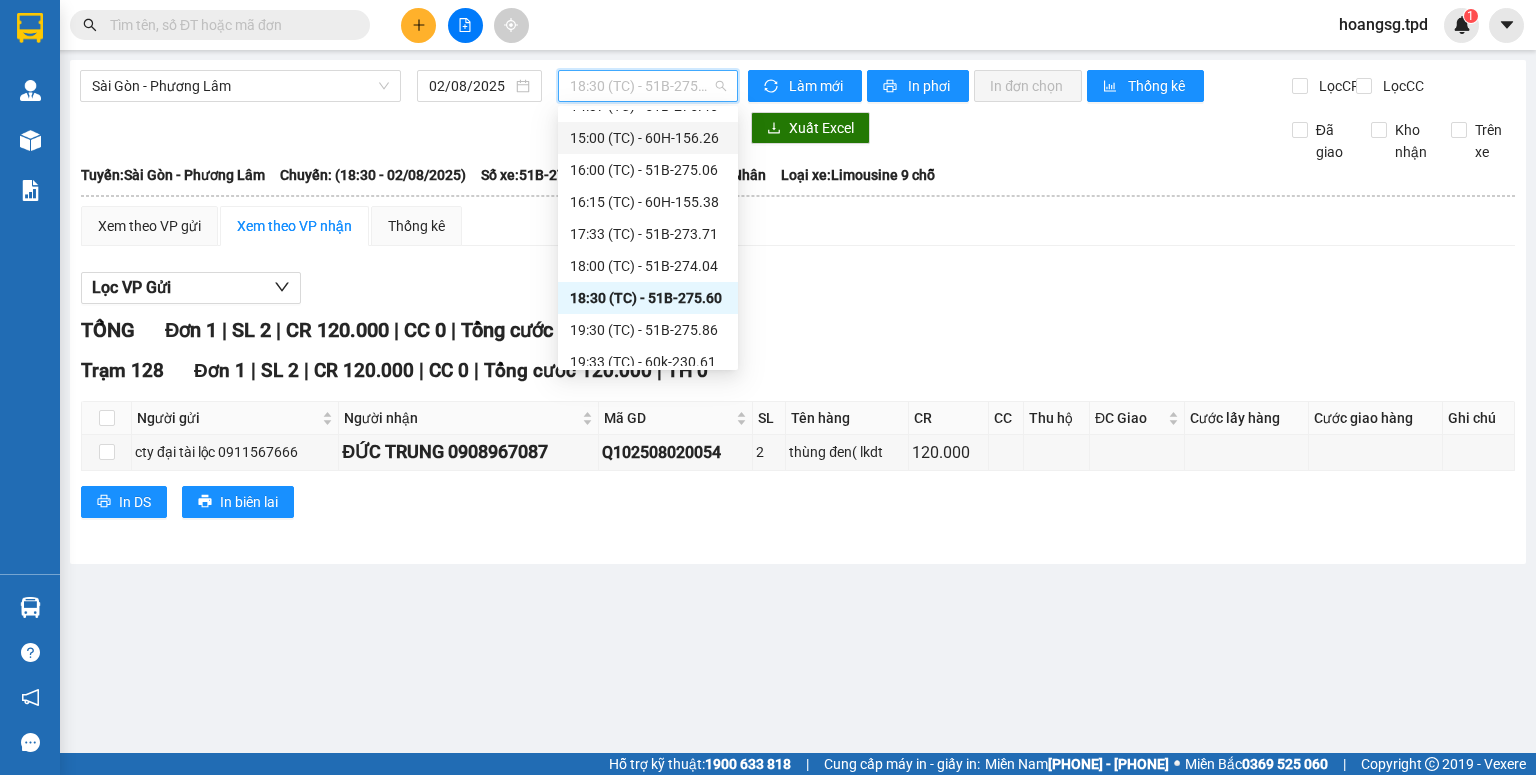 scroll, scrollTop: 512, scrollLeft: 0, axis: vertical 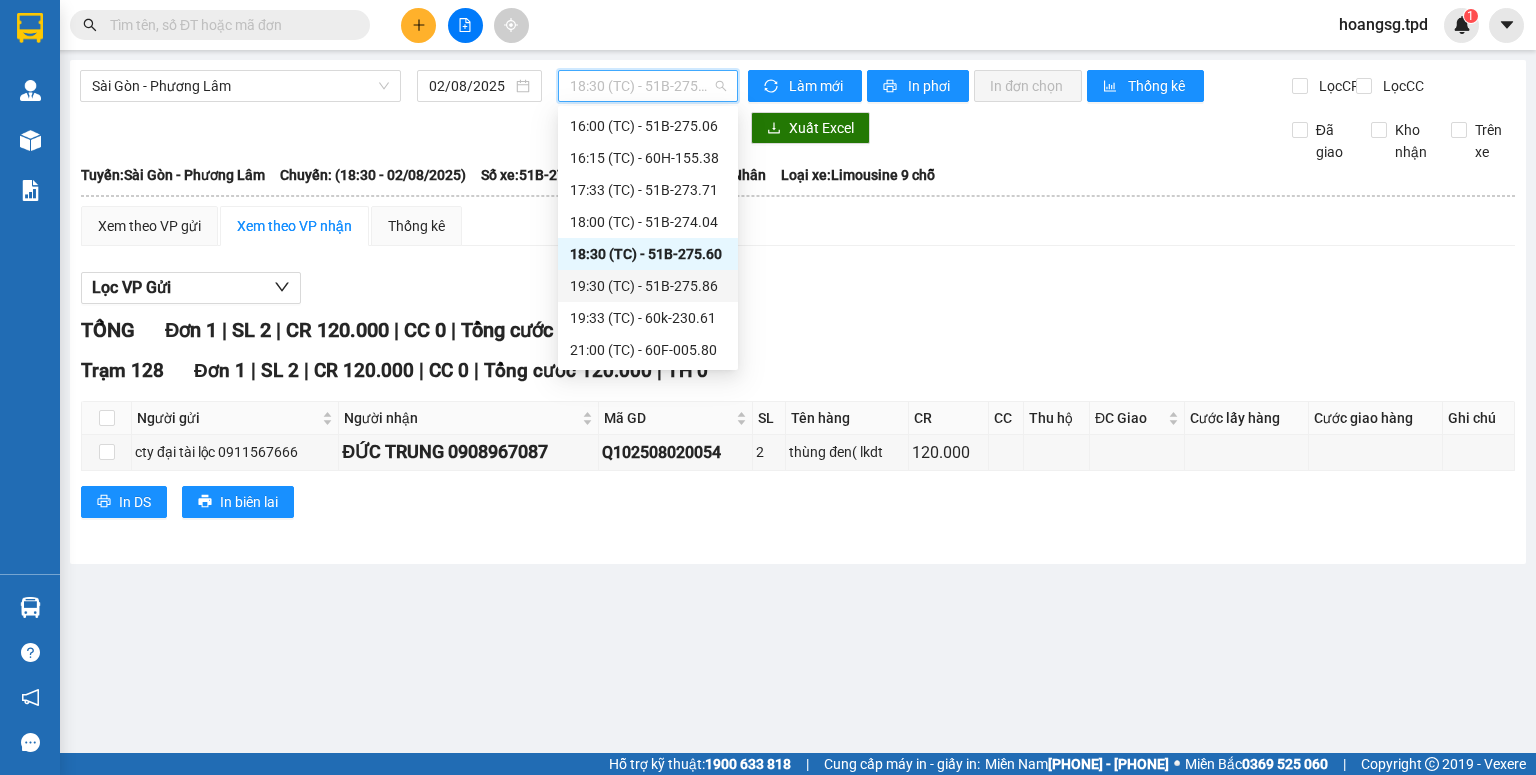 click on "[TIME]   (TC)   - [PLATE]" at bounding box center (648, 286) 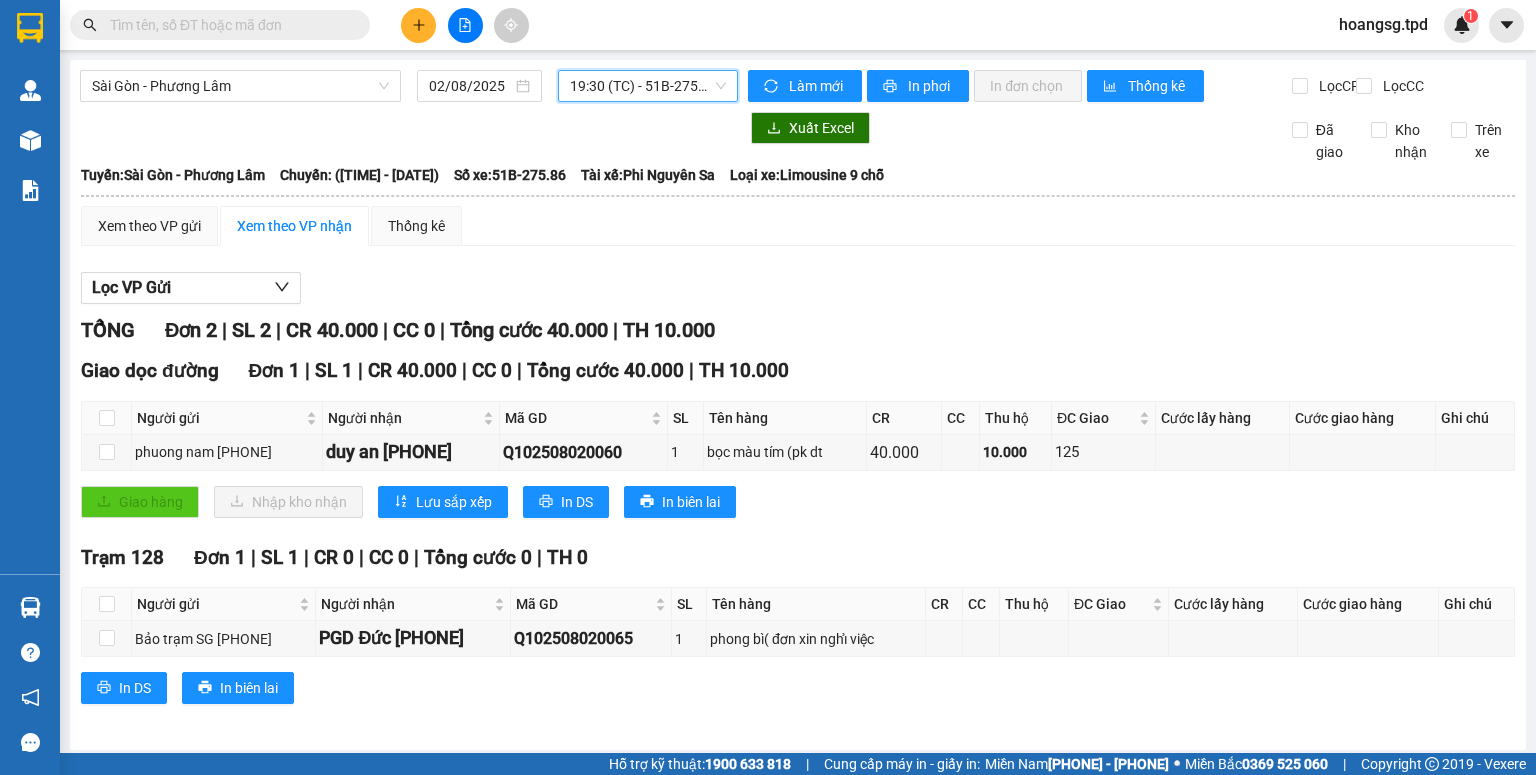 click on "[TIME]   (TC)   - [PLATE]" at bounding box center [648, 86] 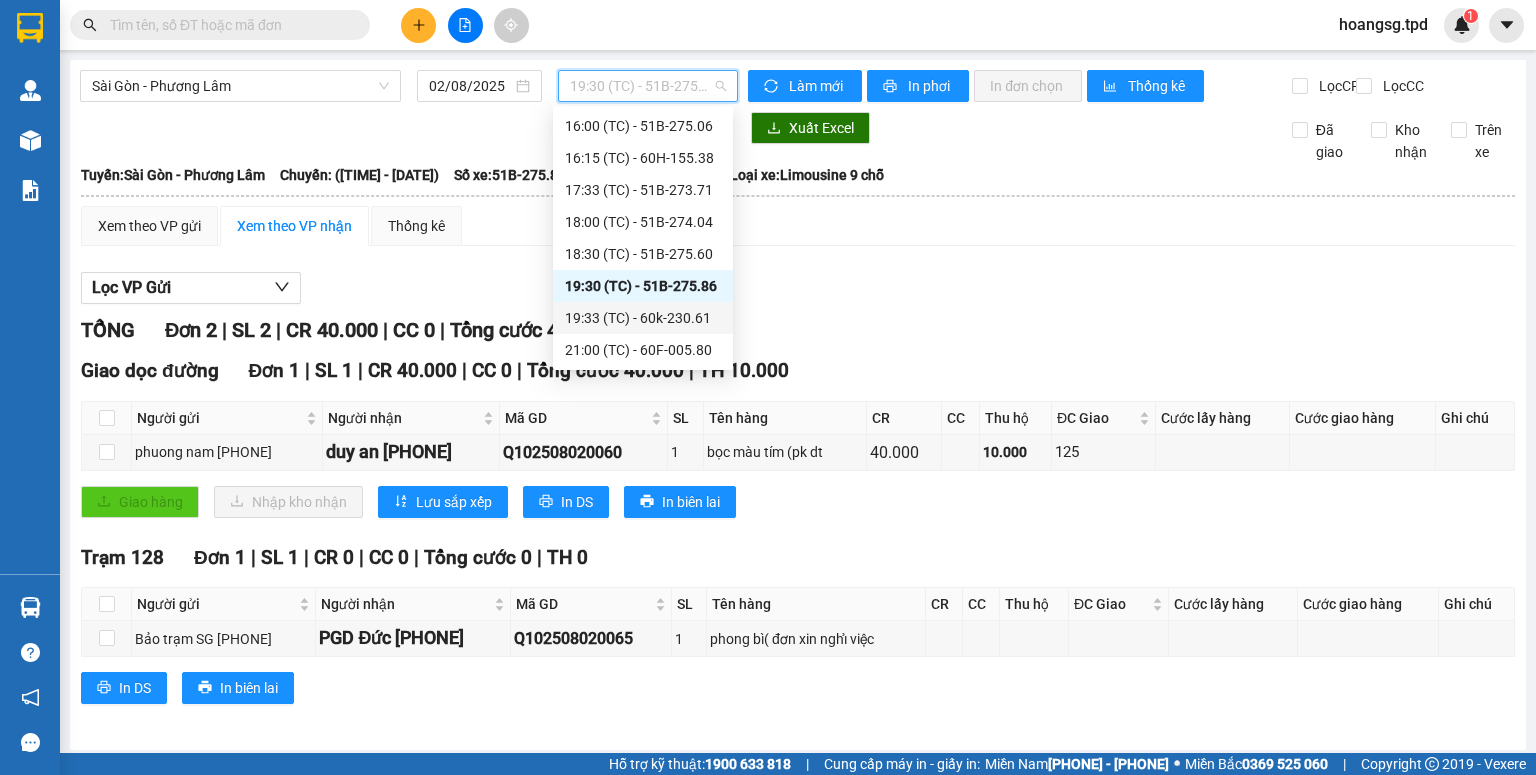 click on "[TIME]   (TC)   - [PLATE]" at bounding box center (643, 318) 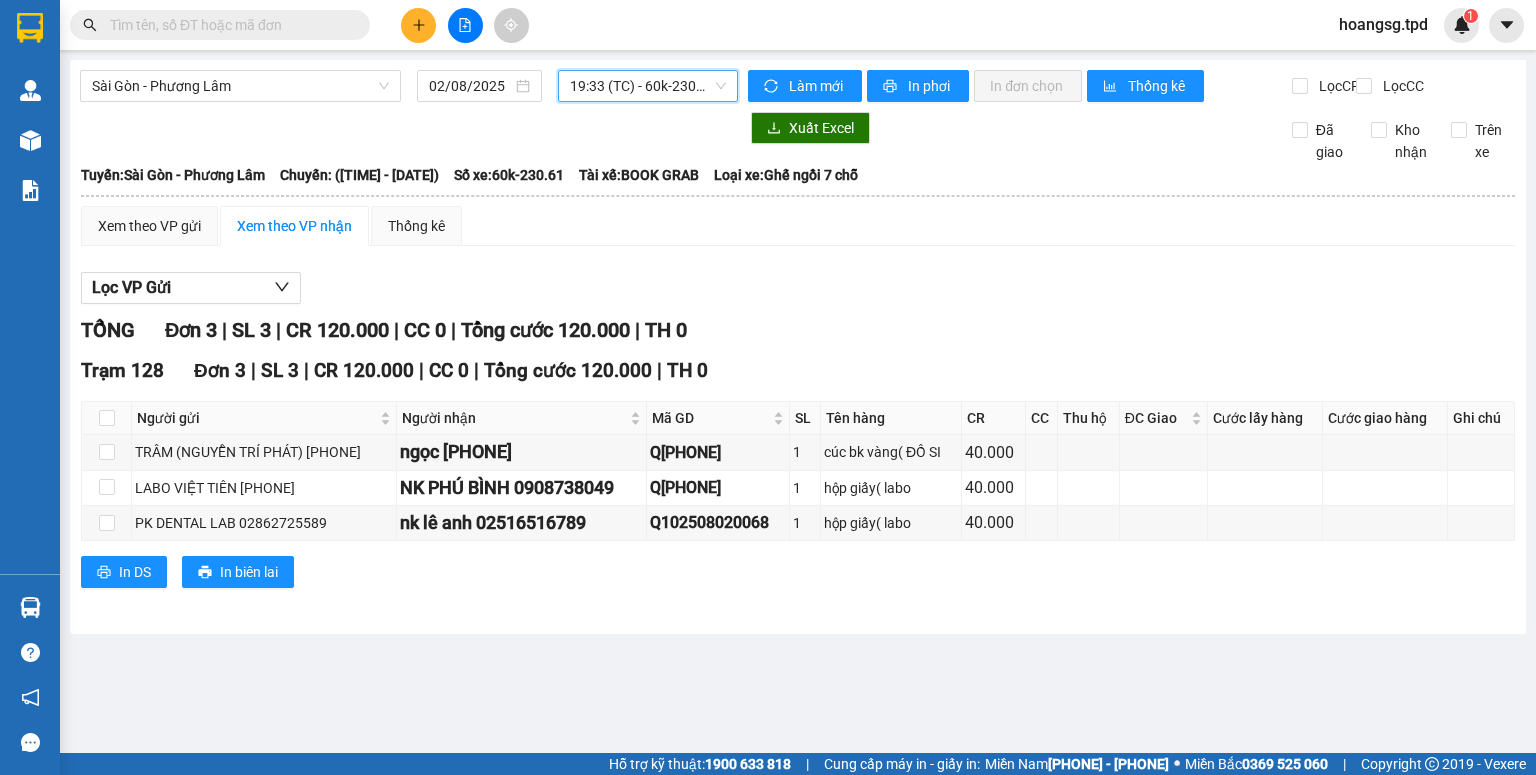 click on "[TIME]   (TC)   - [PLATE]" at bounding box center [648, 86] 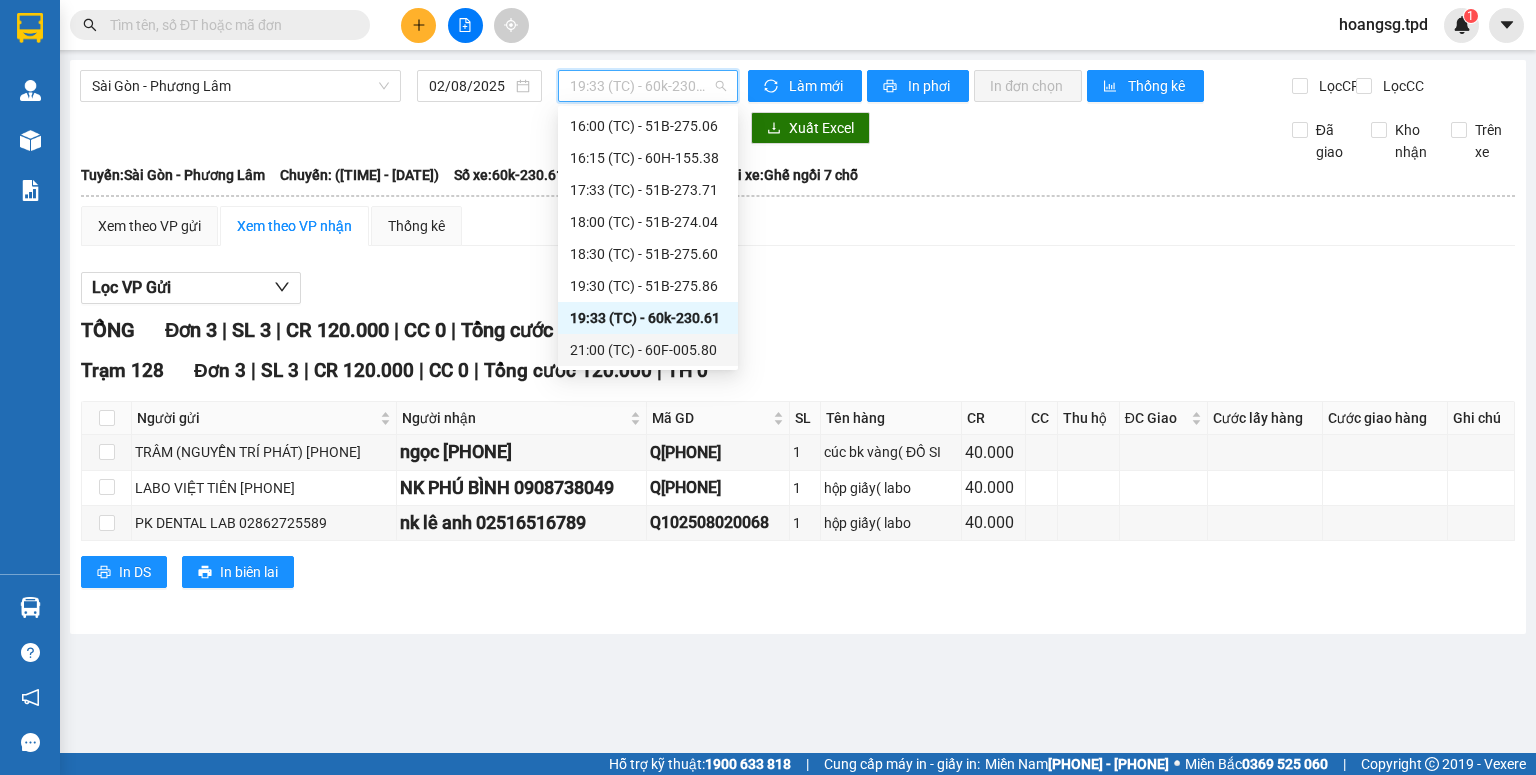 click on "[TIME]   (TC)   - [NUMBER]" at bounding box center [648, 350] 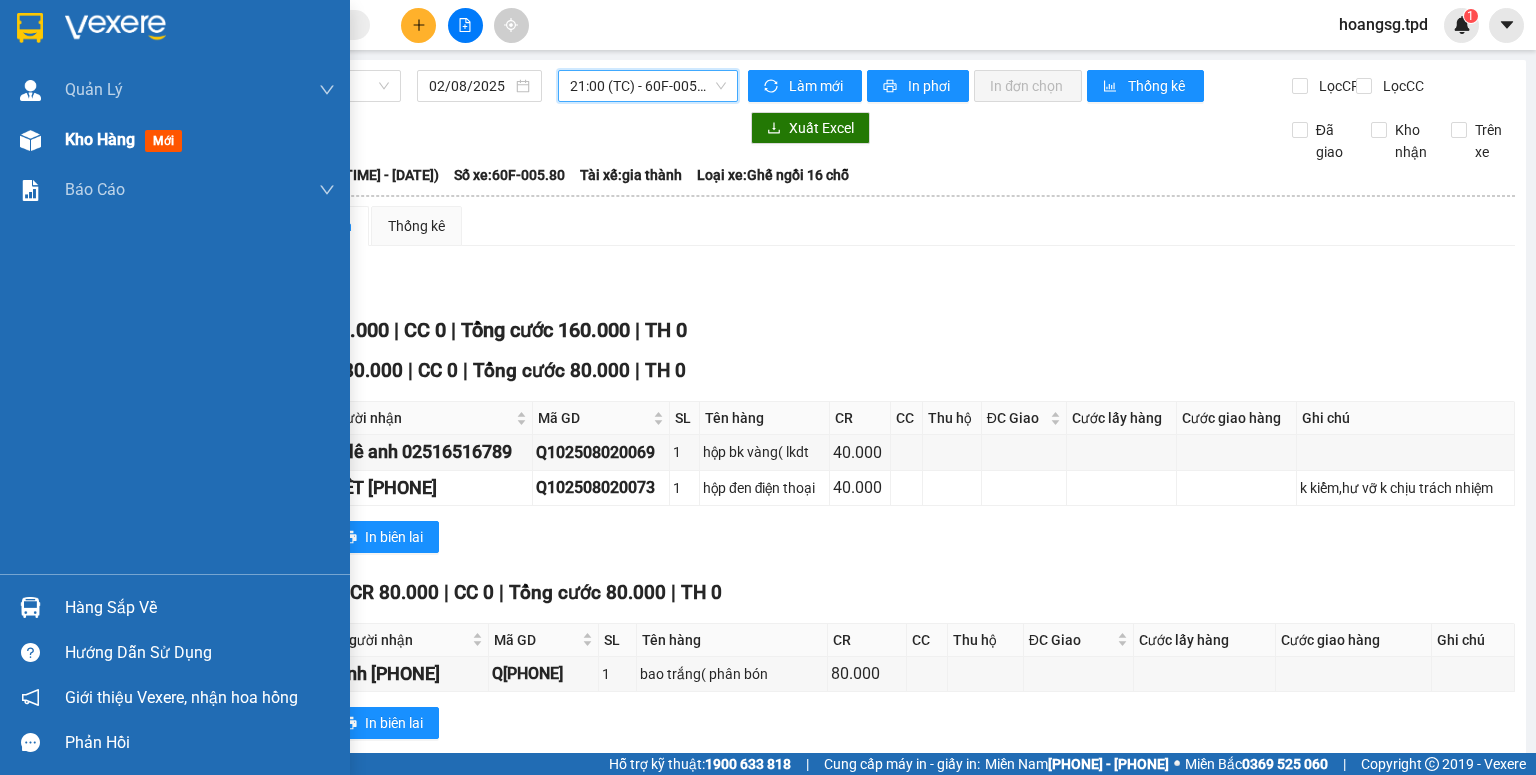 click on "mới" at bounding box center (163, 141) 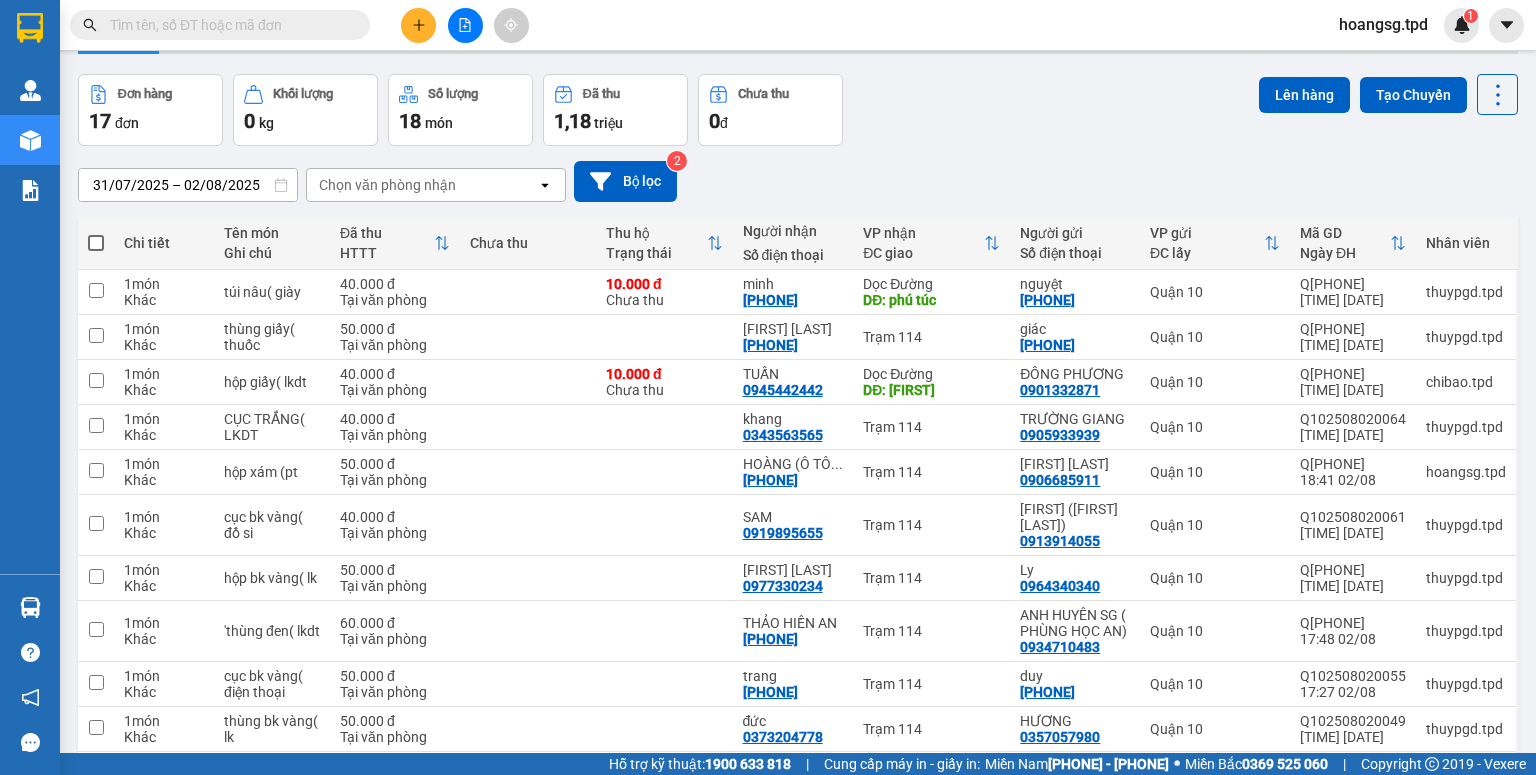 scroll, scrollTop: 0, scrollLeft: 0, axis: both 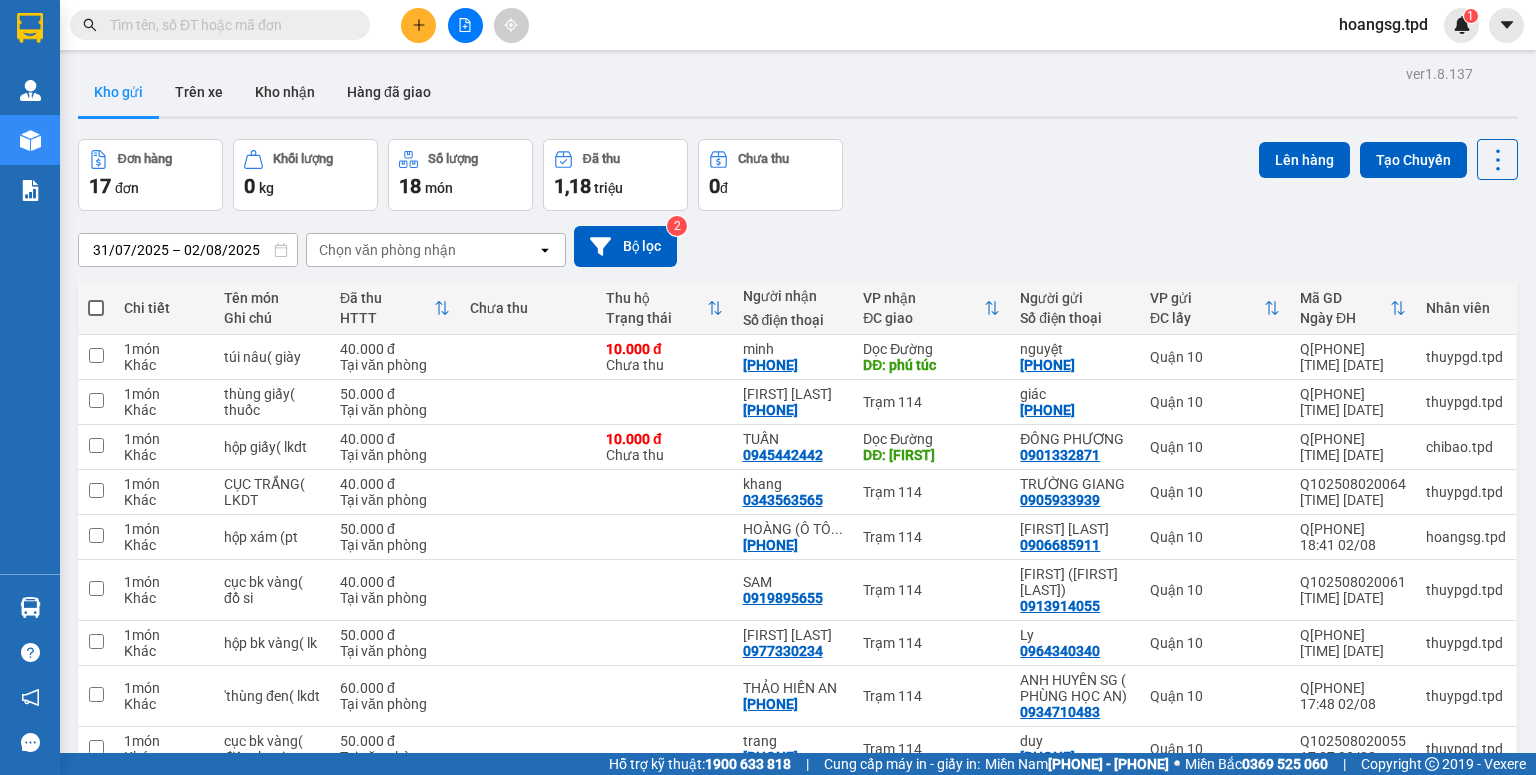 click 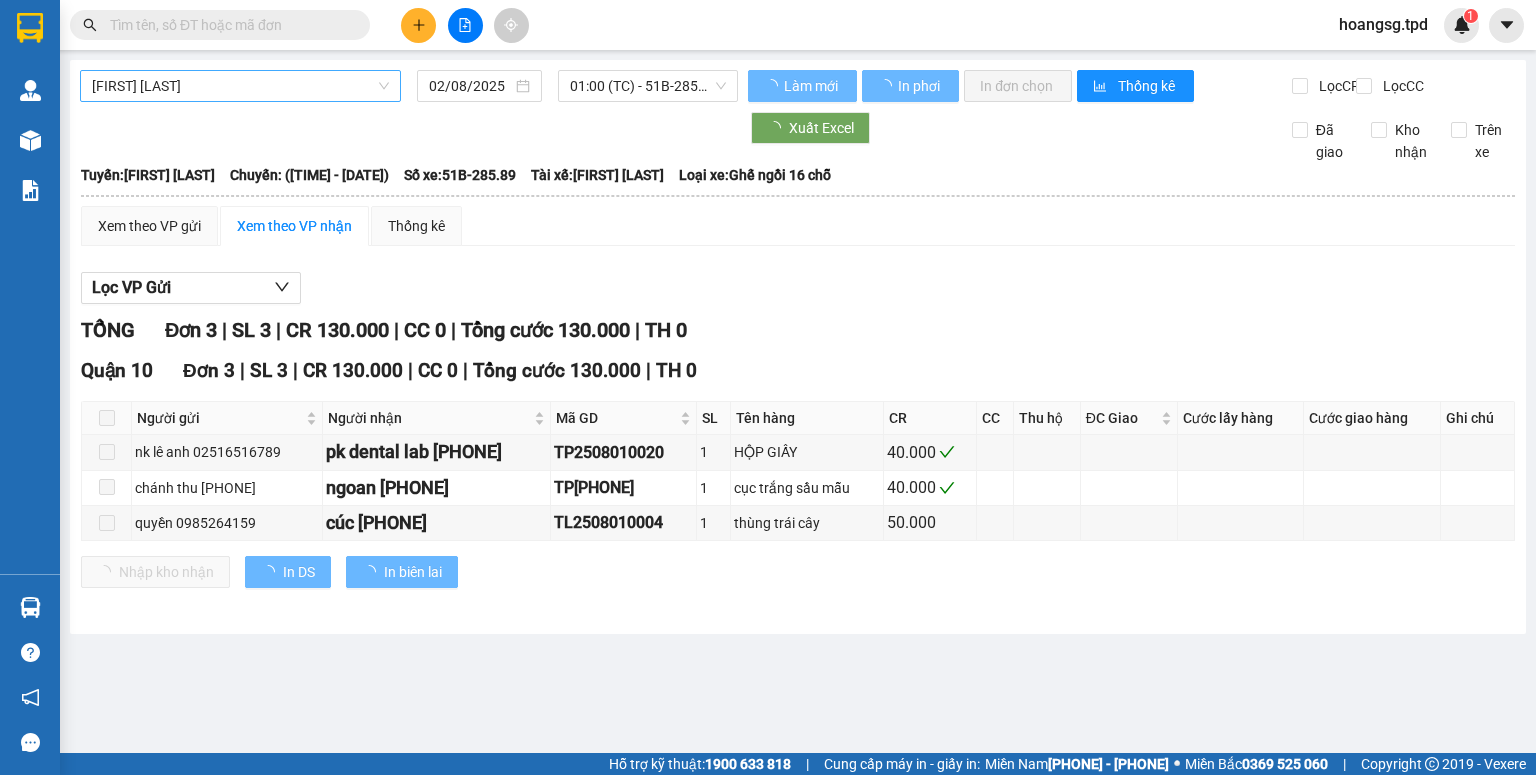 click on "[FIRST] [LAST]" at bounding box center (240, 86) 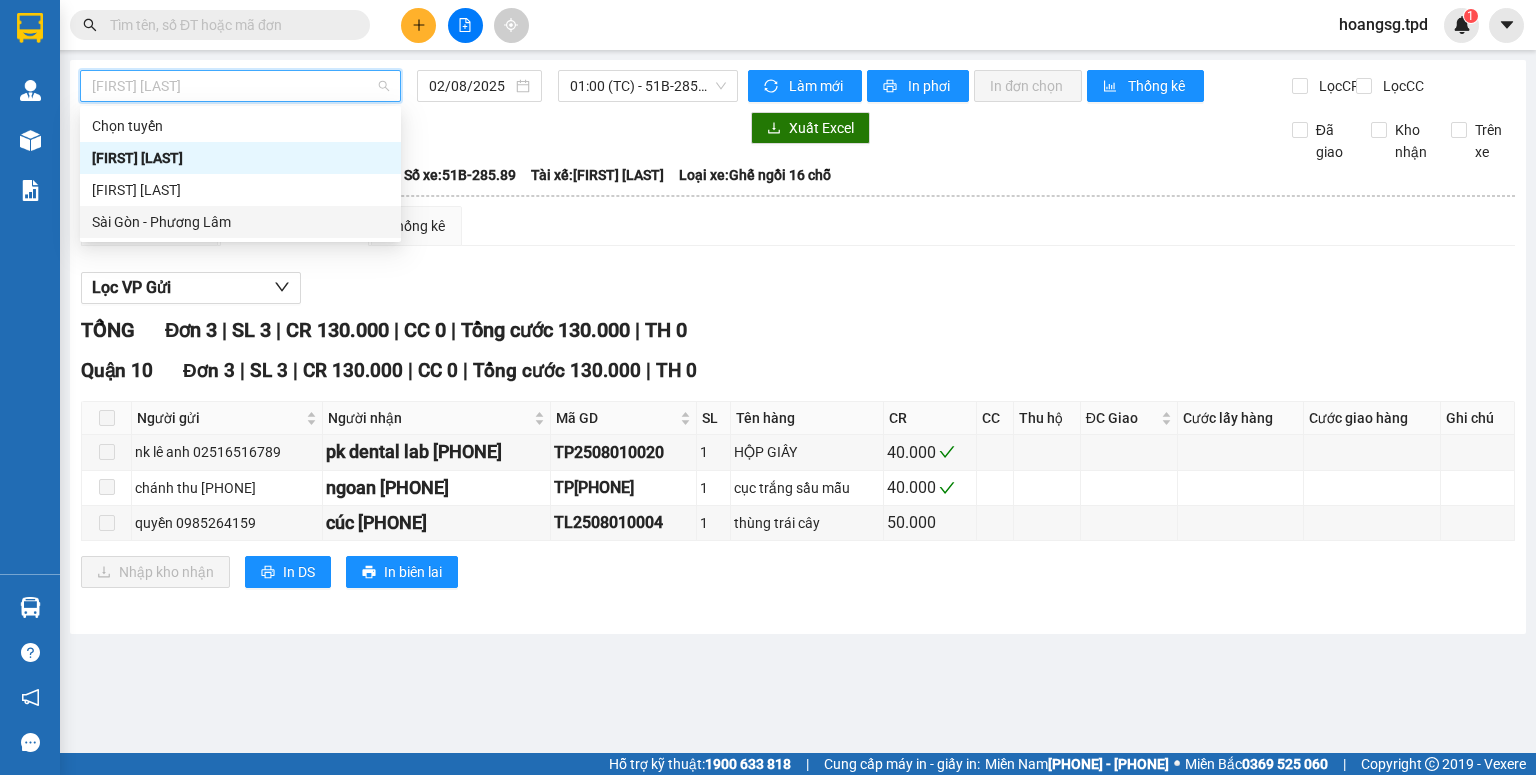 click on "Sài Gòn - Phương Lâm" at bounding box center [240, 222] 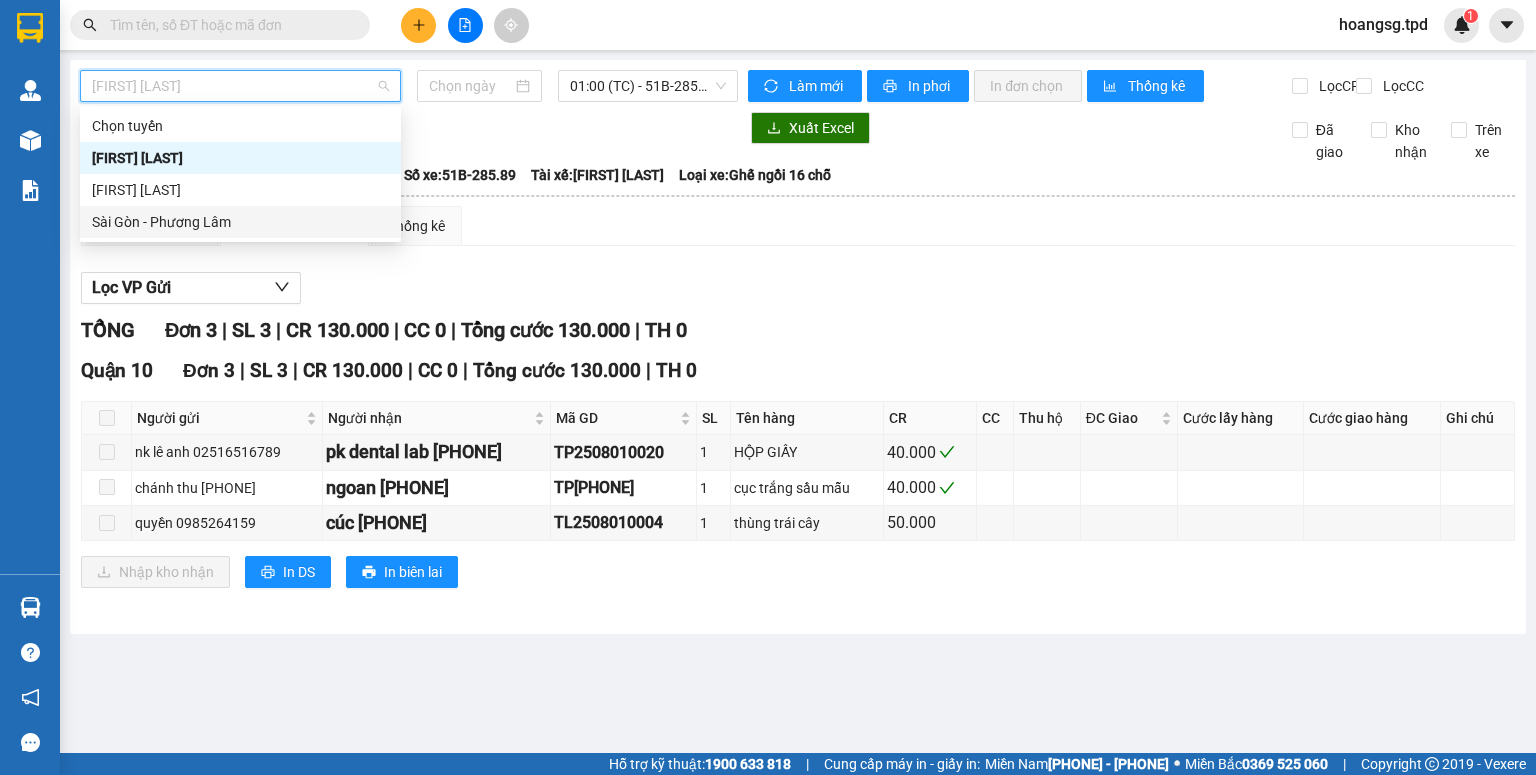 type on "02/08/2025" 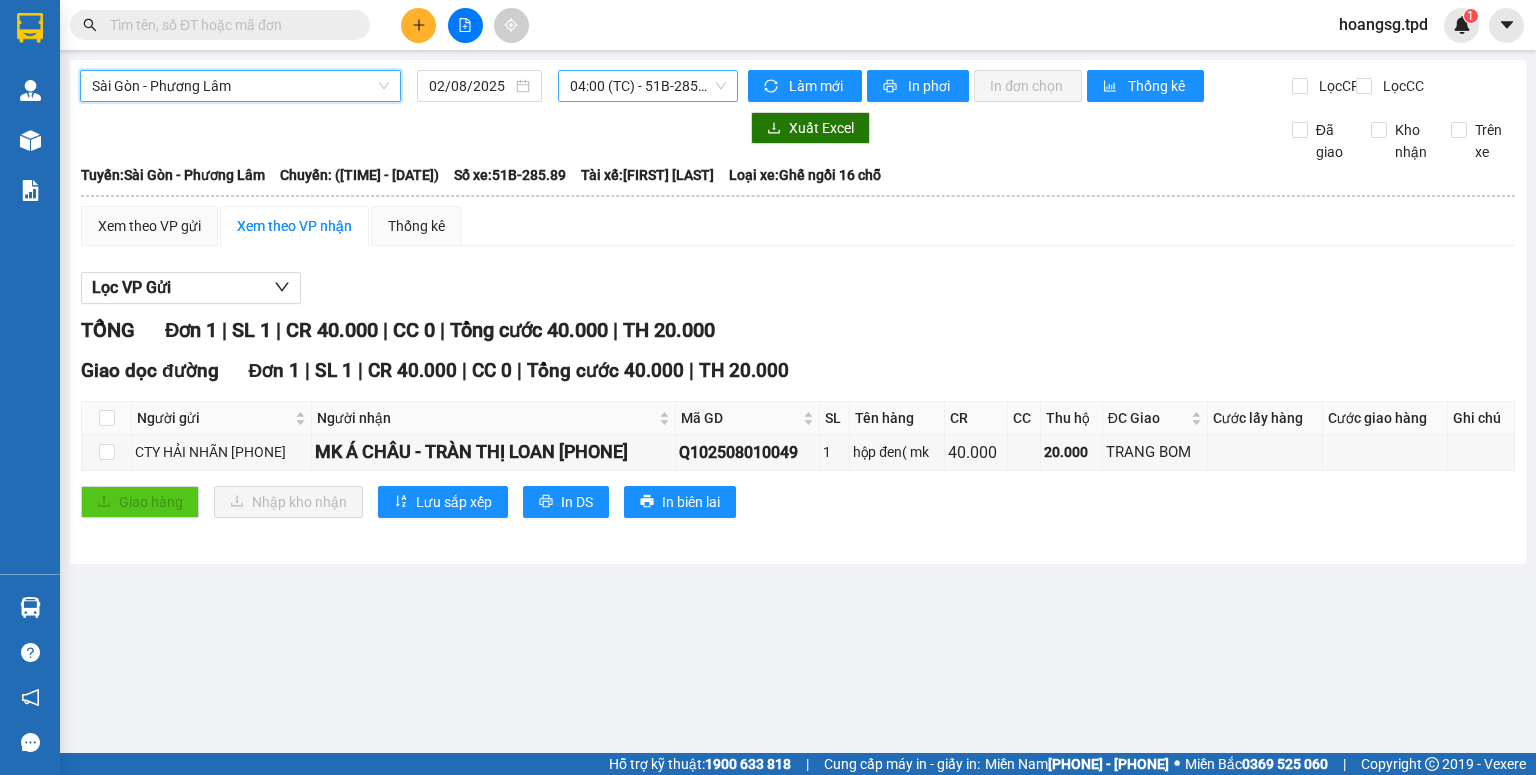 click on "04:00   (TC)   - 51B-285.89" at bounding box center [648, 86] 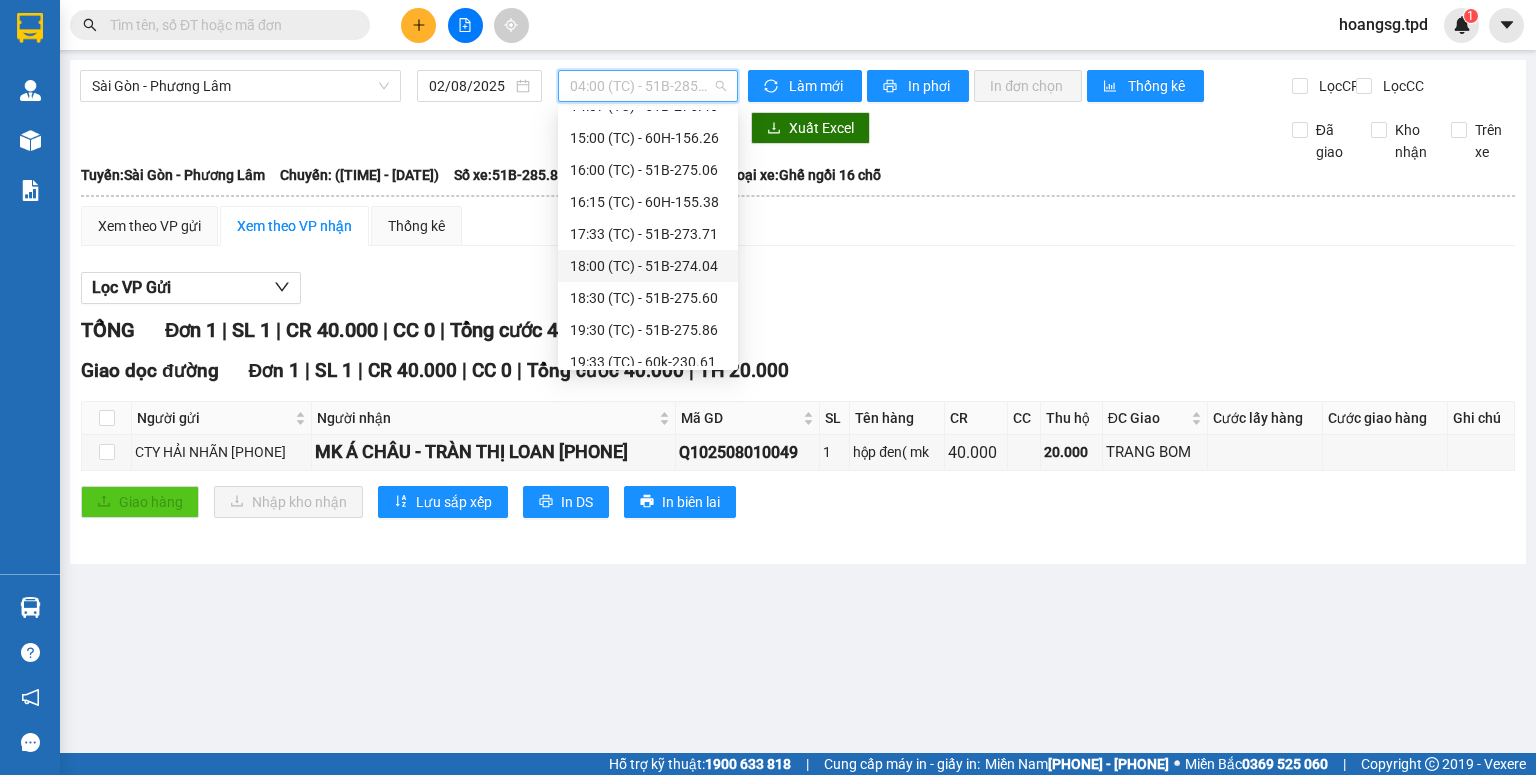 scroll, scrollTop: 512, scrollLeft: 0, axis: vertical 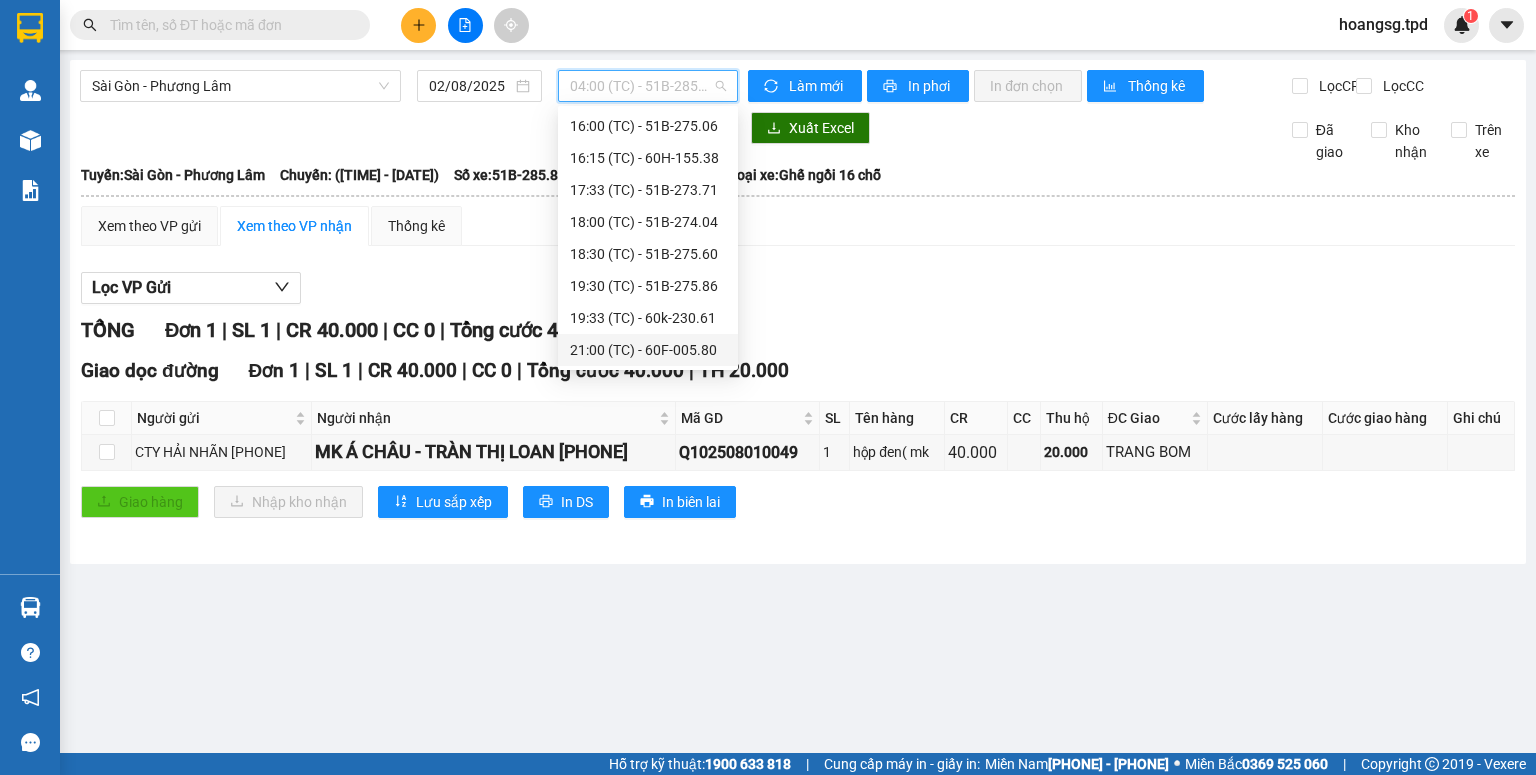 click on "[TIME]   (TC)   - [NUMBER]" at bounding box center [648, 350] 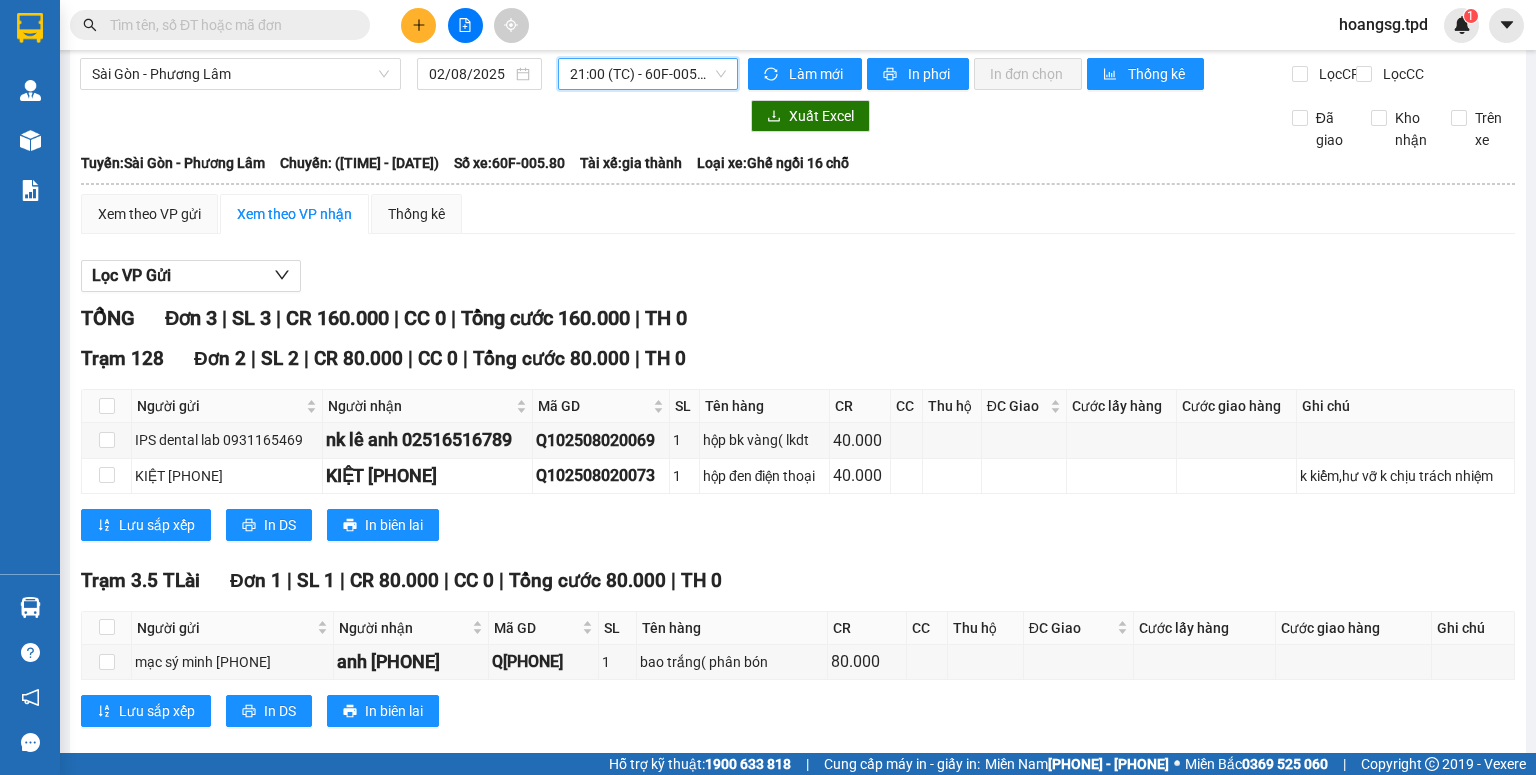scroll, scrollTop: 0, scrollLeft: 0, axis: both 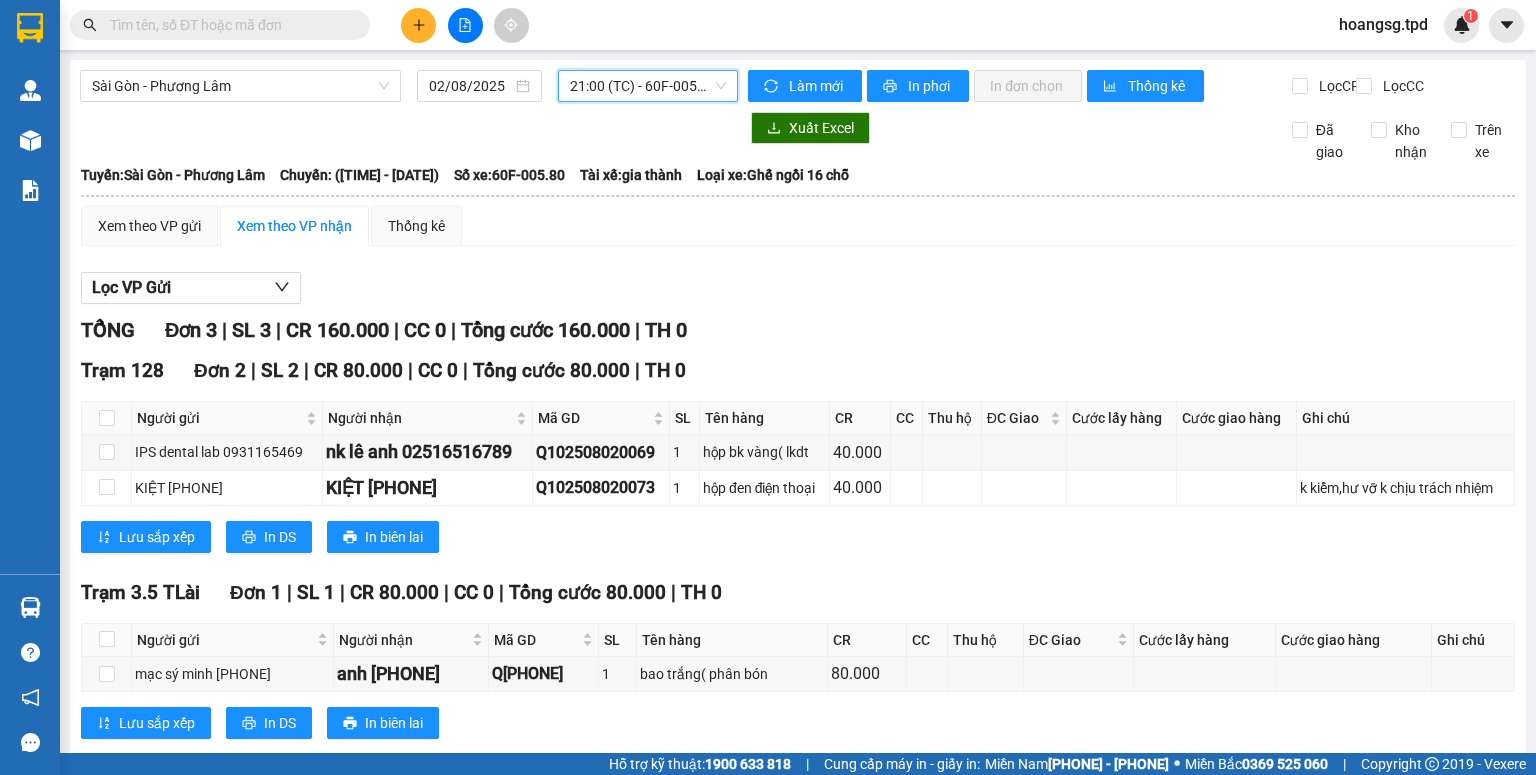 click on "[TIME]   (TC)   - [NUMBER]" at bounding box center (648, 86) 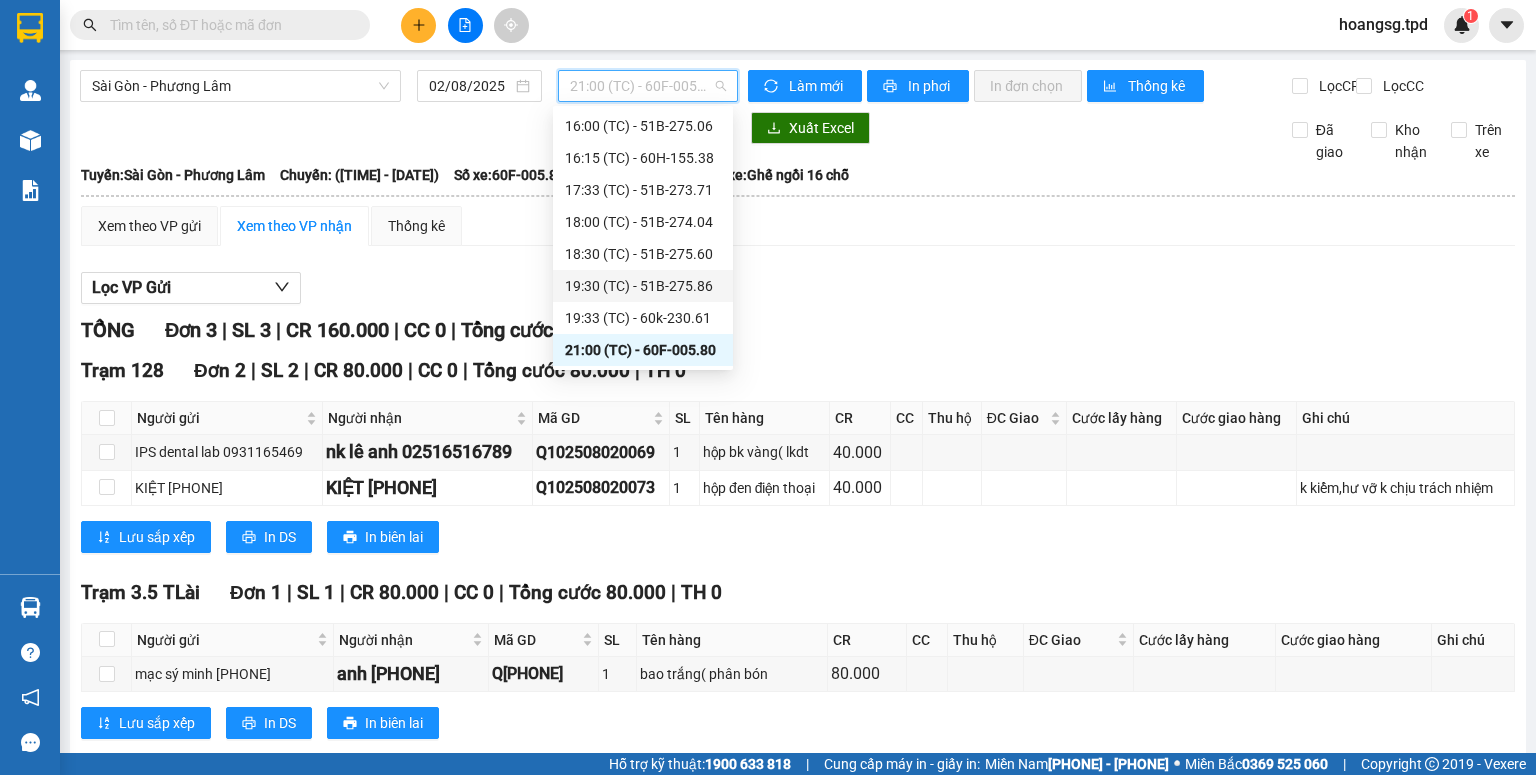 click on "[TIME]   (TC)   - [PLATE]" at bounding box center [643, 286] 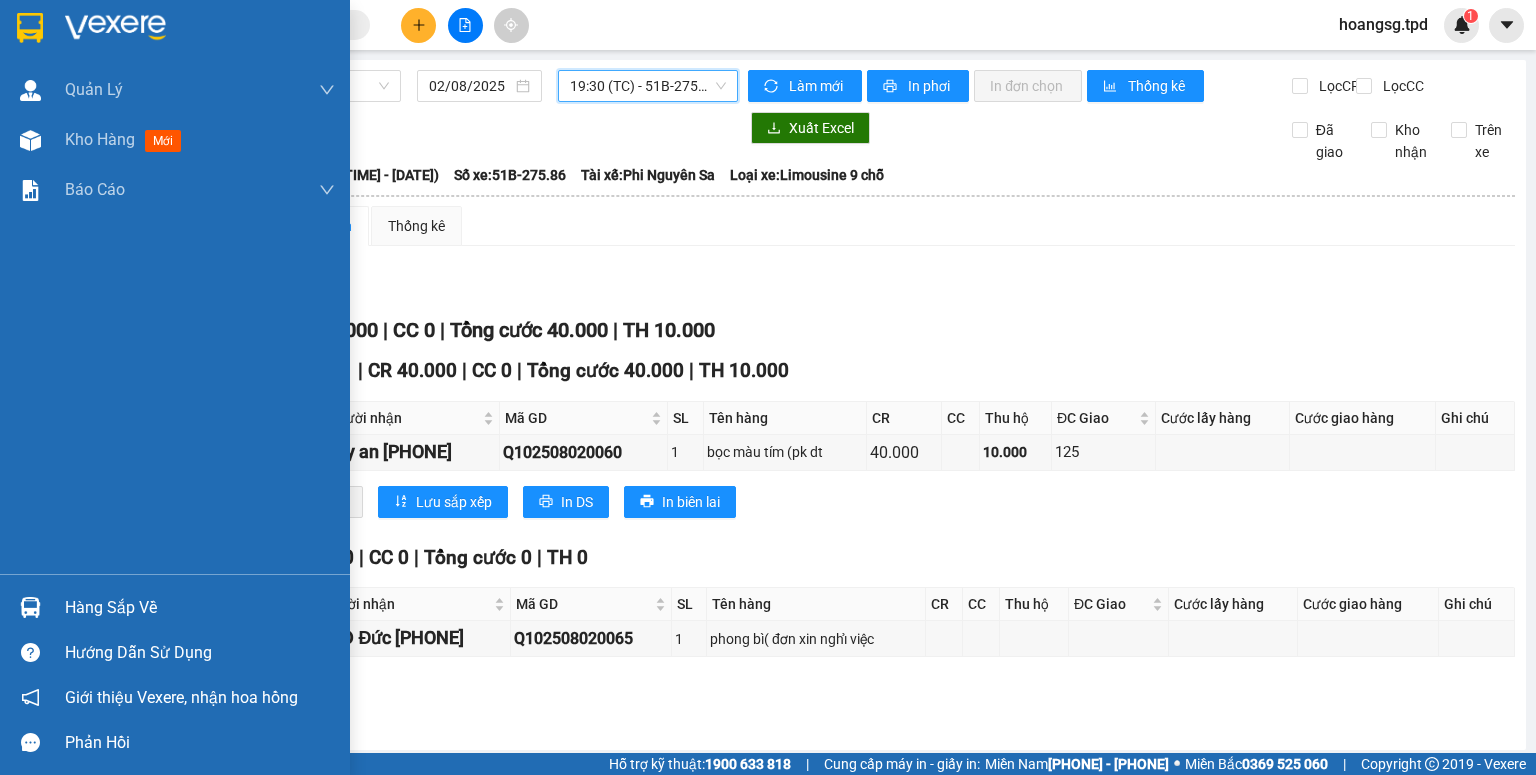 click on "Hàng sắp về" at bounding box center (200, 608) 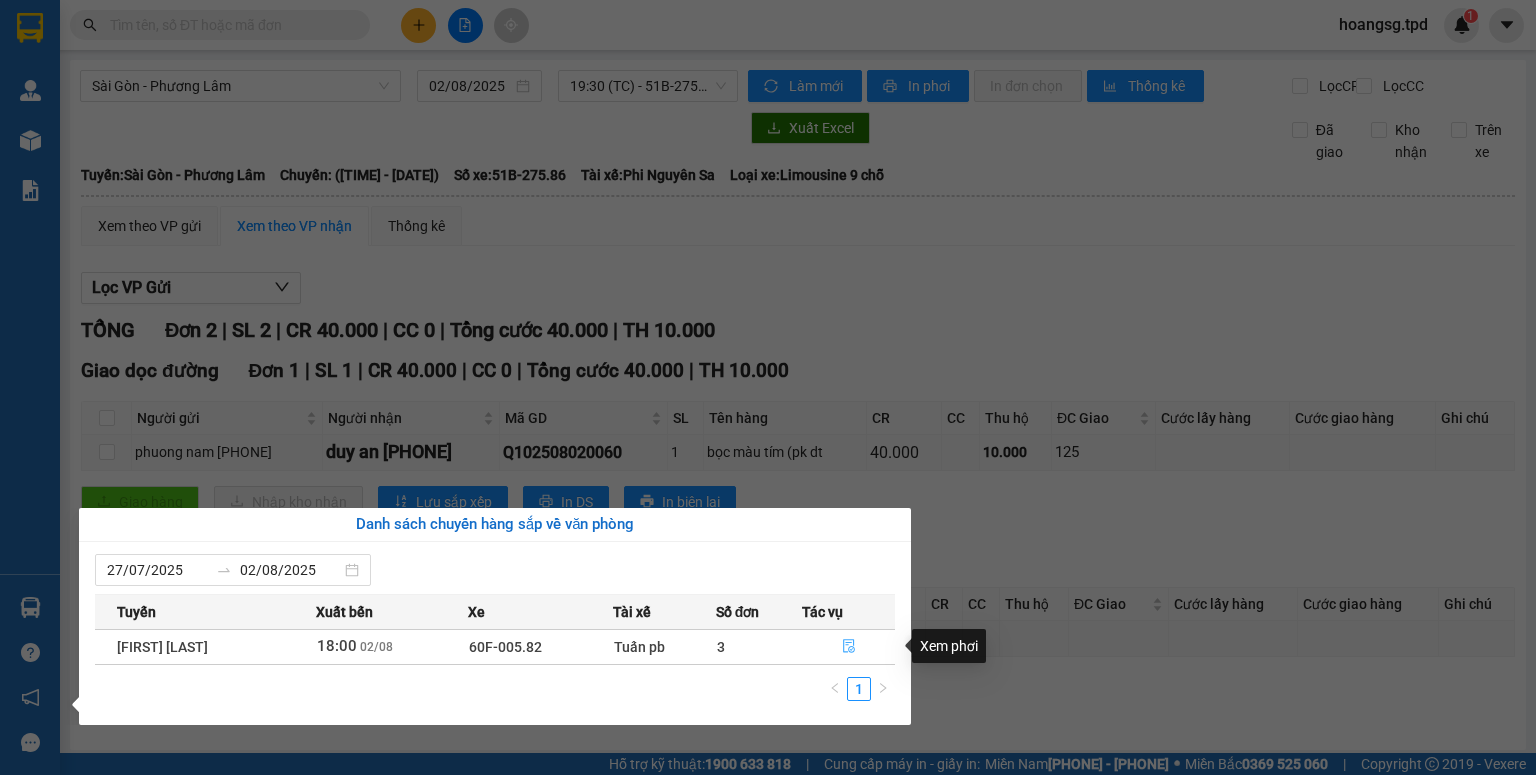 click at bounding box center (848, 647) 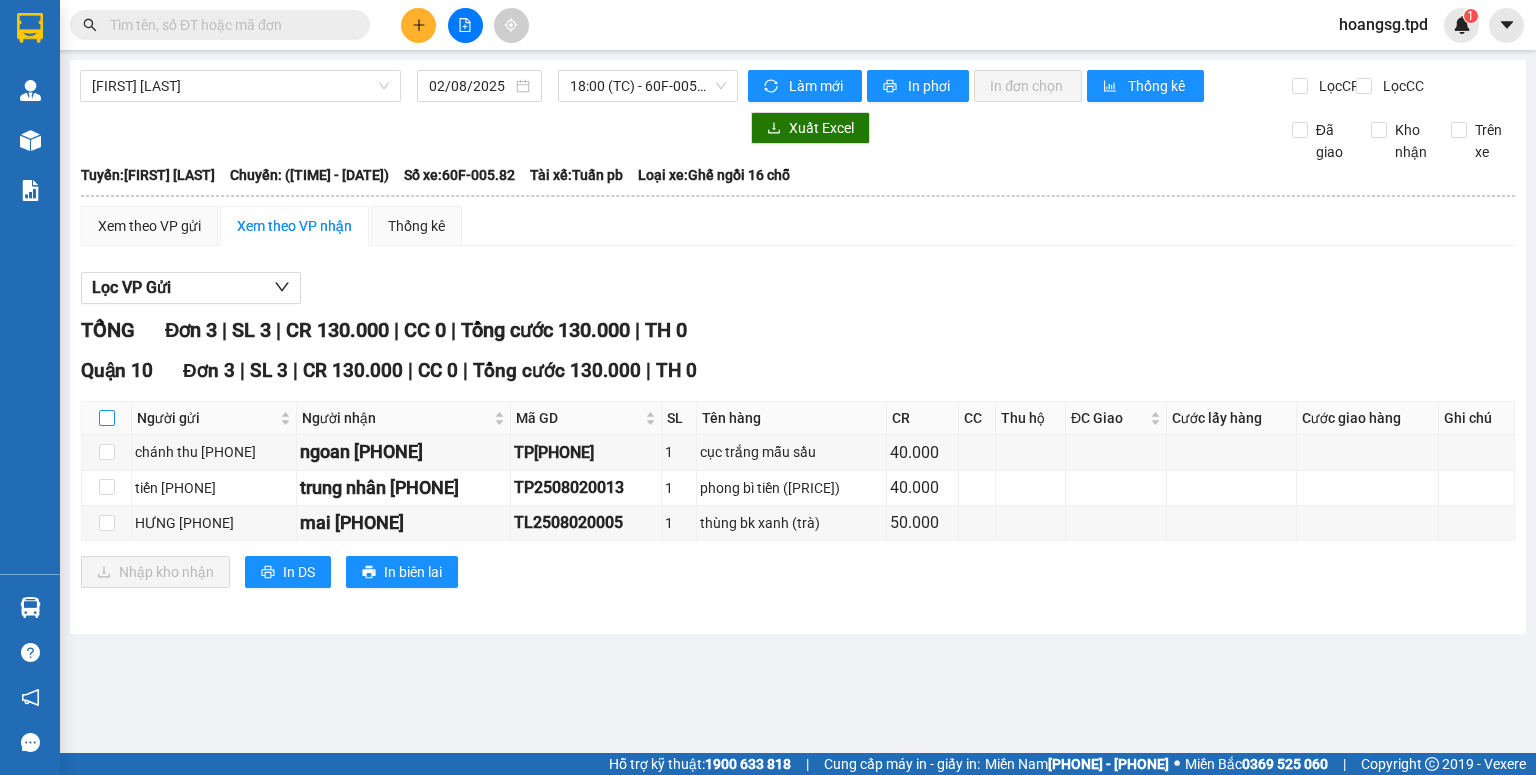 click at bounding box center [107, 418] 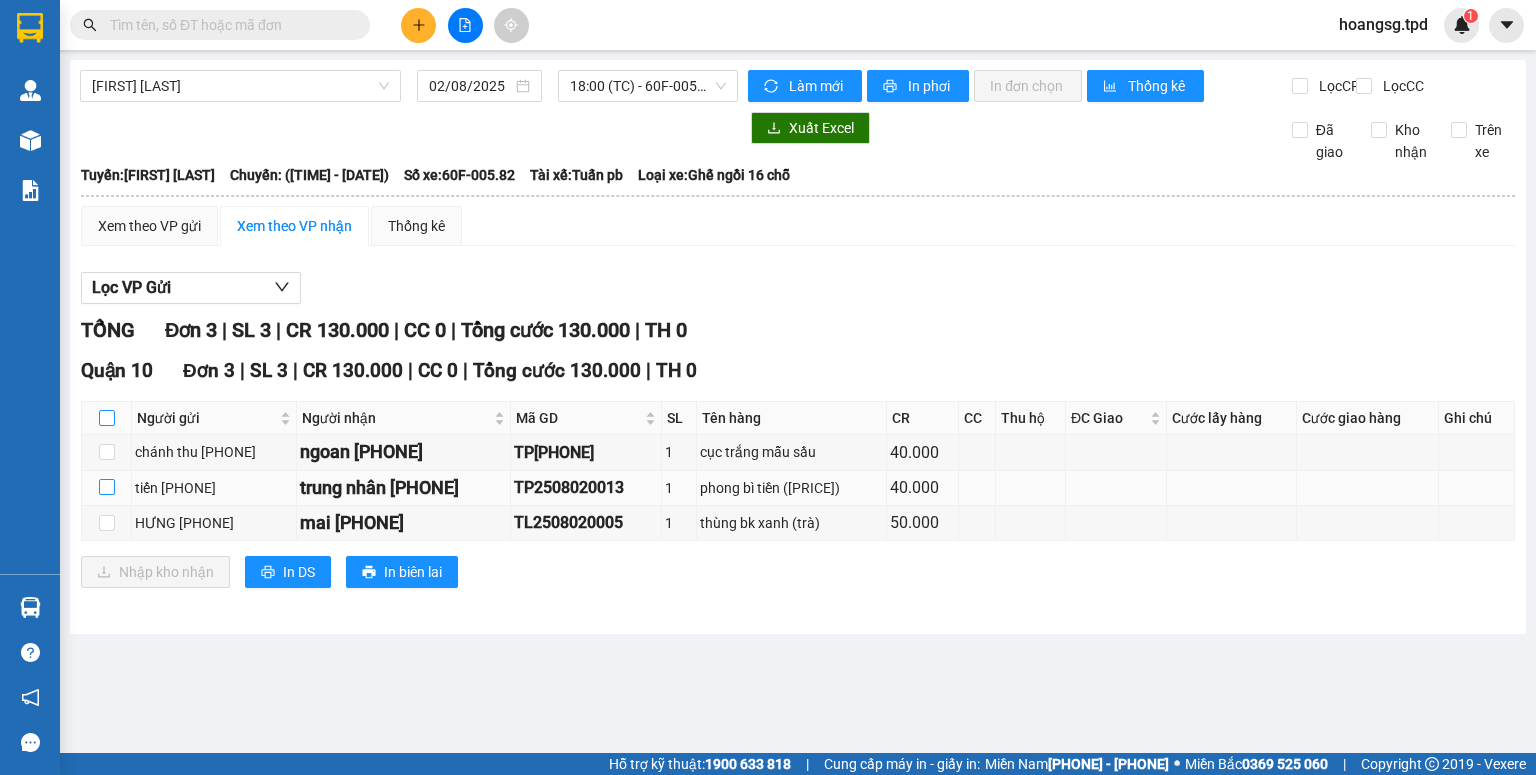 checkbox on "true" 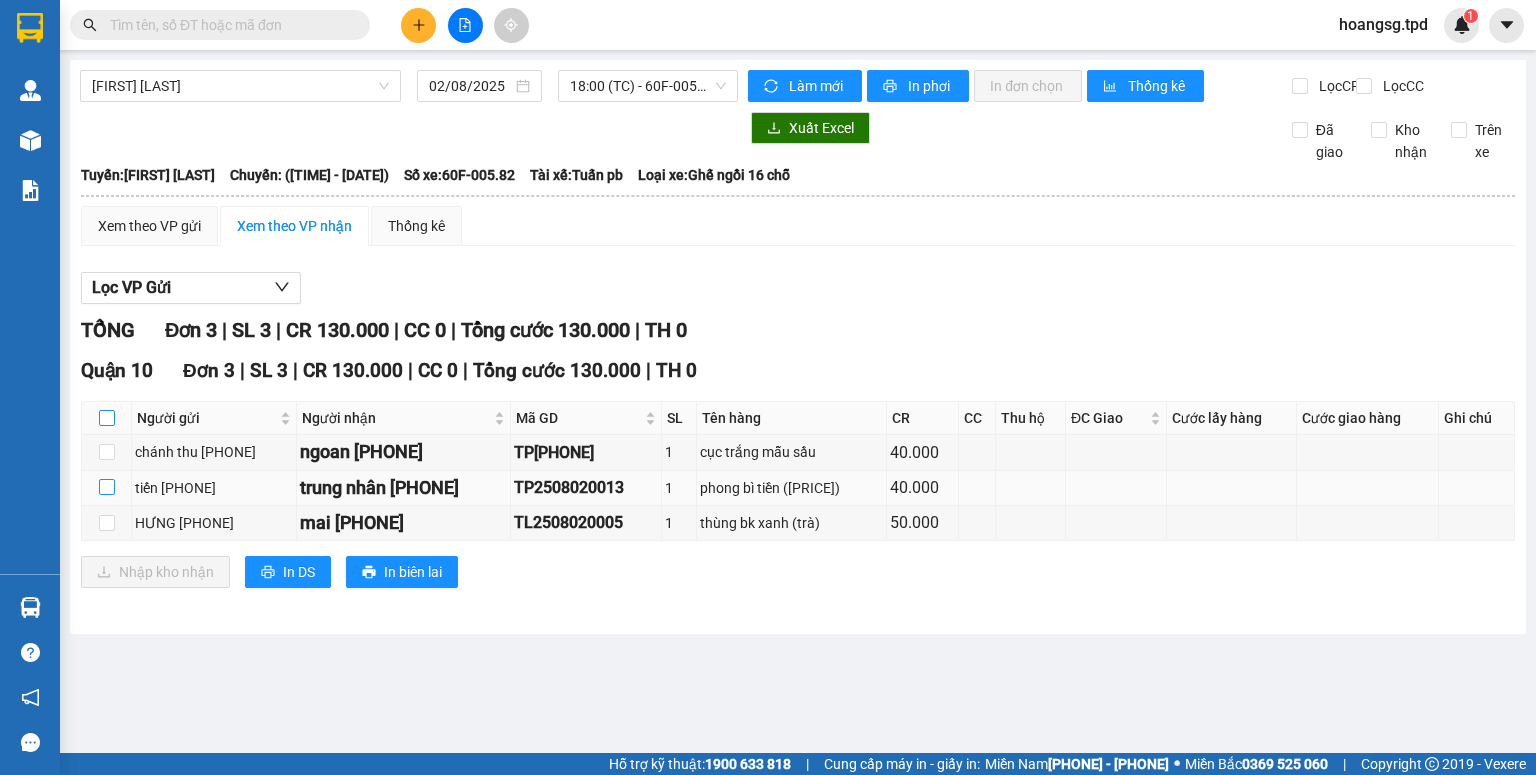 checkbox on "true" 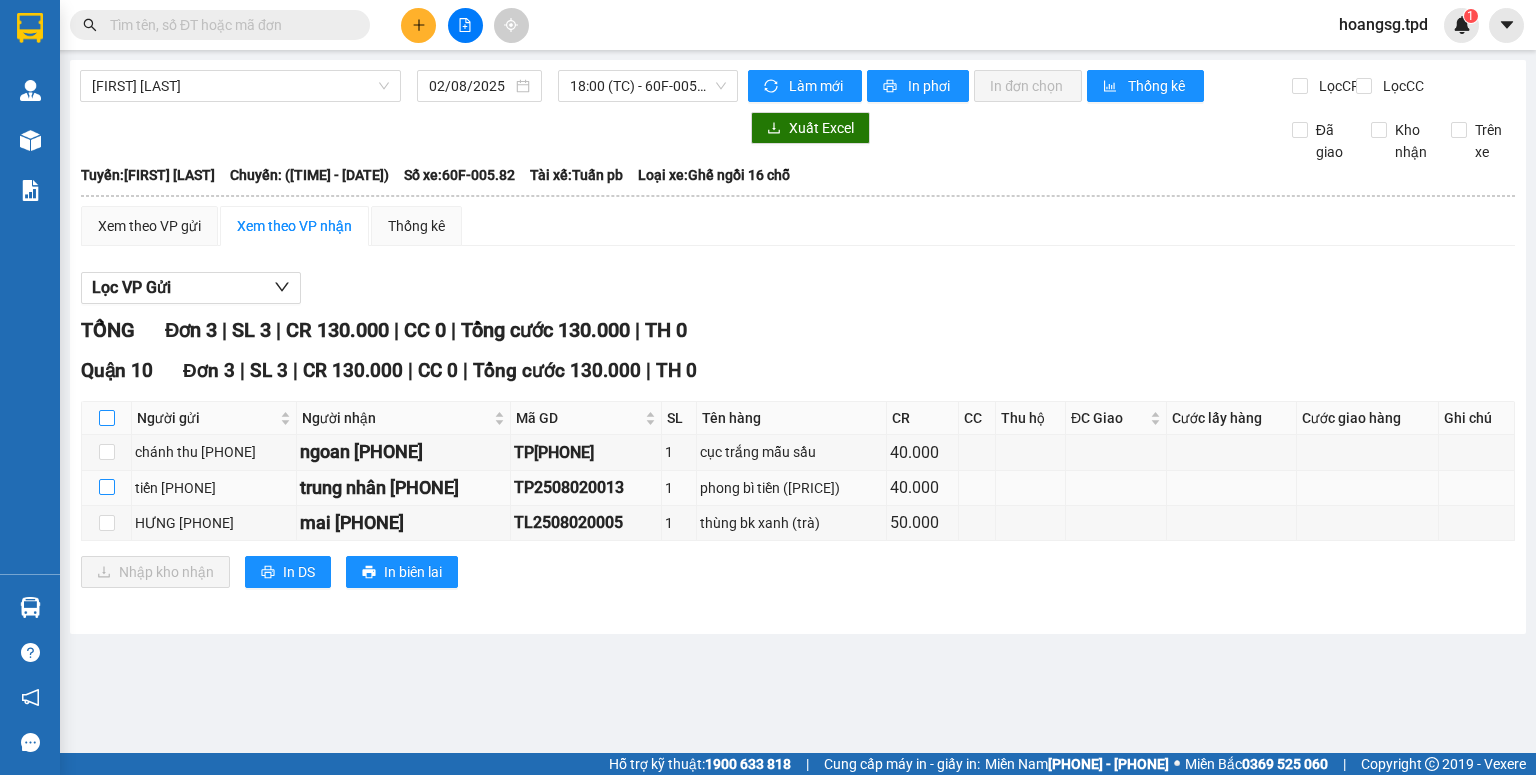 checkbox on "true" 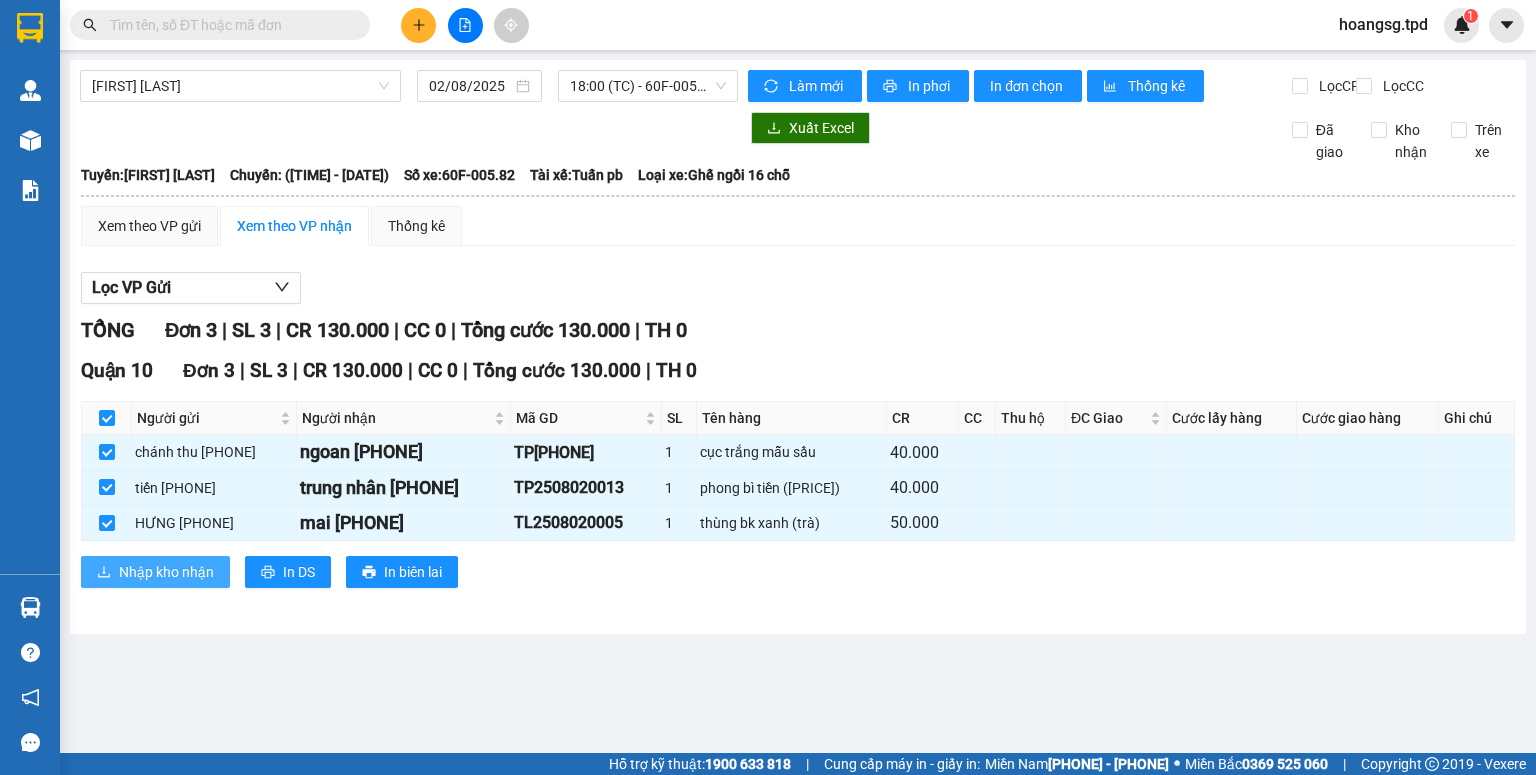 click on "Nhập kho nhận" at bounding box center (166, 572) 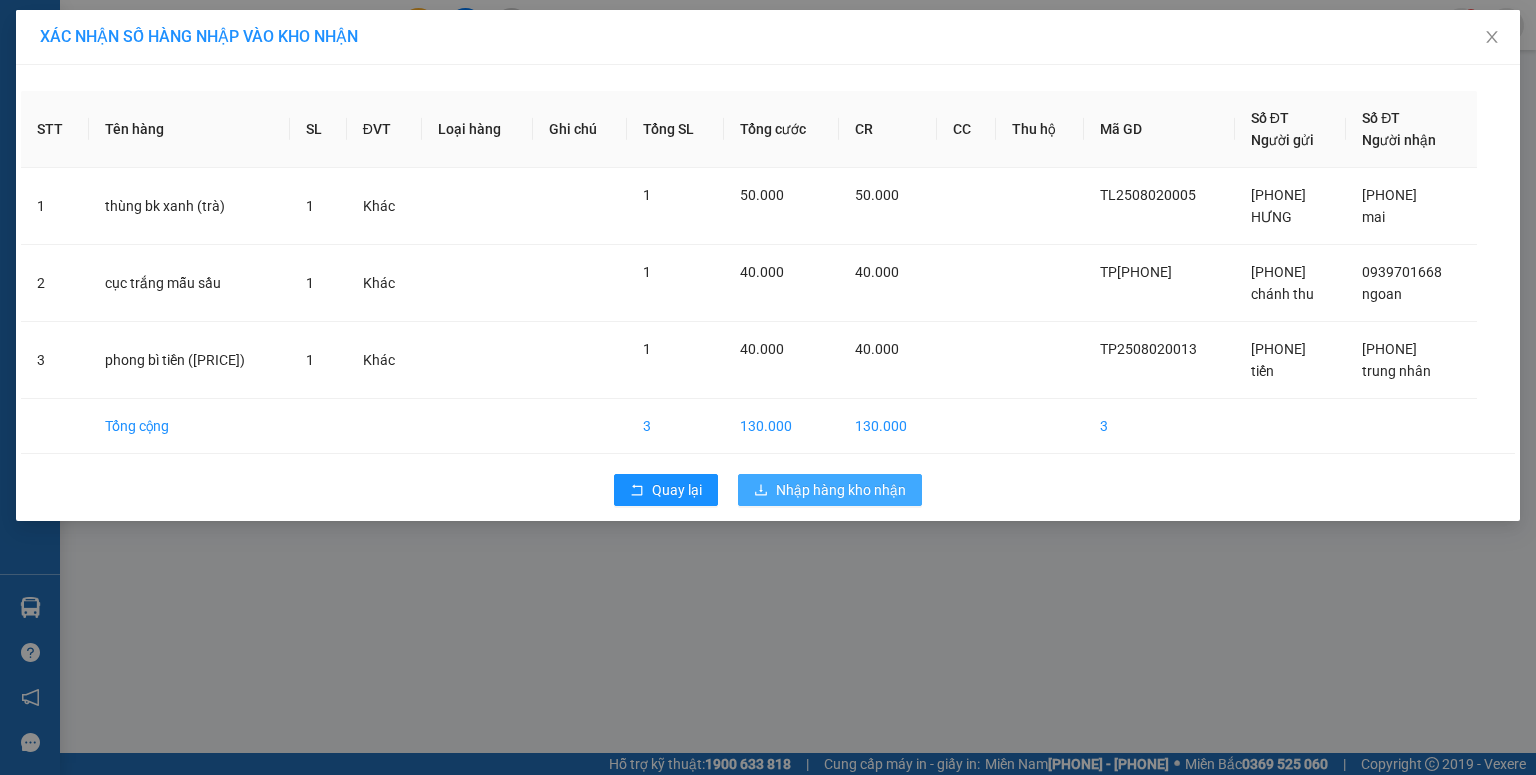 click on "Nhập hàng kho nhận" at bounding box center [841, 490] 